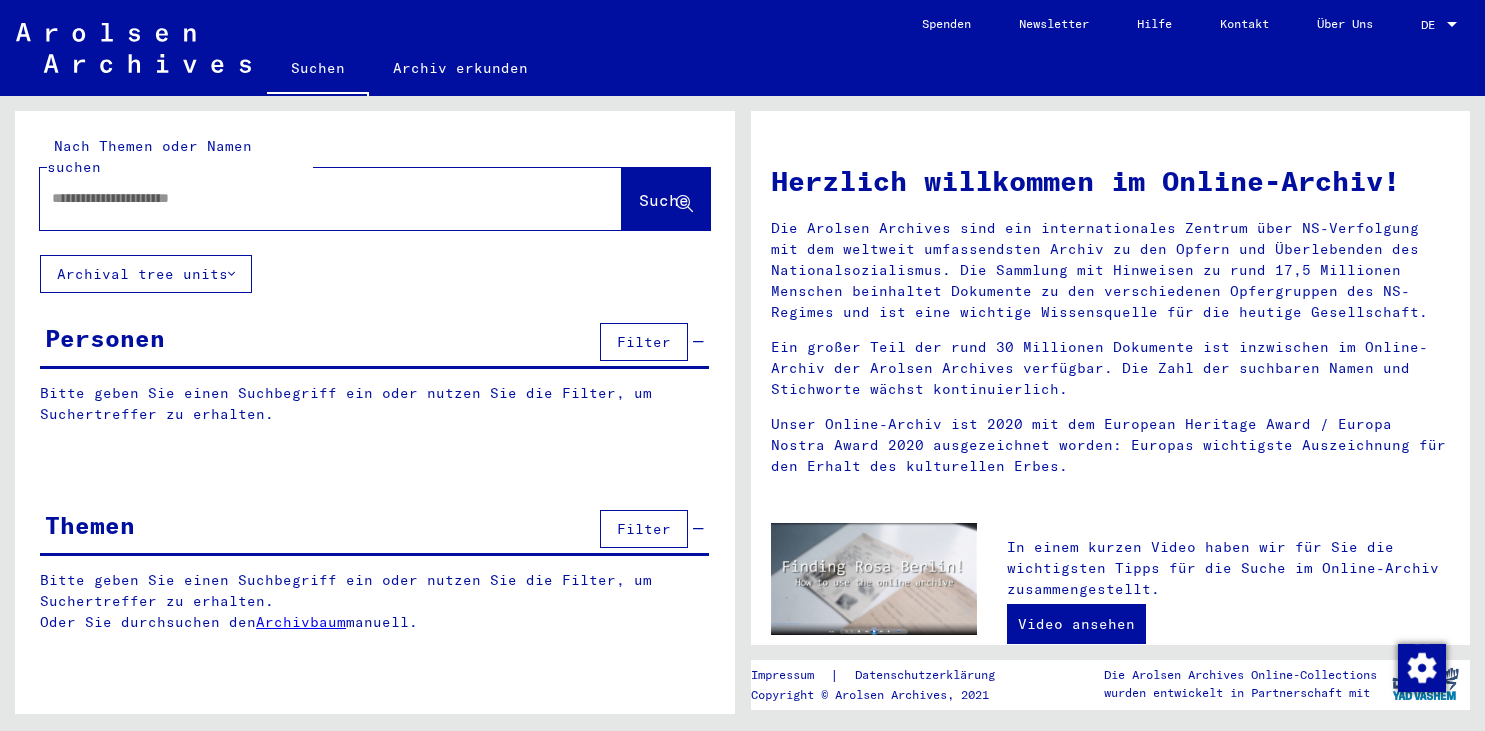 scroll, scrollTop: 0, scrollLeft: 0, axis: both 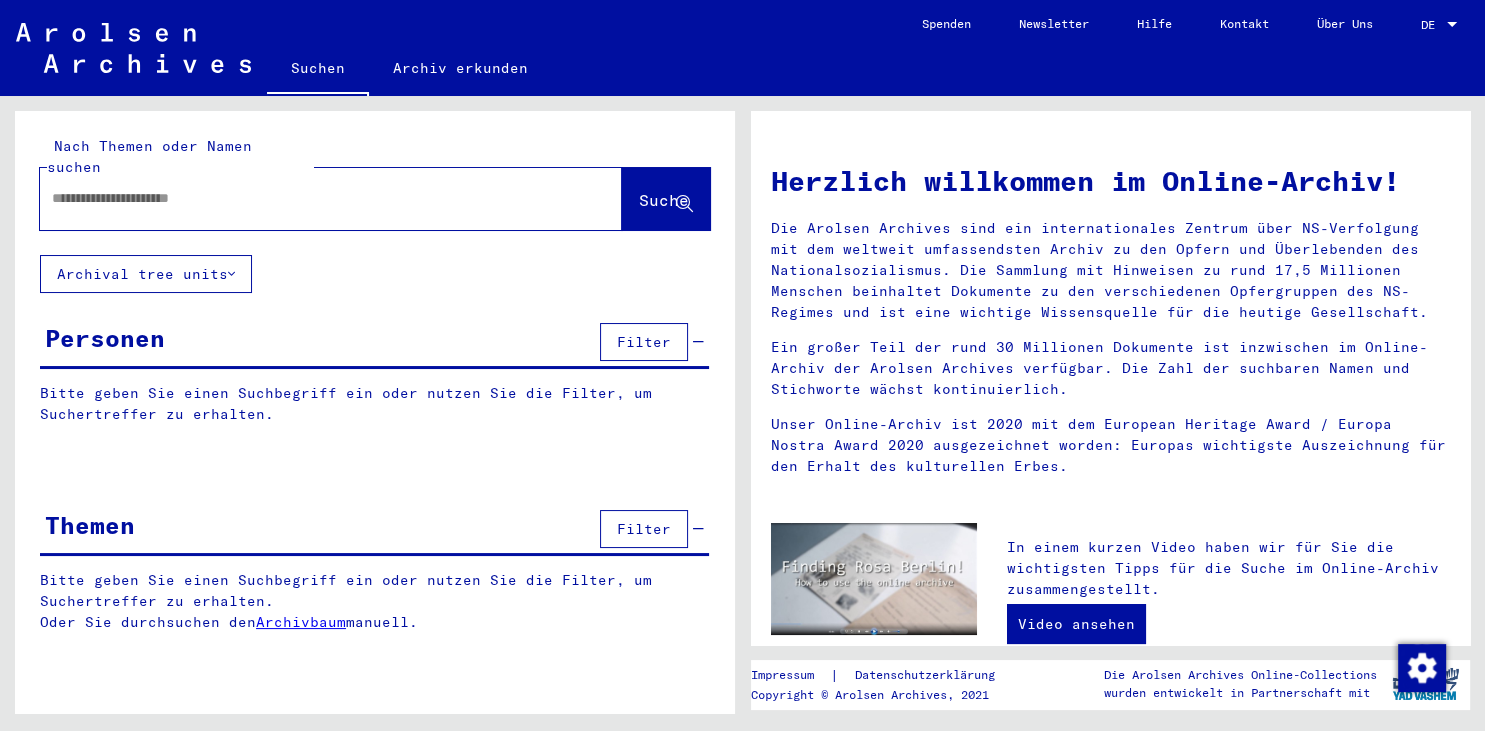 click at bounding box center (307, 198) 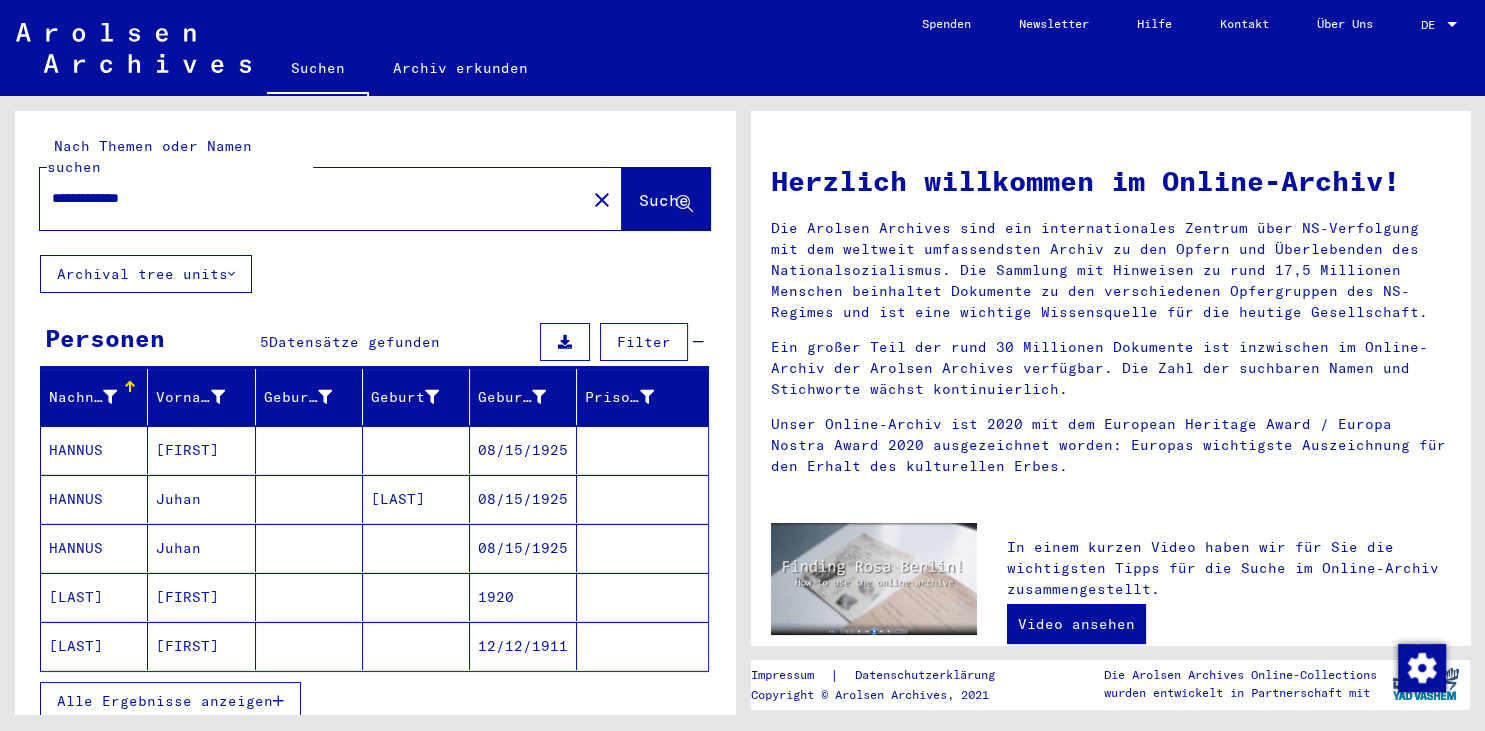 click at bounding box center (278, 701) 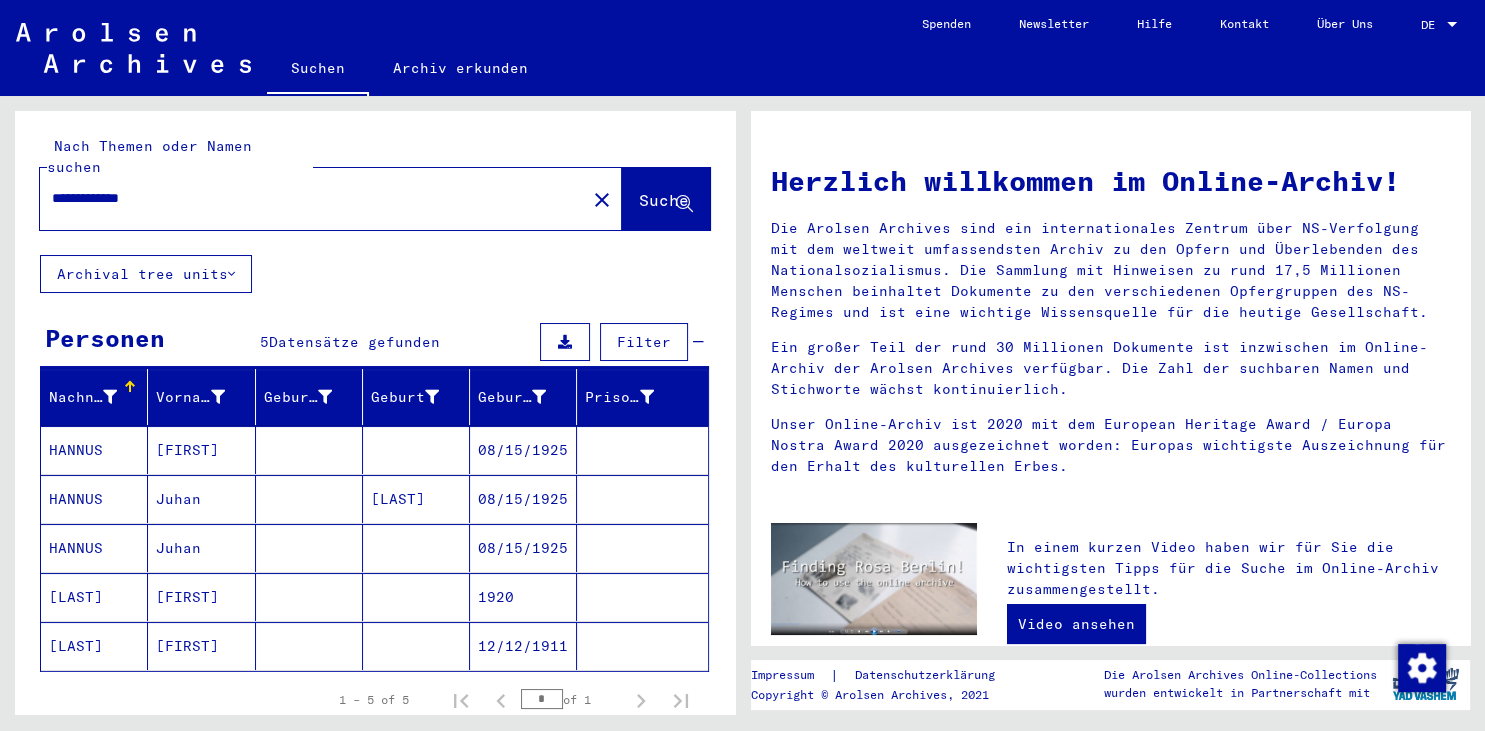 click on "HANNUS" at bounding box center [94, 499] 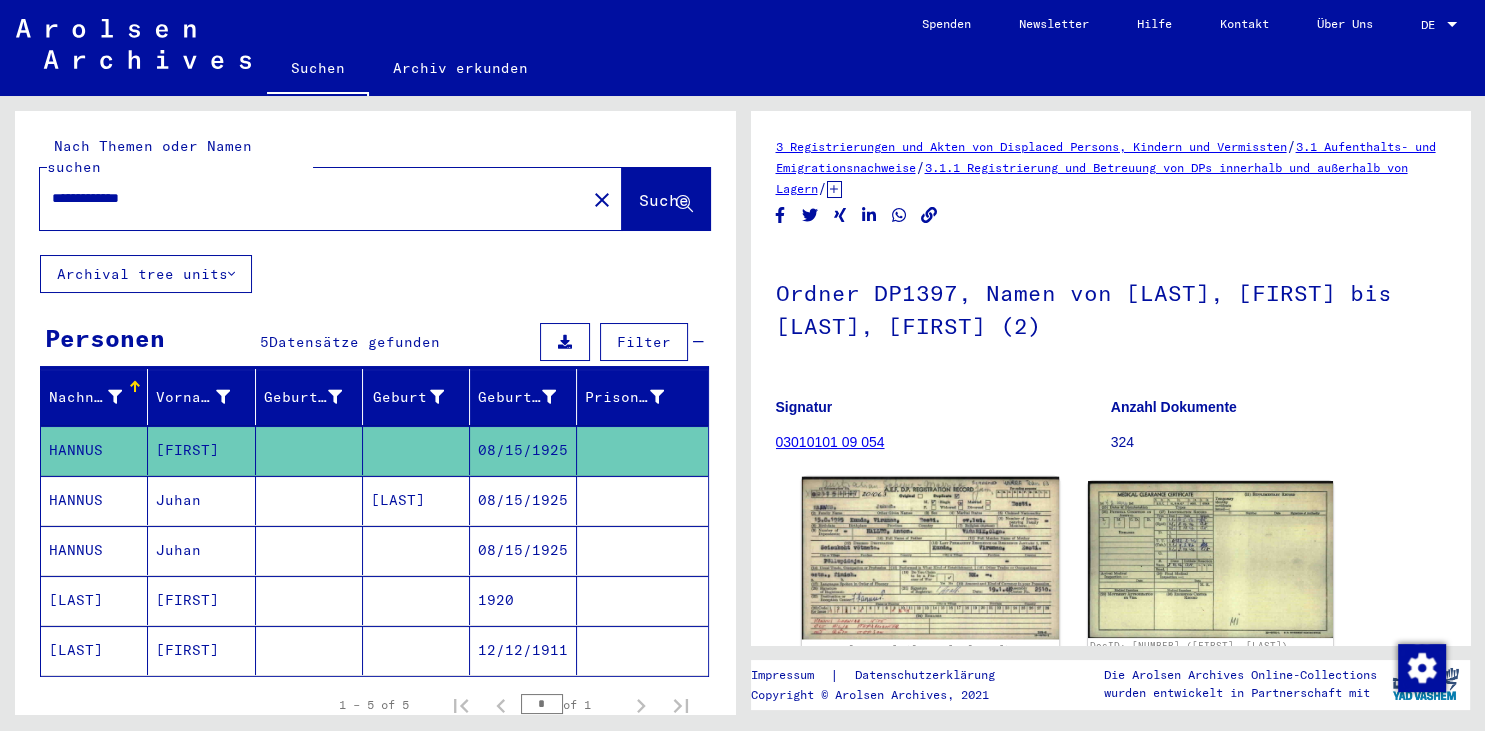 click 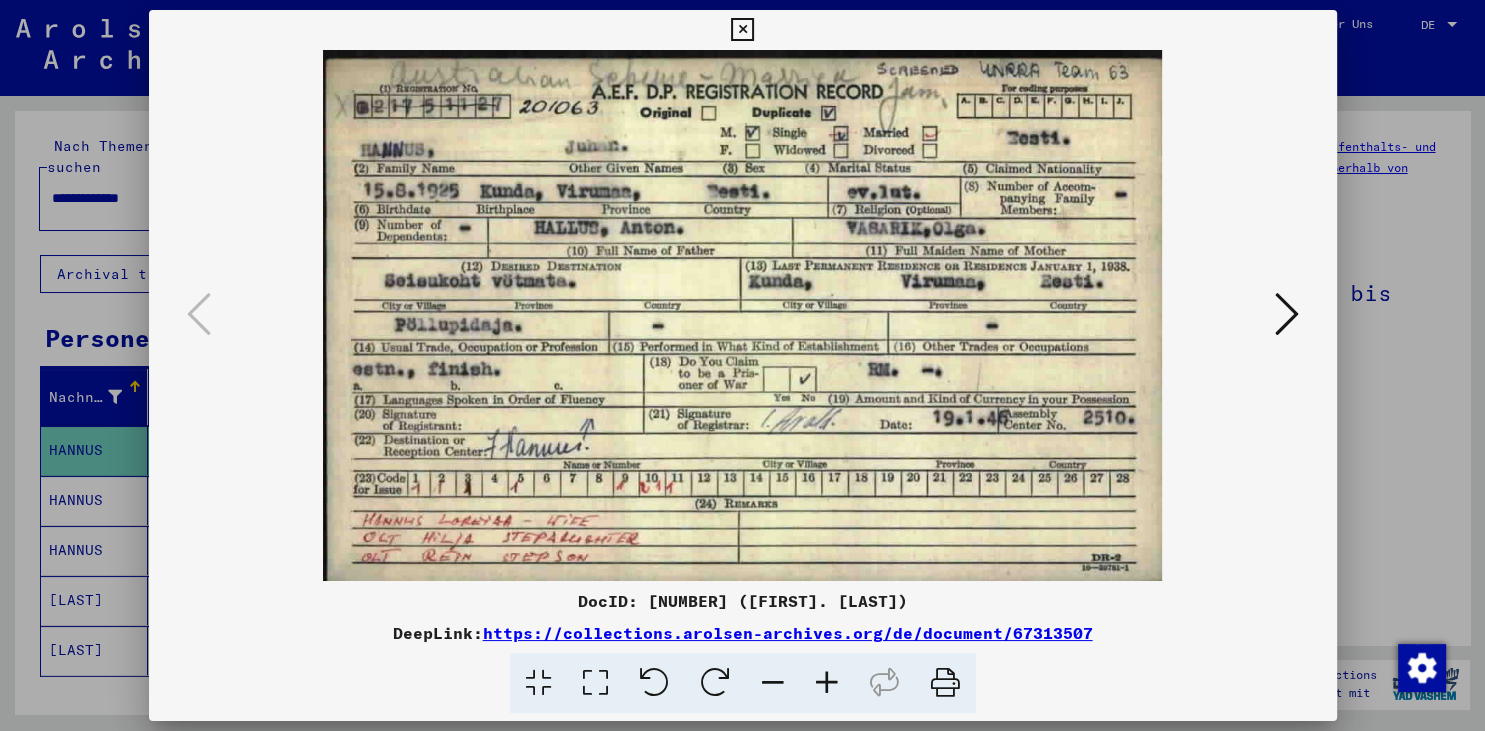click at bounding box center [1287, 314] 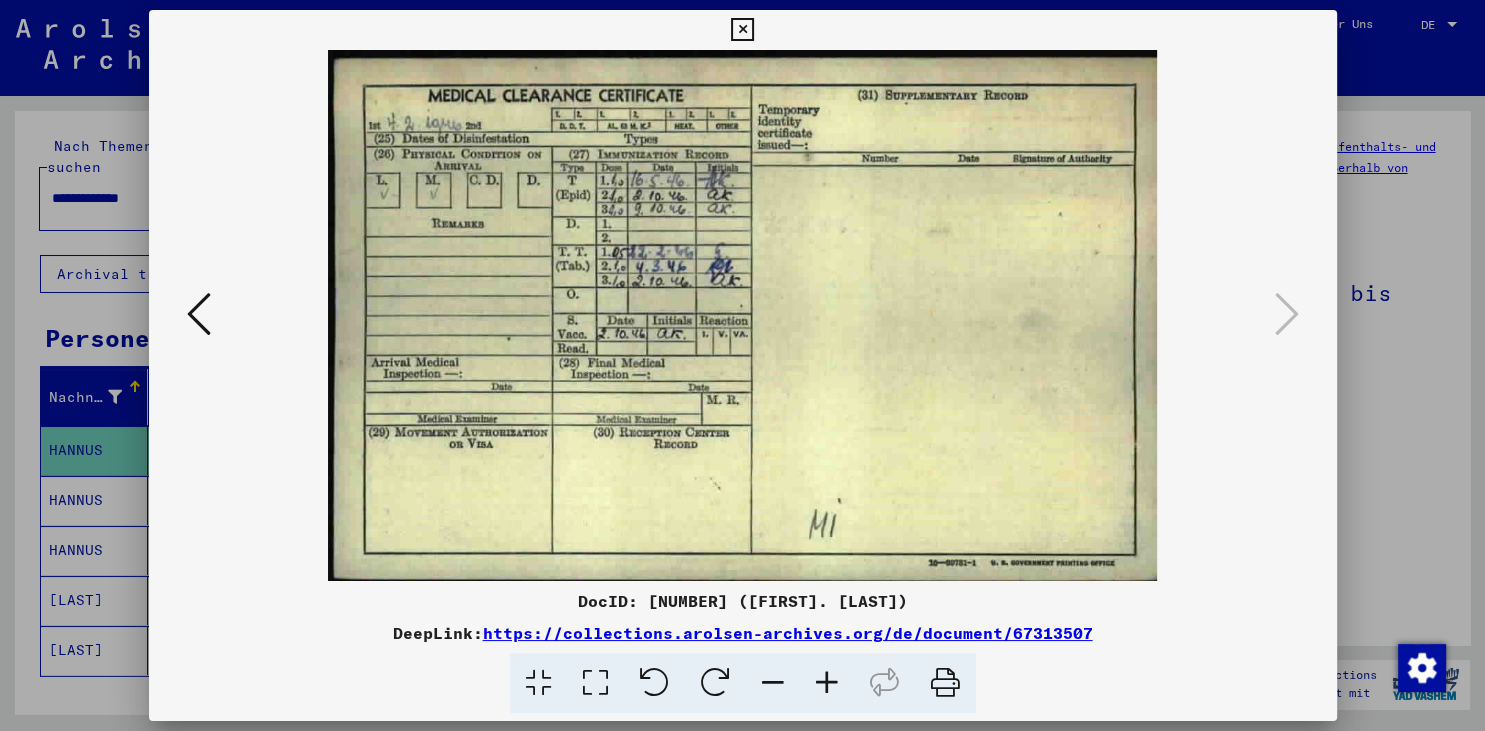 click at bounding box center [742, 30] 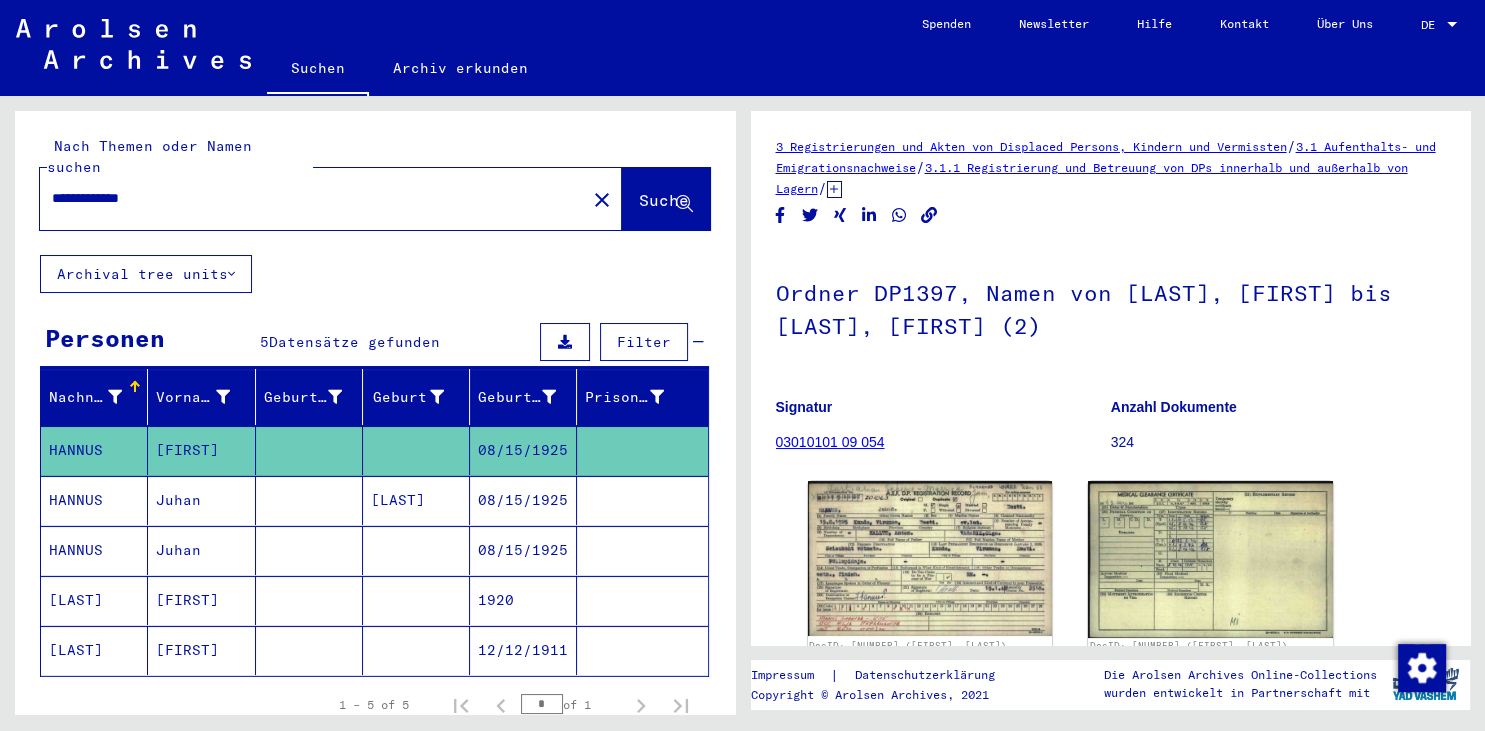 click on "HANNUS" at bounding box center (94, 550) 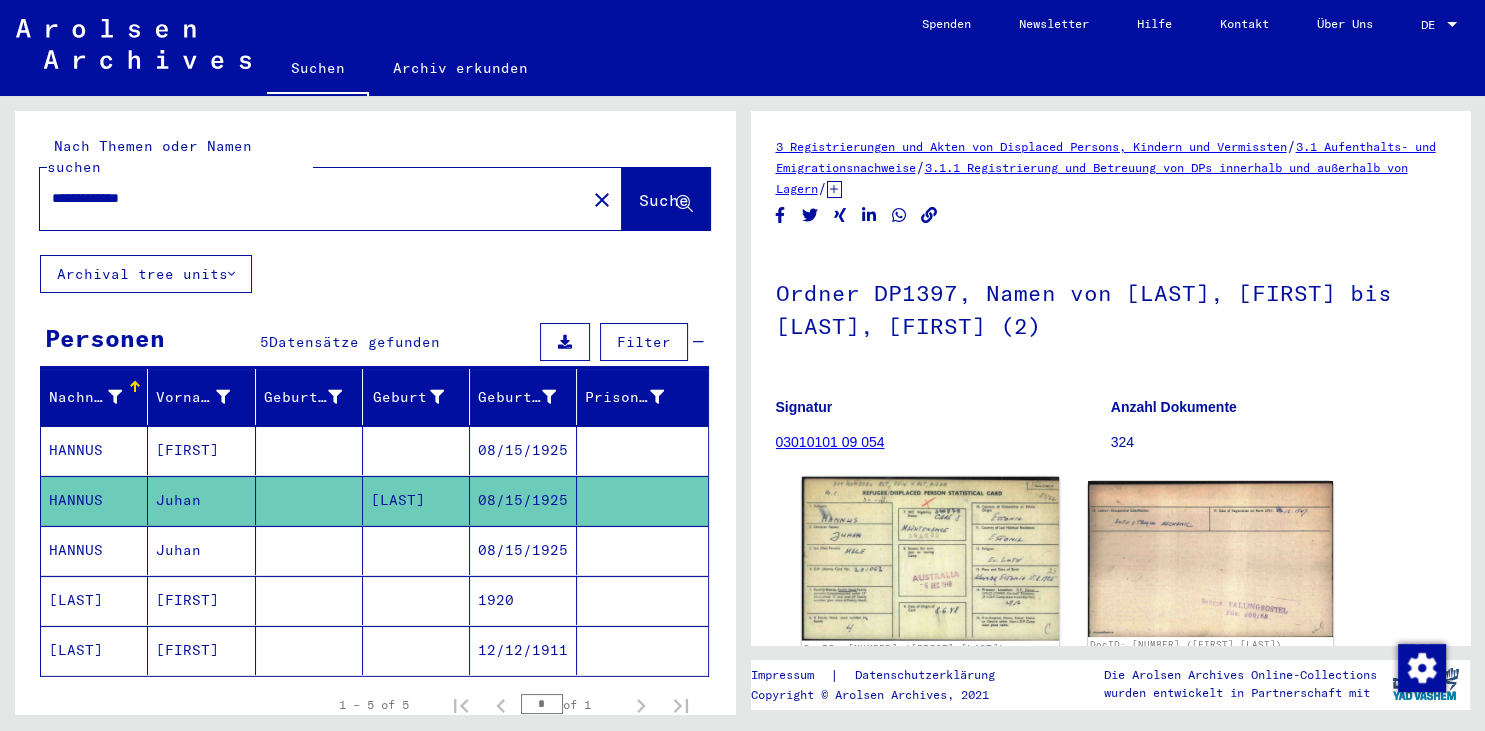 click 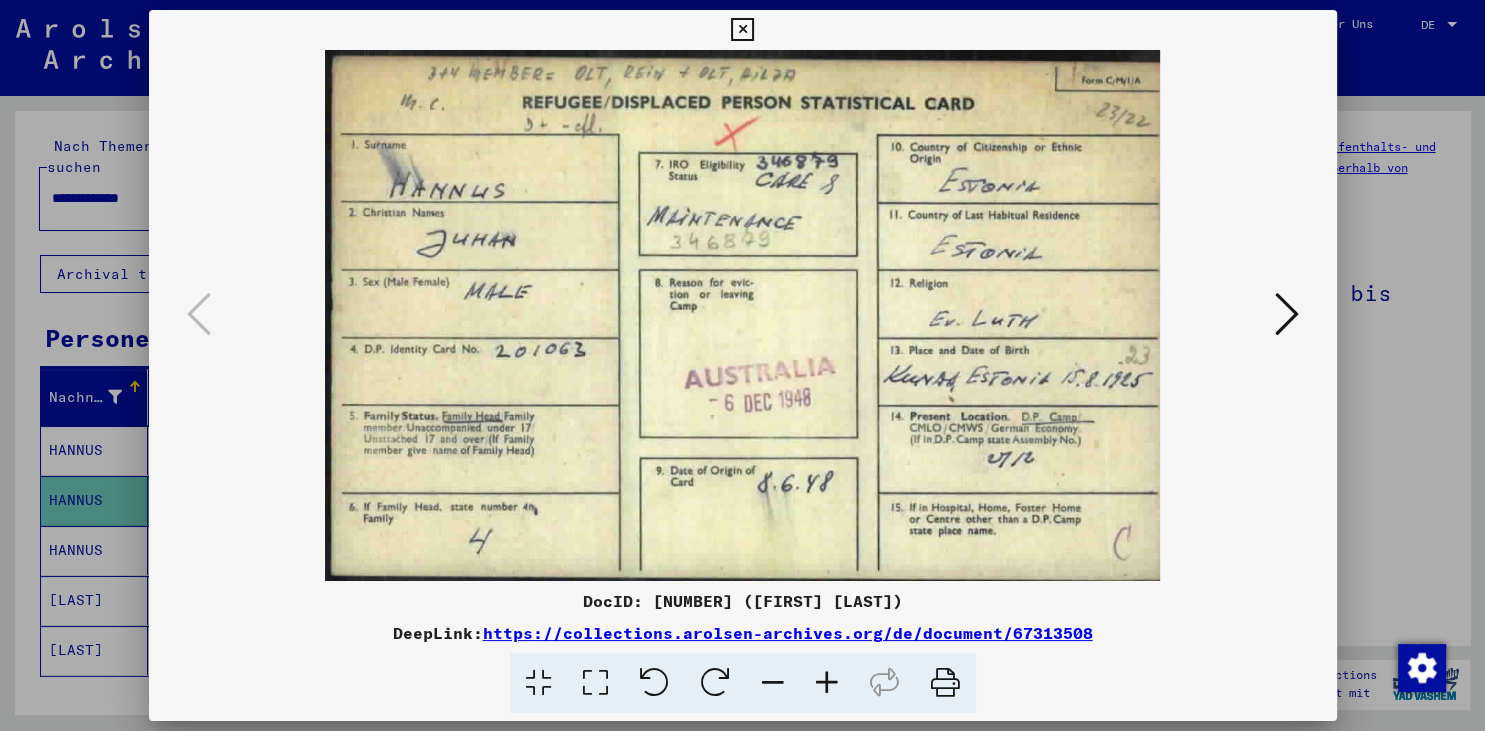 click at bounding box center (1287, 314) 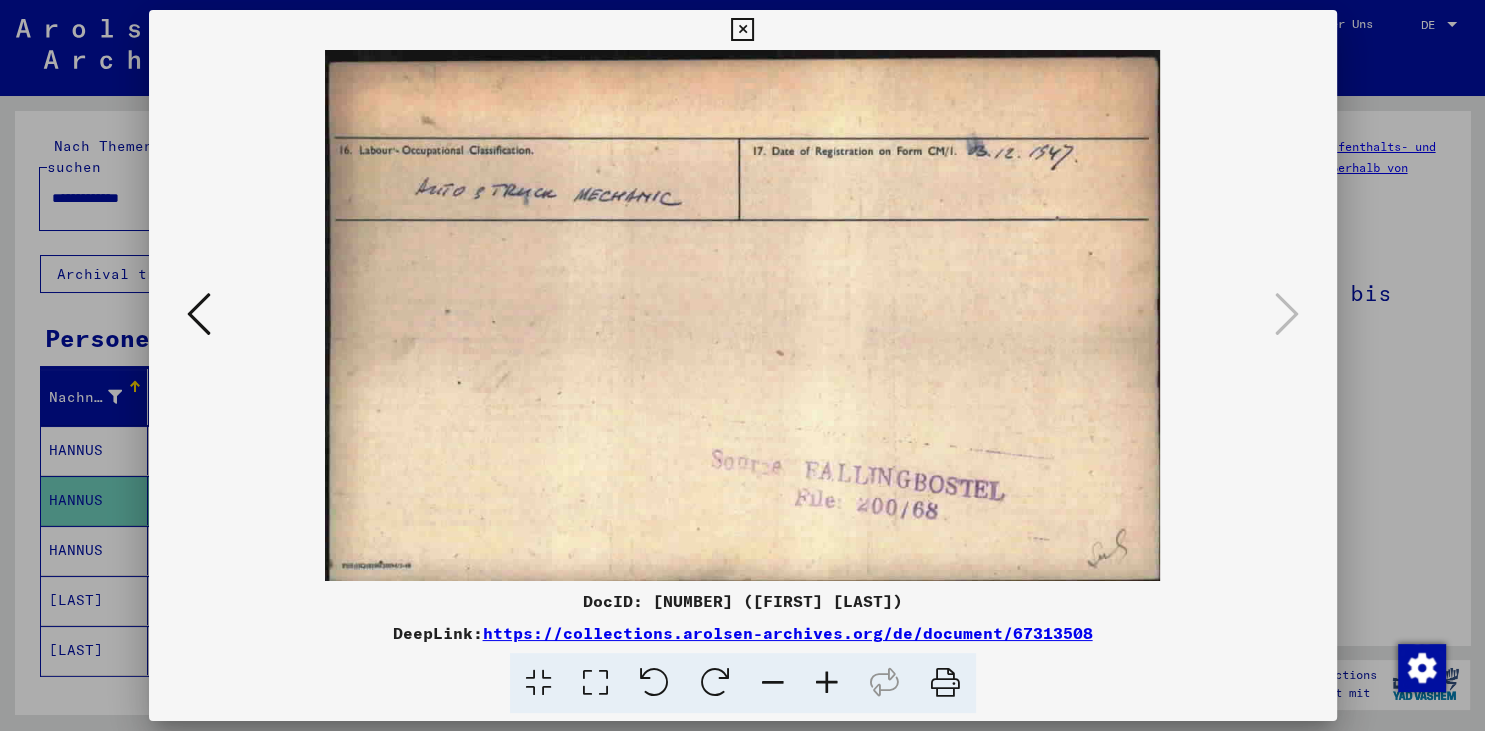 click at bounding box center [742, 30] 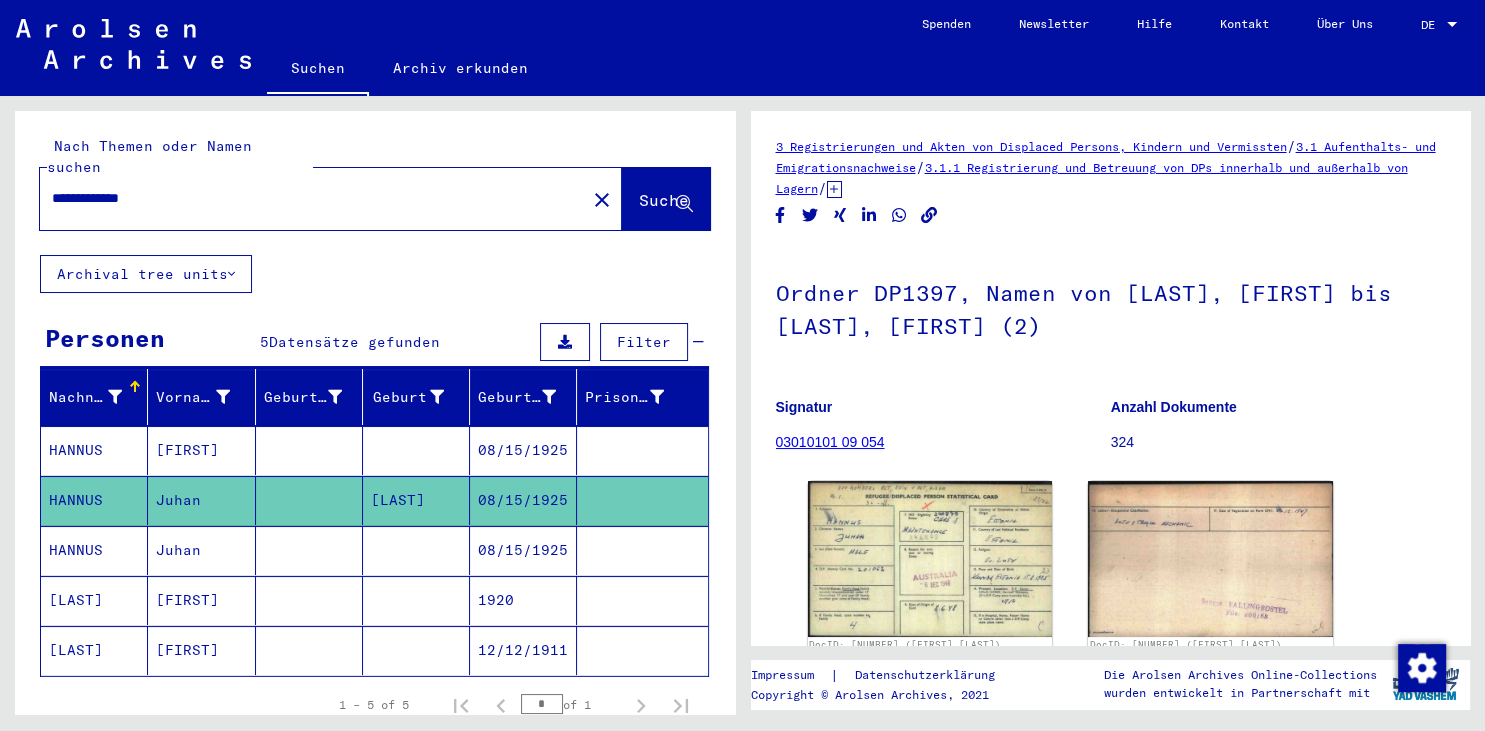 click on "HANNUS" at bounding box center (94, 600) 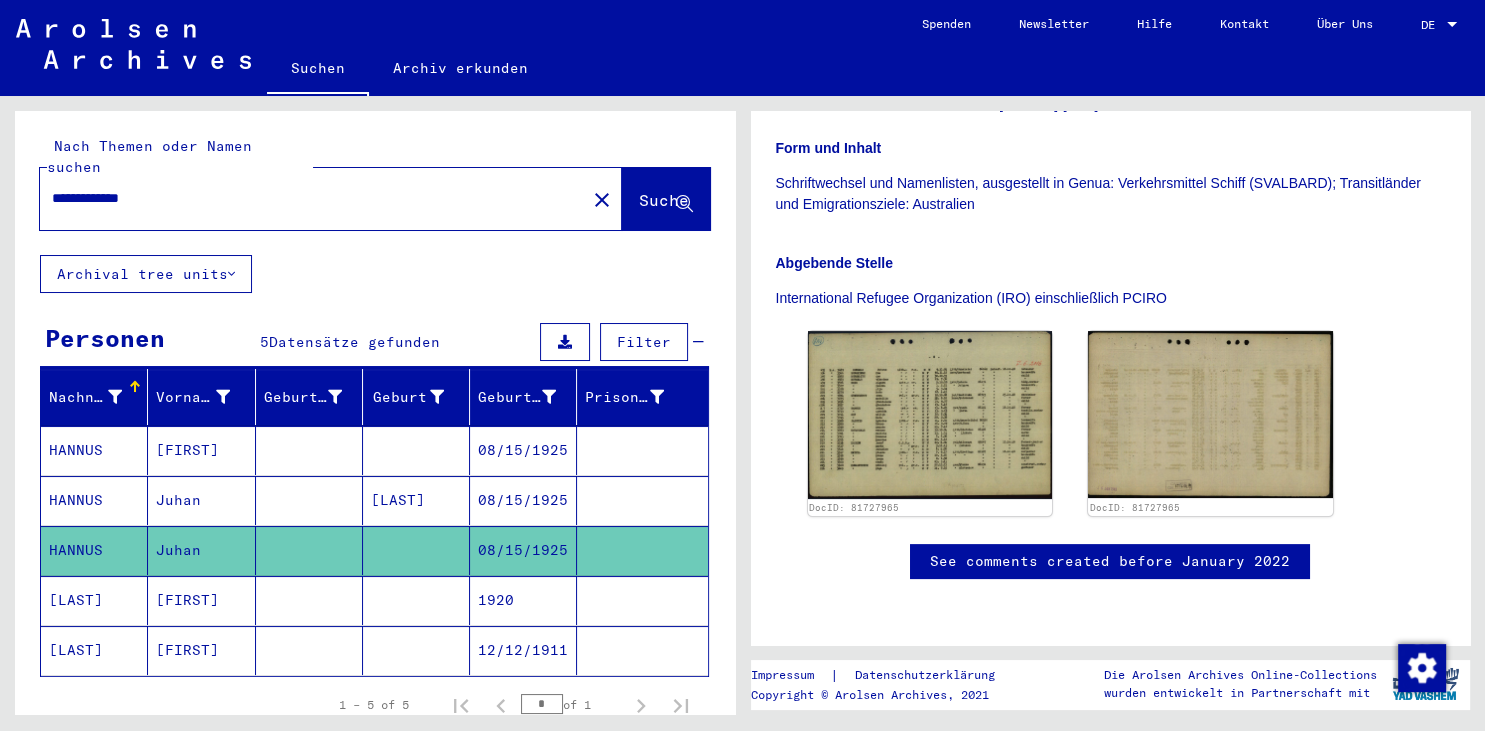 scroll, scrollTop: 441, scrollLeft: 0, axis: vertical 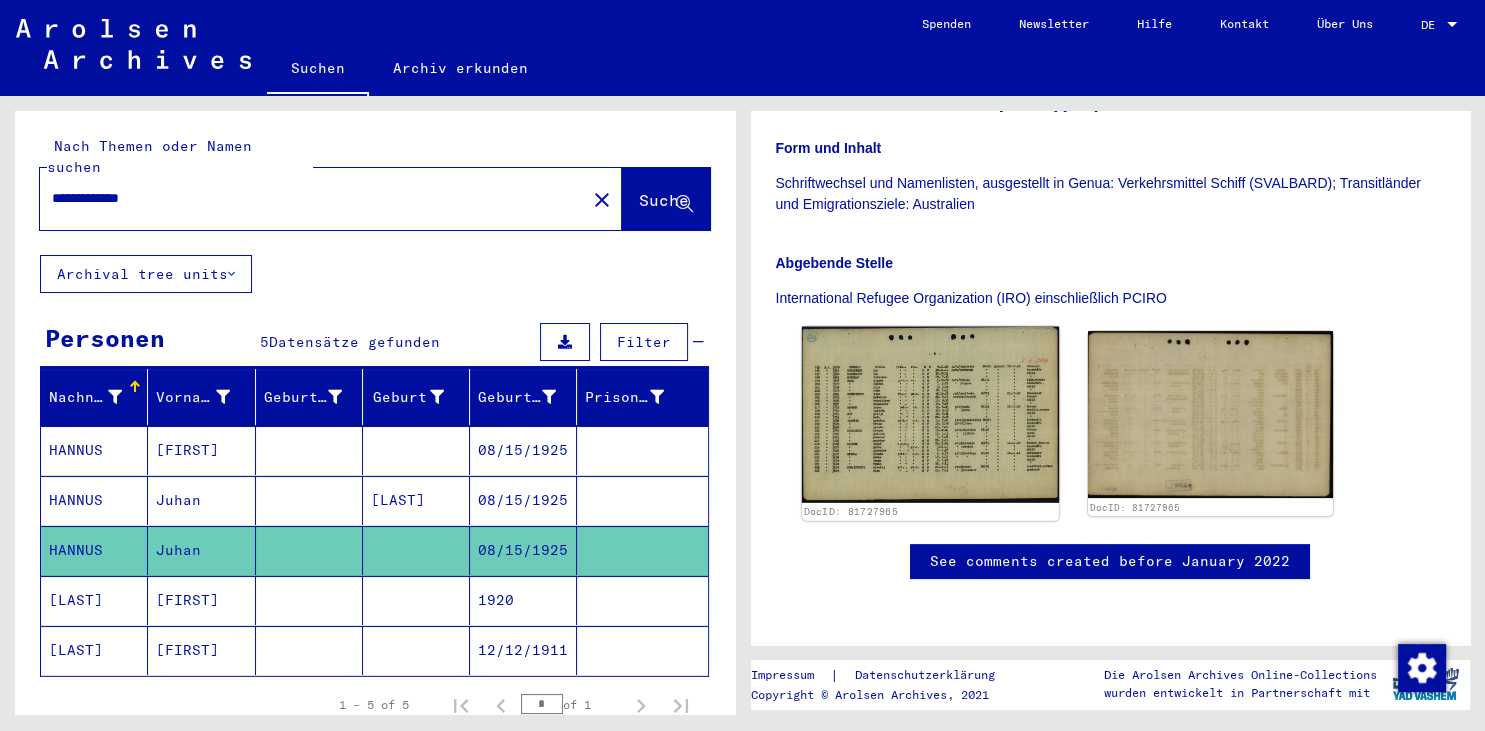 click 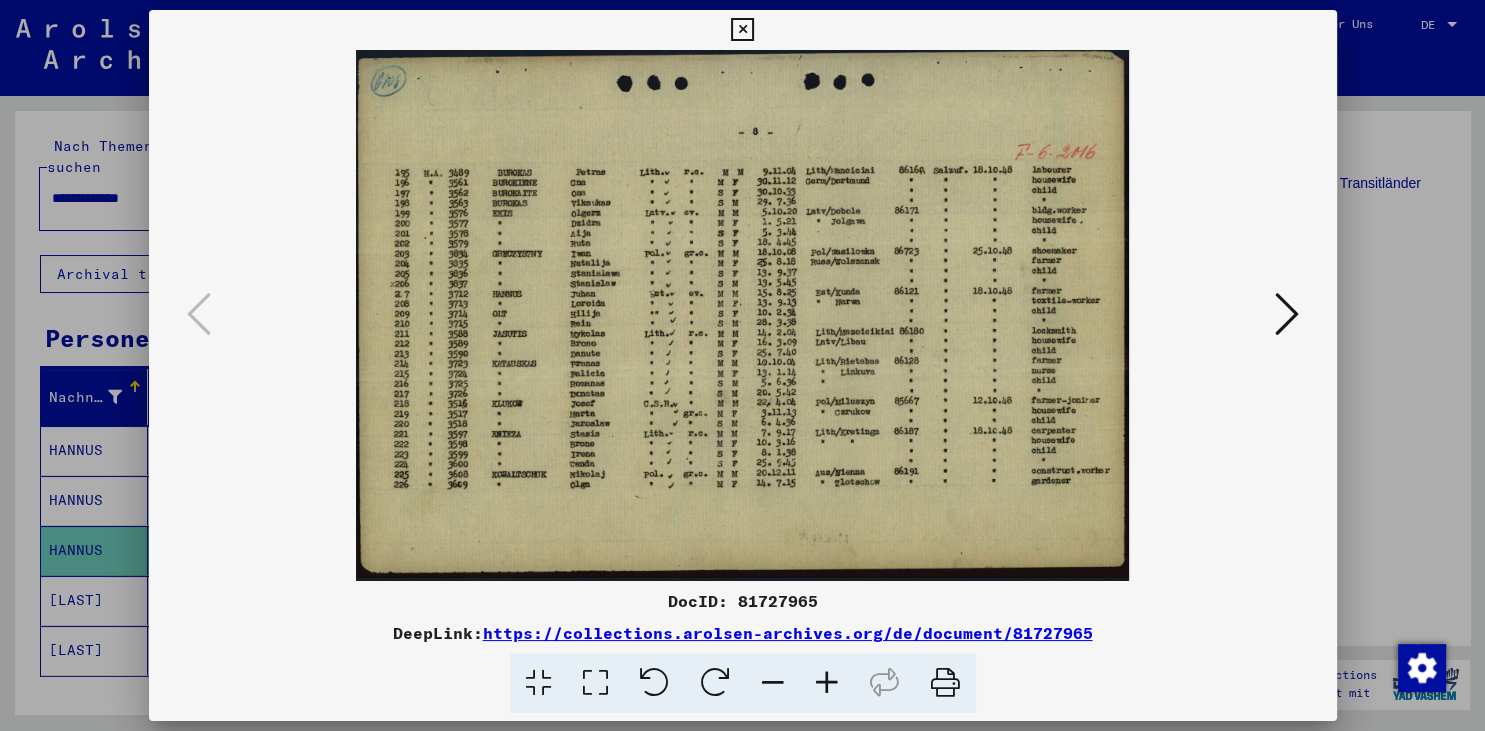 click at bounding box center [827, 683] 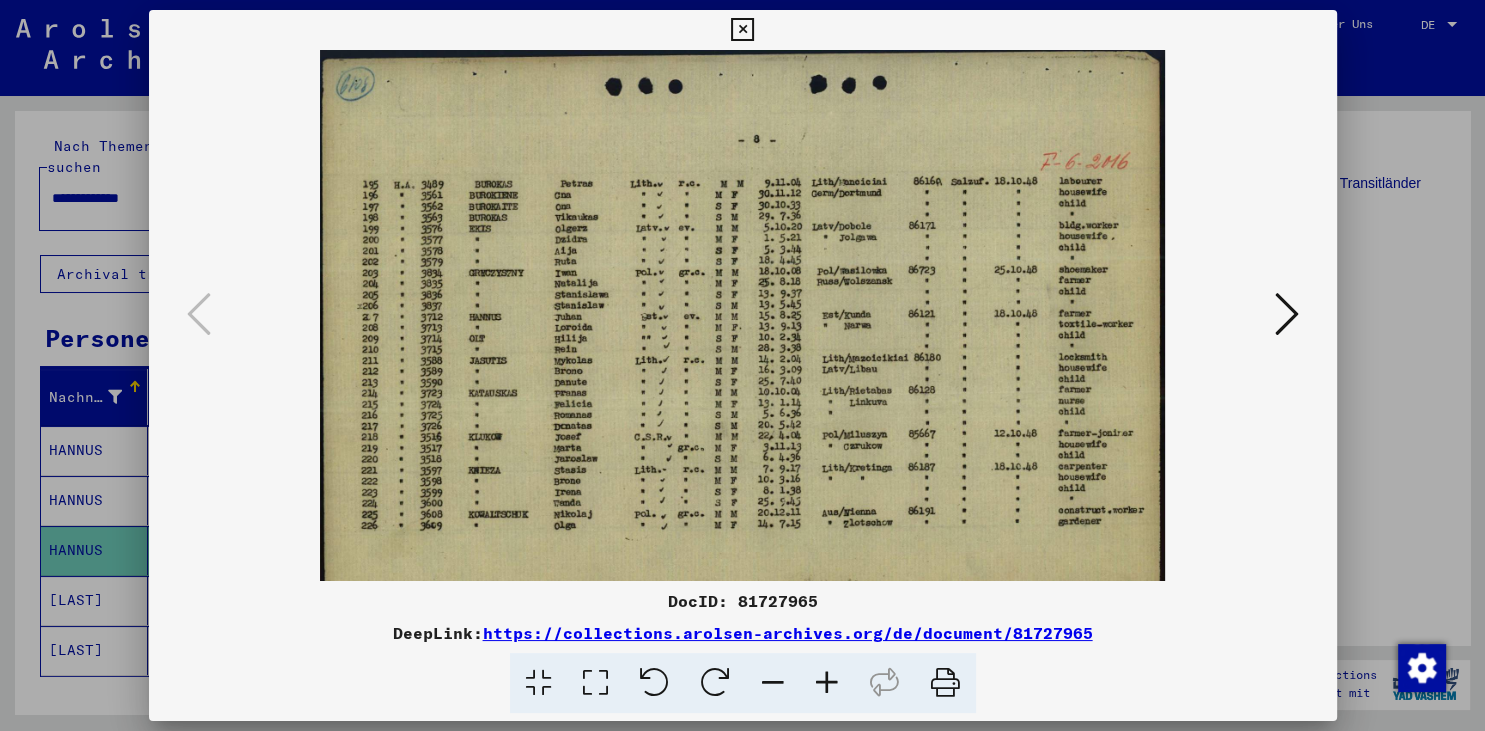 click at bounding box center [827, 683] 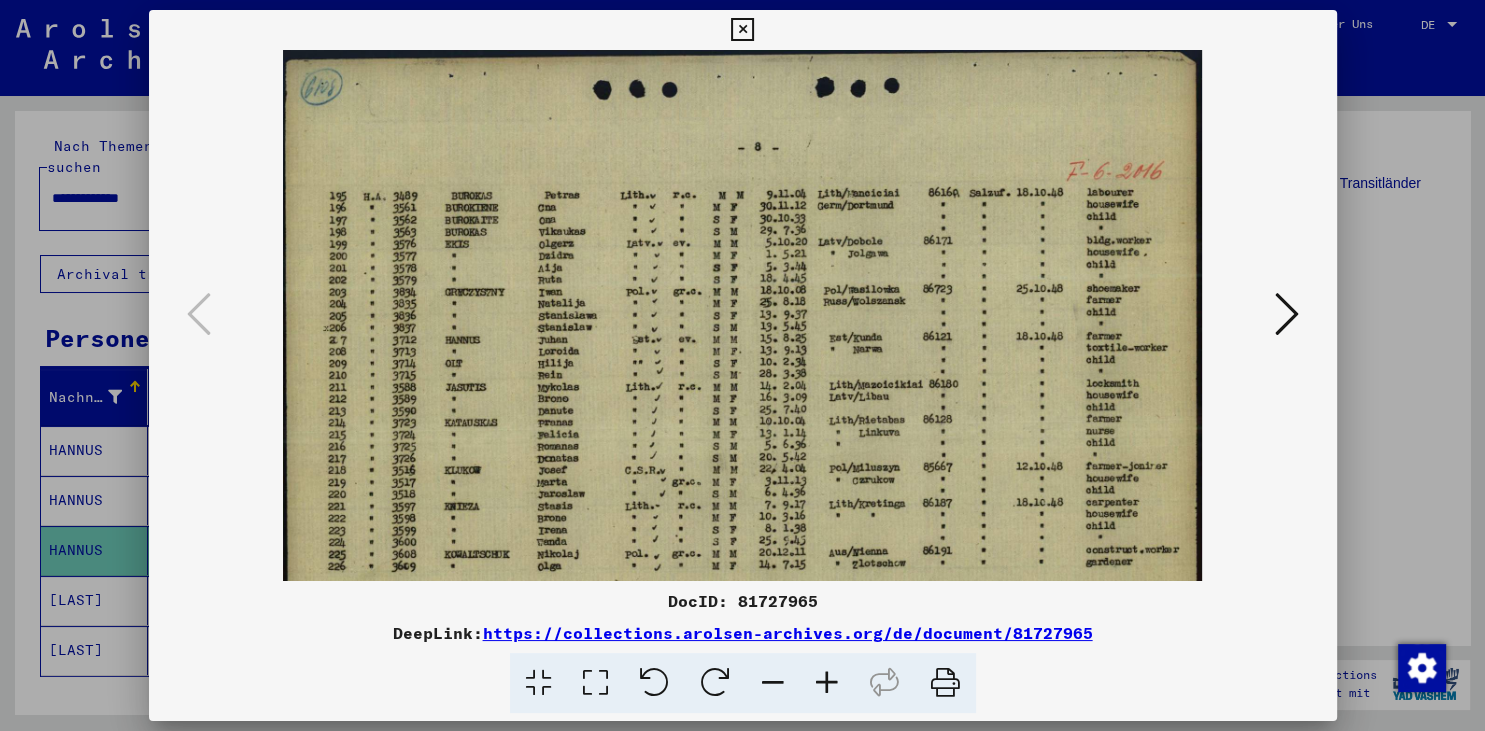 click at bounding box center (827, 683) 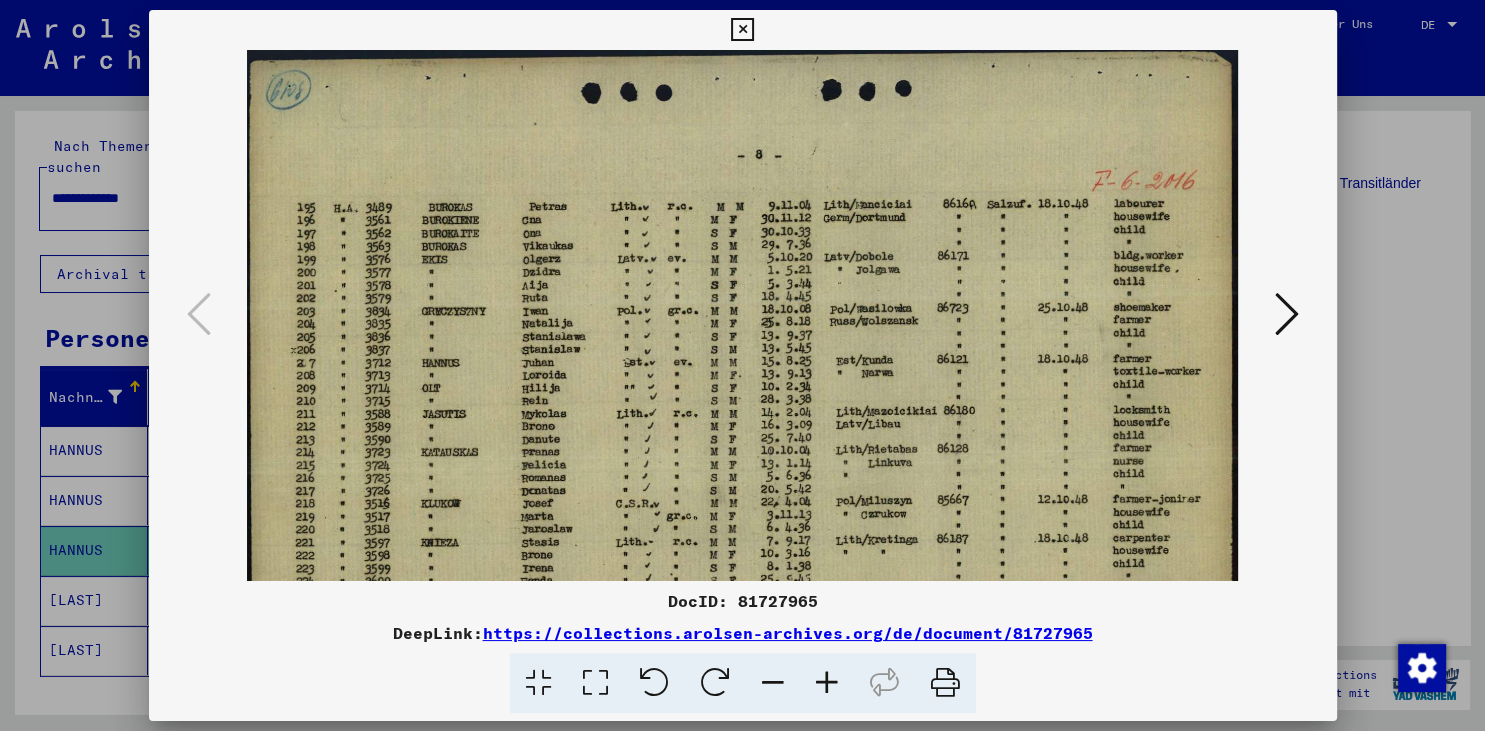 click at bounding box center (827, 683) 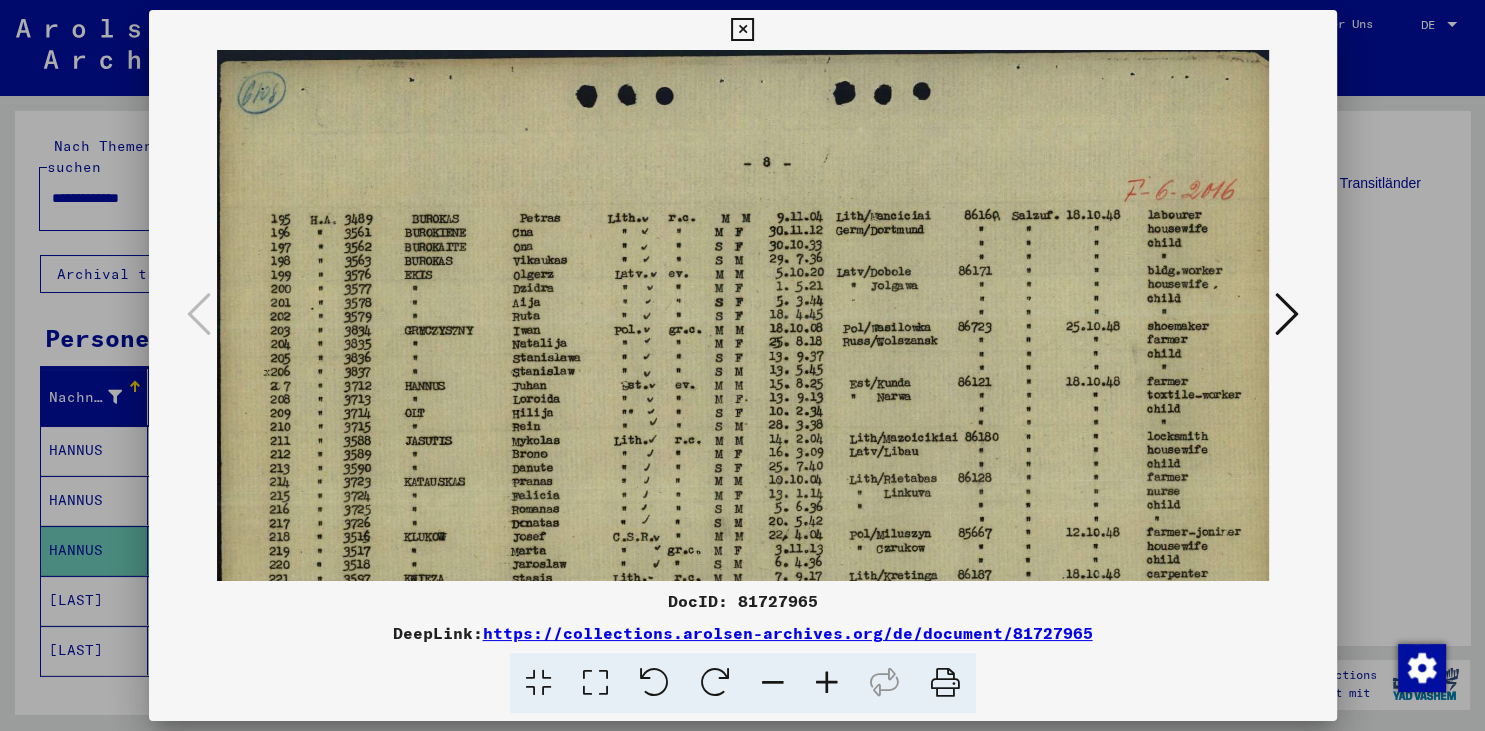 click at bounding box center (827, 683) 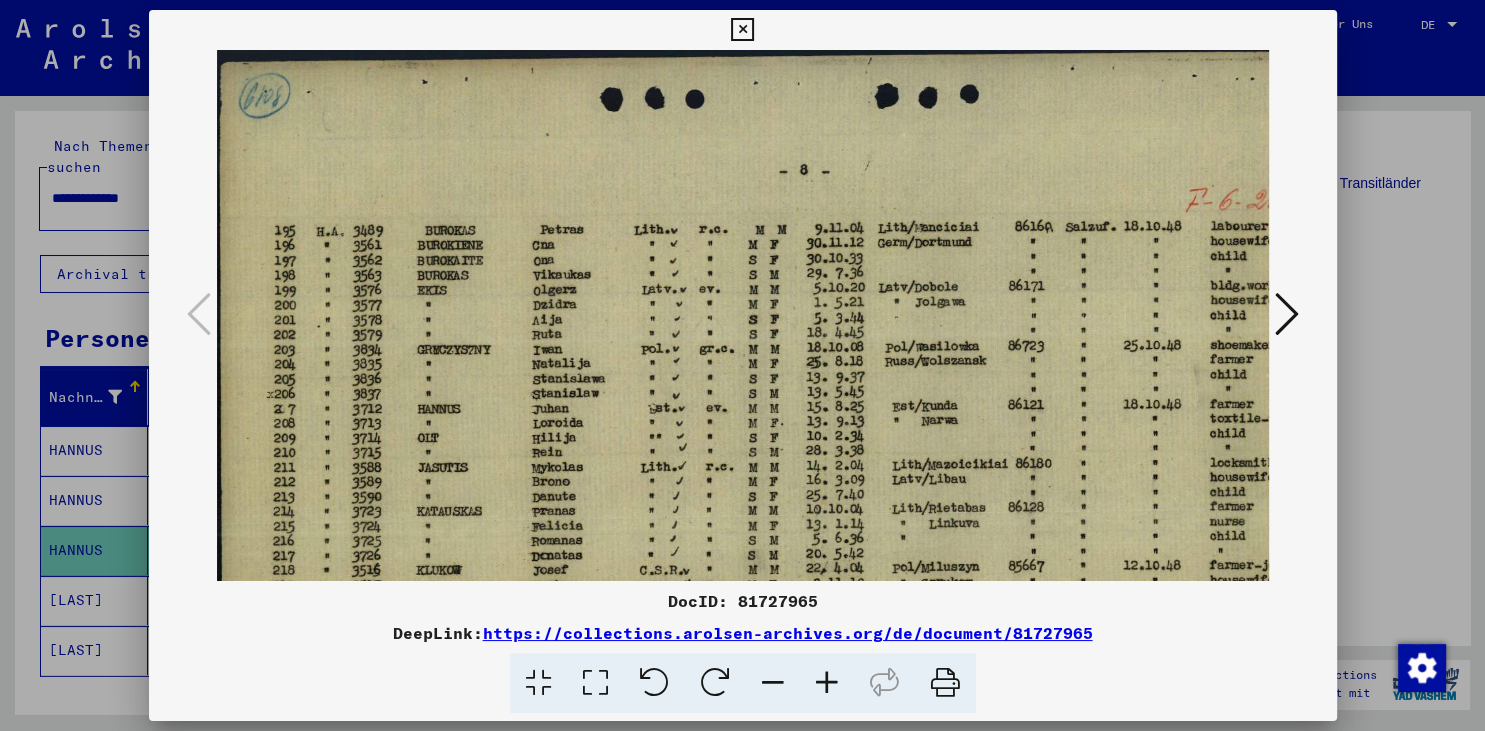 click at bounding box center (827, 683) 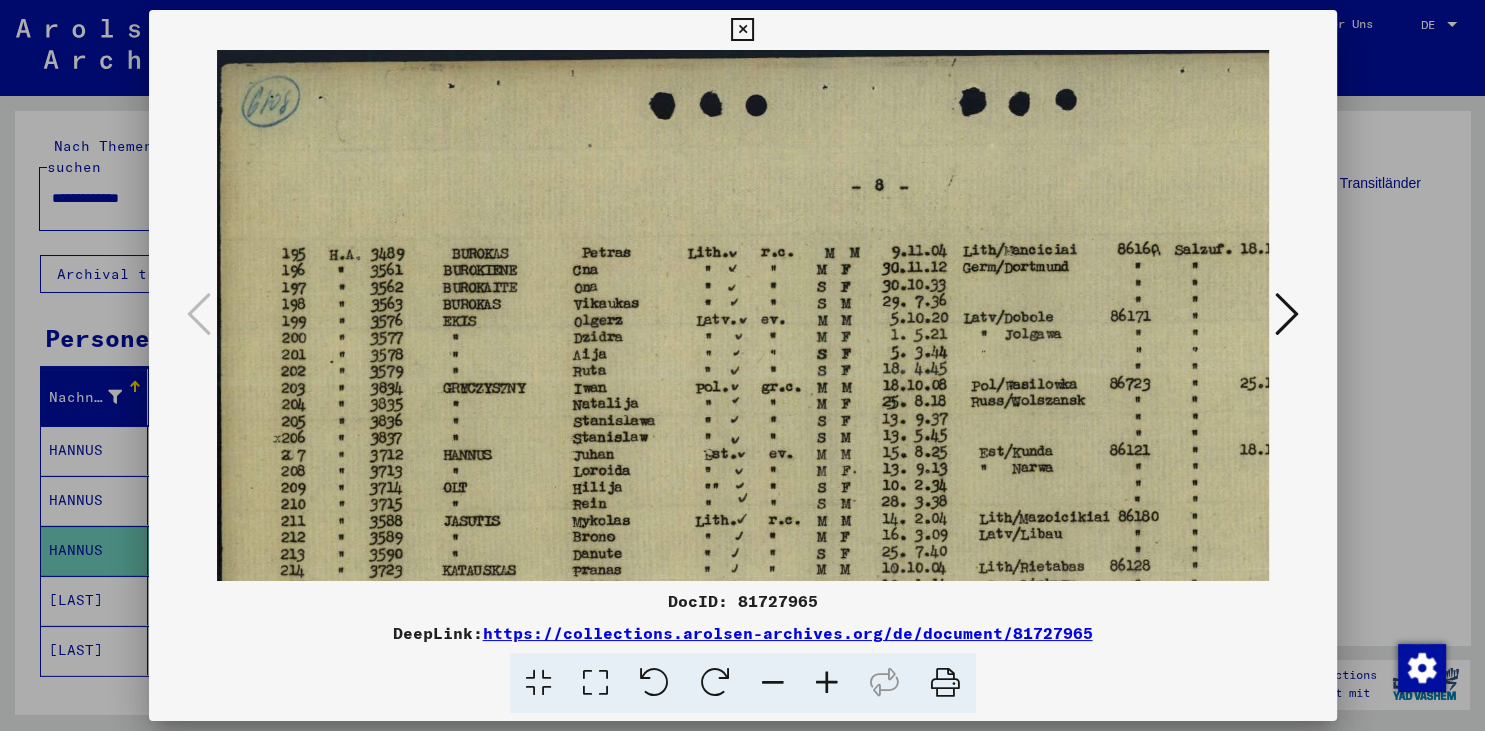 scroll, scrollTop: 0, scrollLeft: 0, axis: both 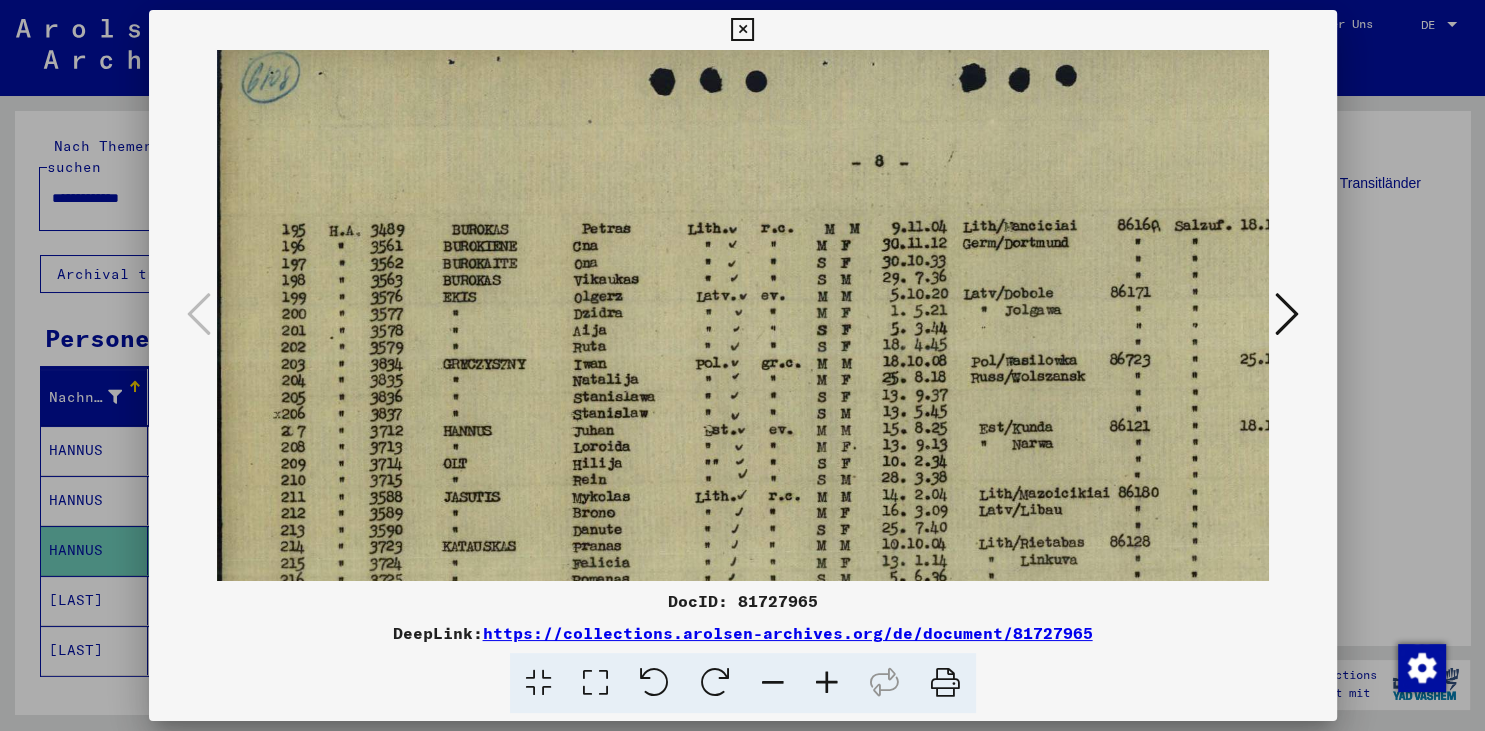 drag, startPoint x: 1012, startPoint y: 483, endPoint x: 1017, endPoint y: 456, distance: 27.45906 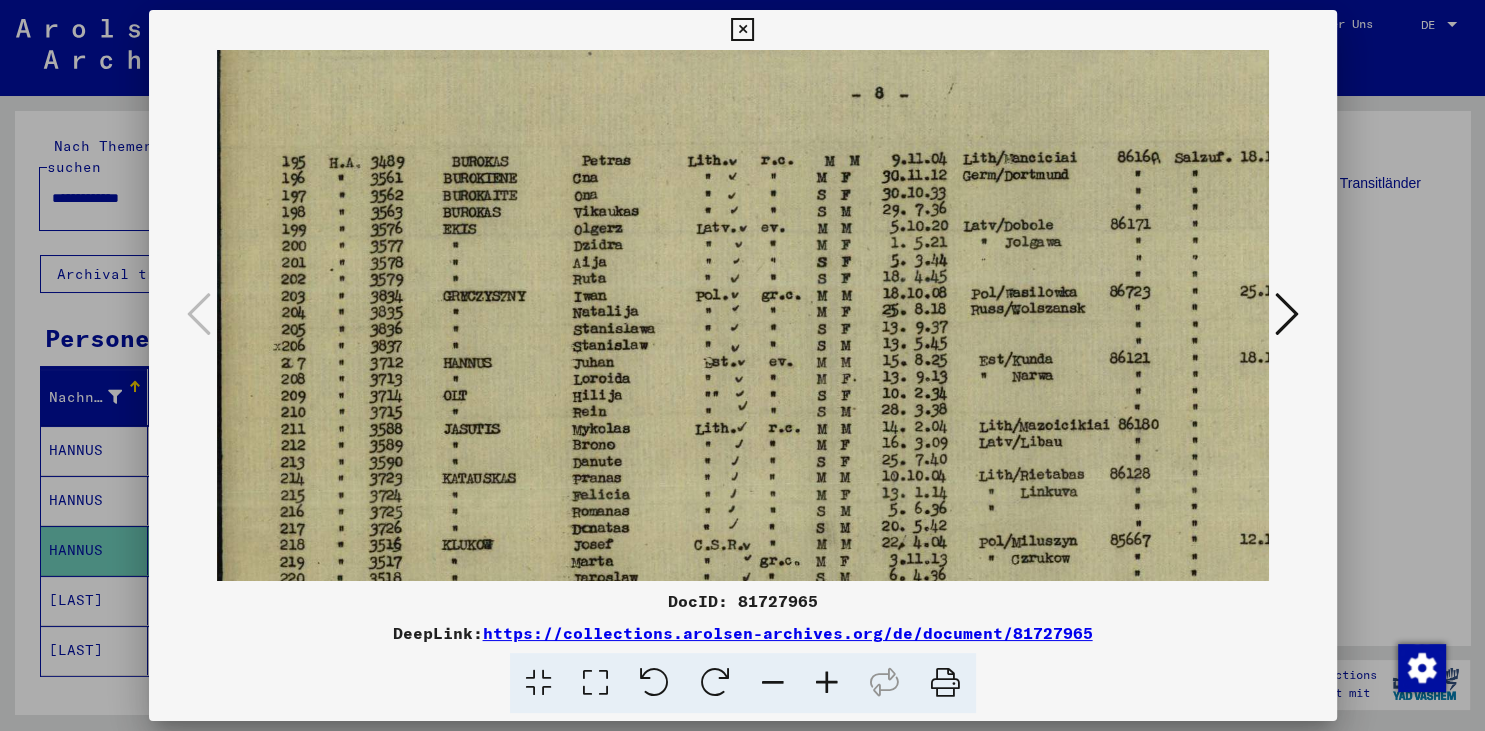 scroll, scrollTop: 92, scrollLeft: 0, axis: vertical 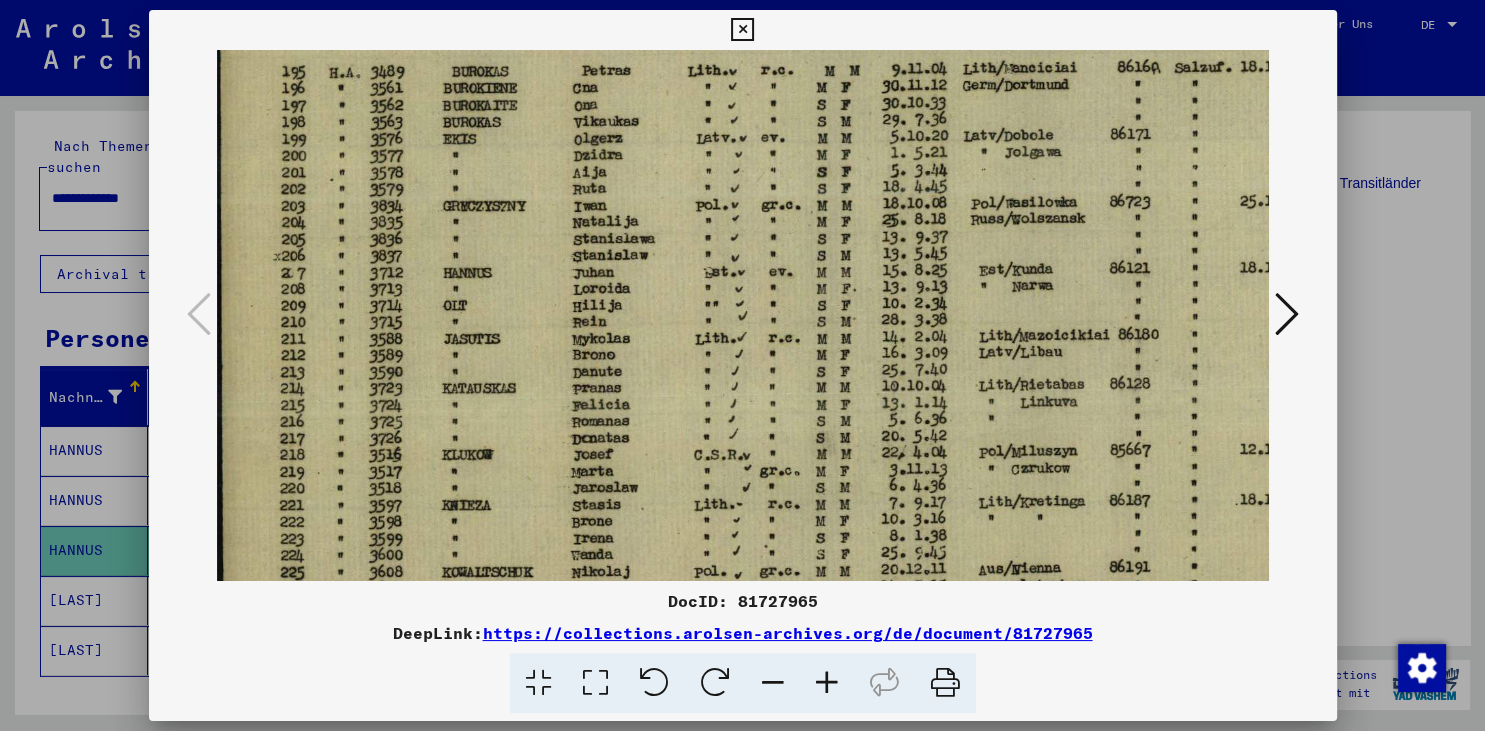 drag, startPoint x: 1054, startPoint y: 522, endPoint x: 1081, endPoint y: 367, distance: 157.33405 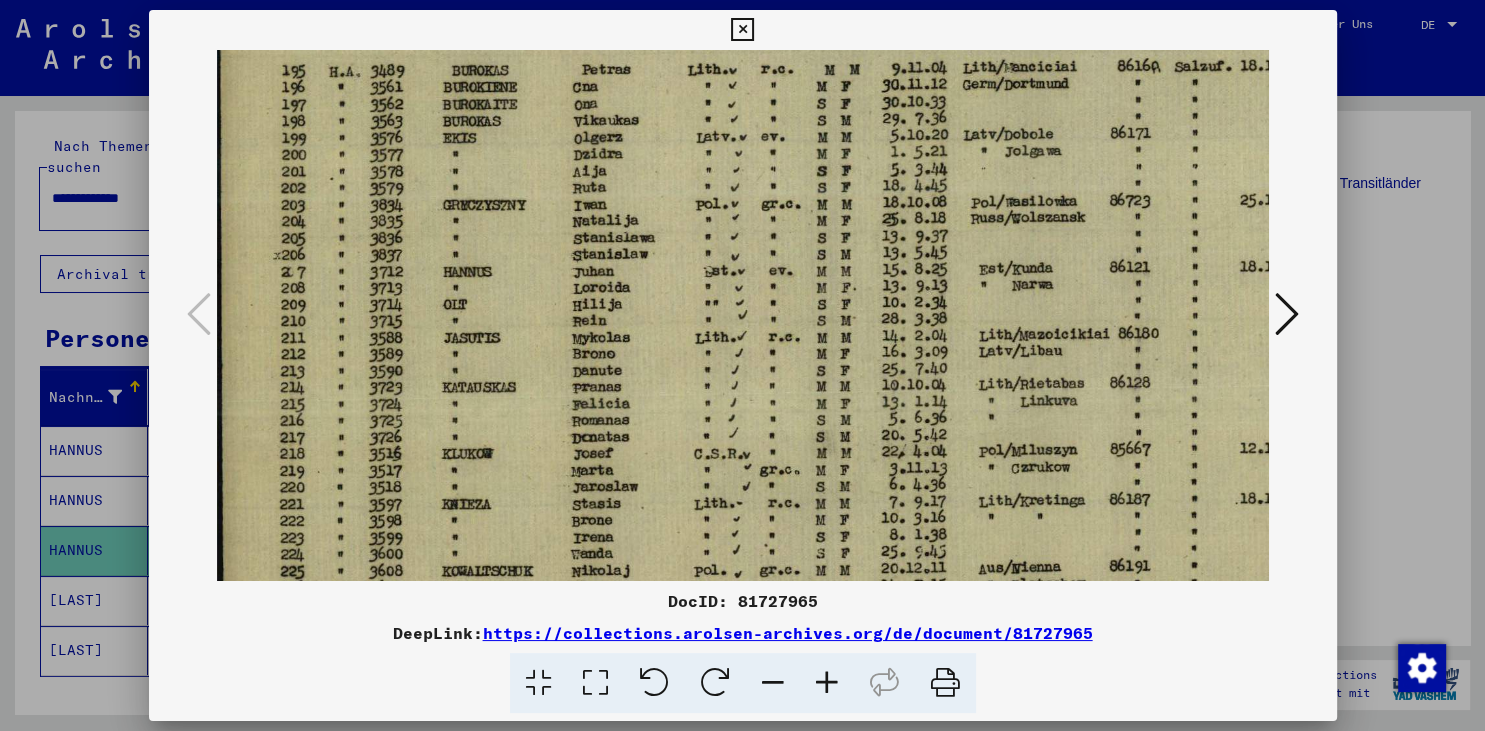 scroll, scrollTop: 234, scrollLeft: 0, axis: vertical 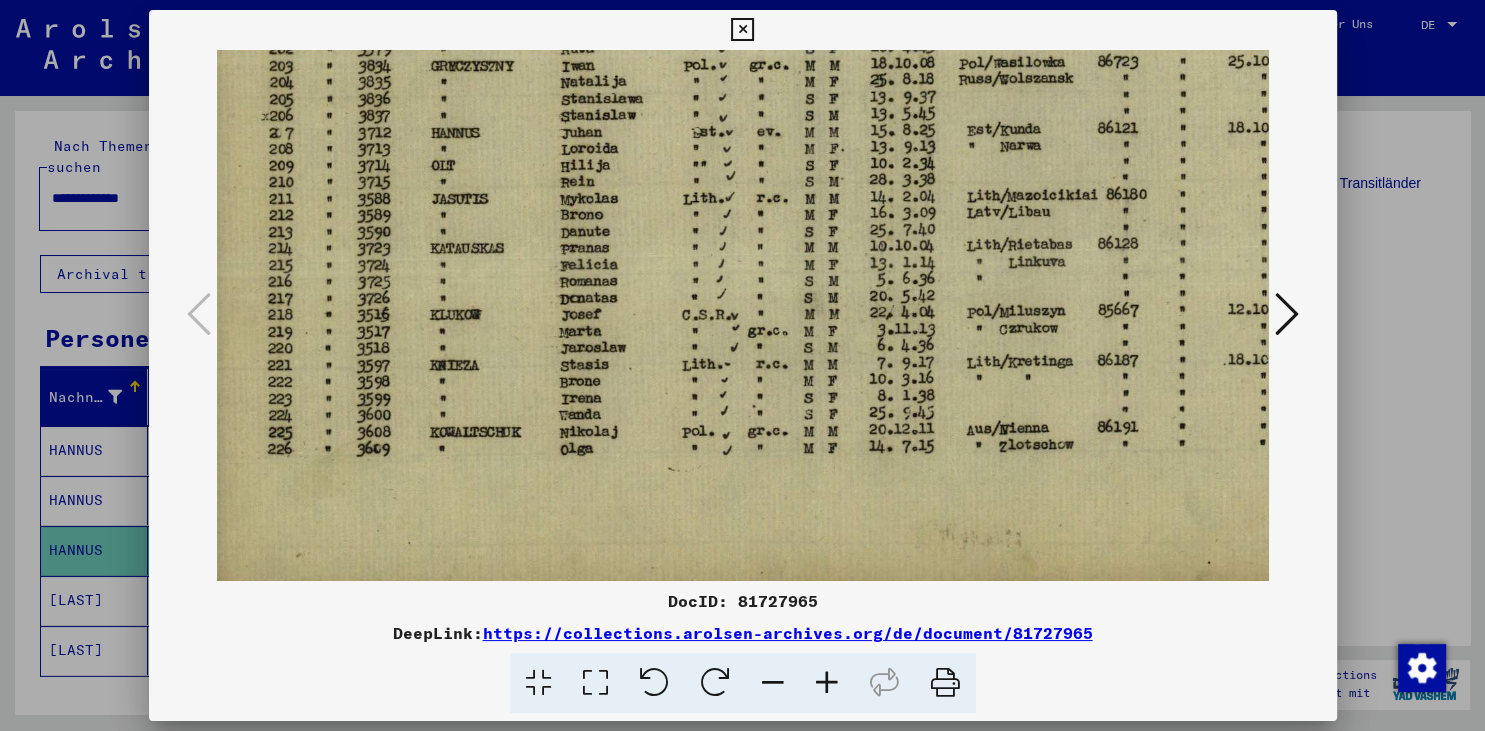 drag, startPoint x: 1084, startPoint y: 485, endPoint x: 1070, endPoint y: 346, distance: 139.70326 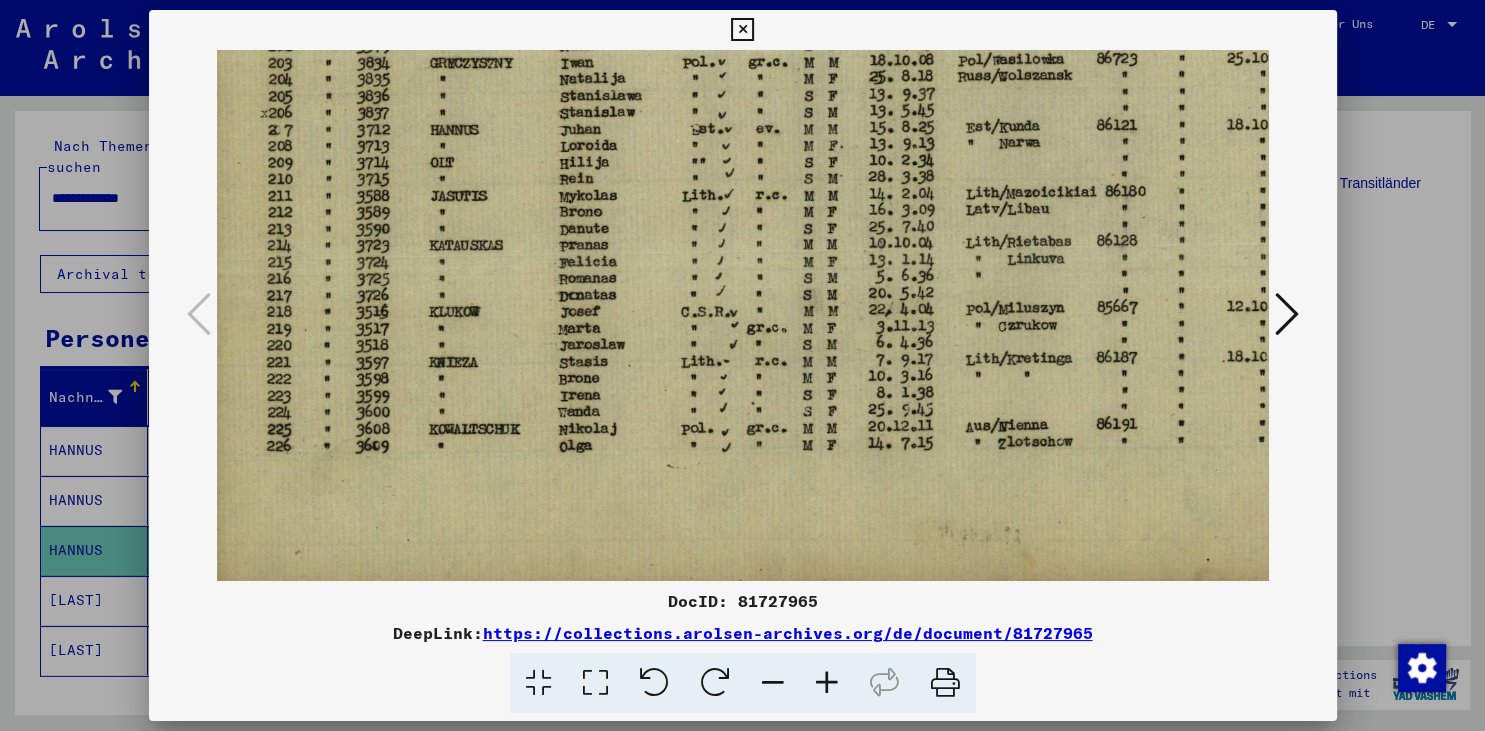 click at bounding box center (1287, 314) 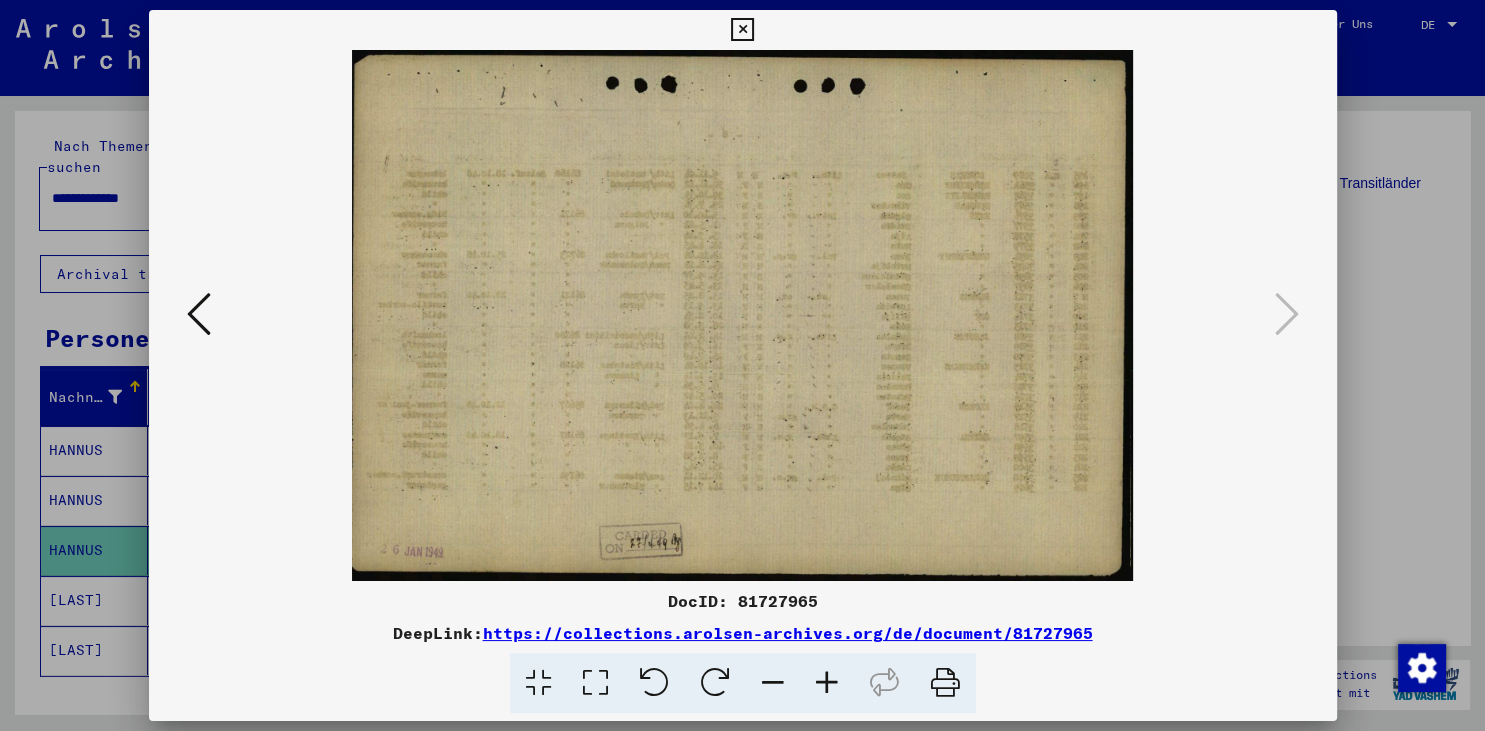 click at bounding box center [742, 30] 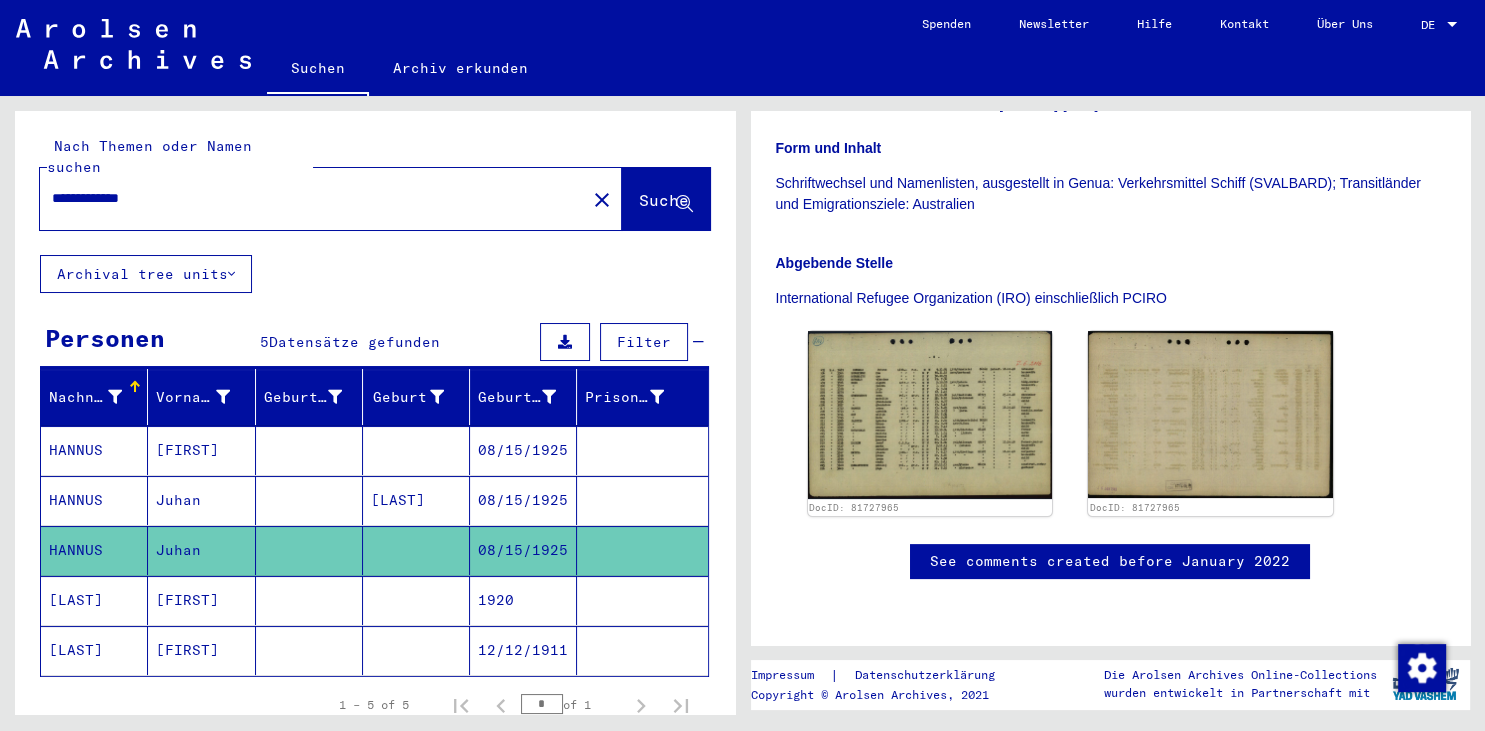 drag, startPoint x: 179, startPoint y: 172, endPoint x: 130, endPoint y: 179, distance: 49.497475 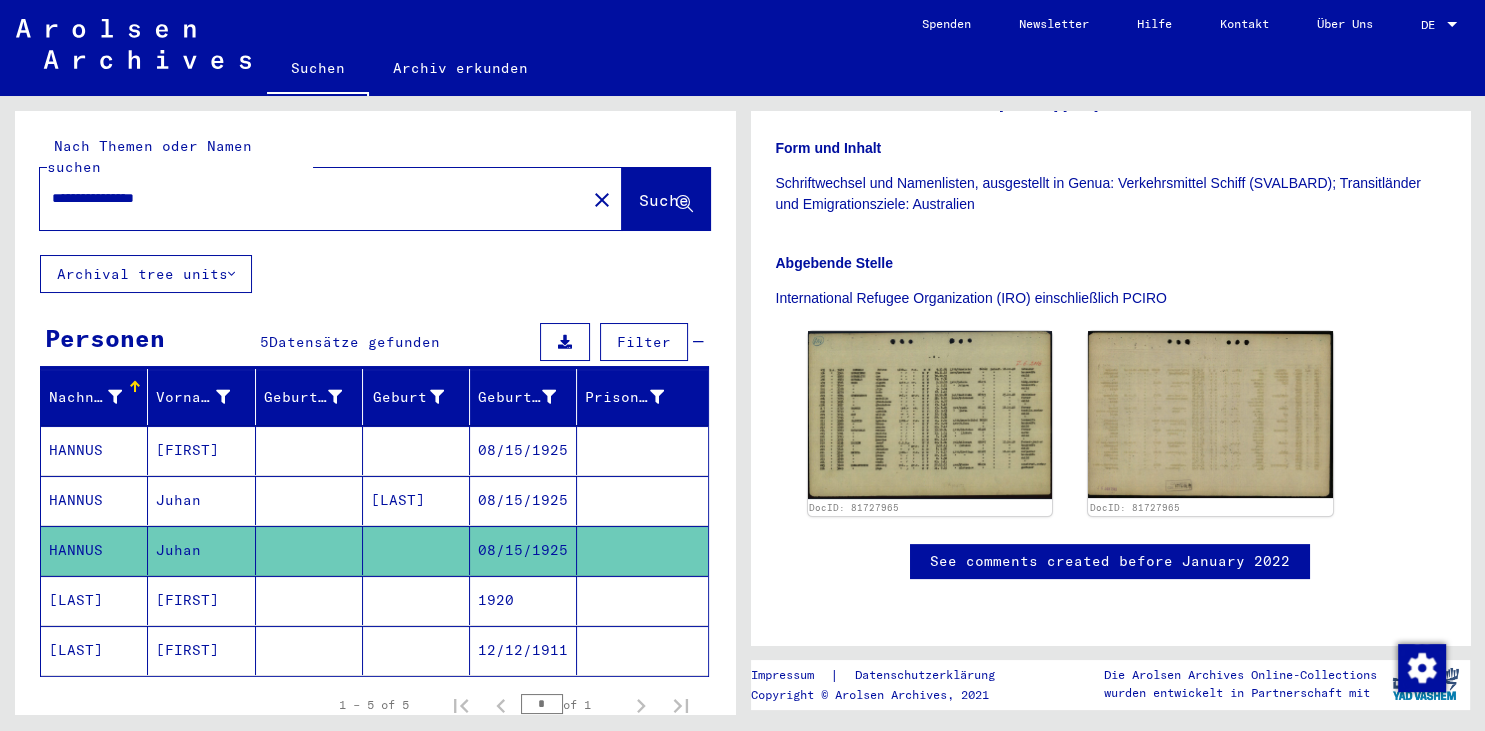 scroll, scrollTop: 0, scrollLeft: 0, axis: both 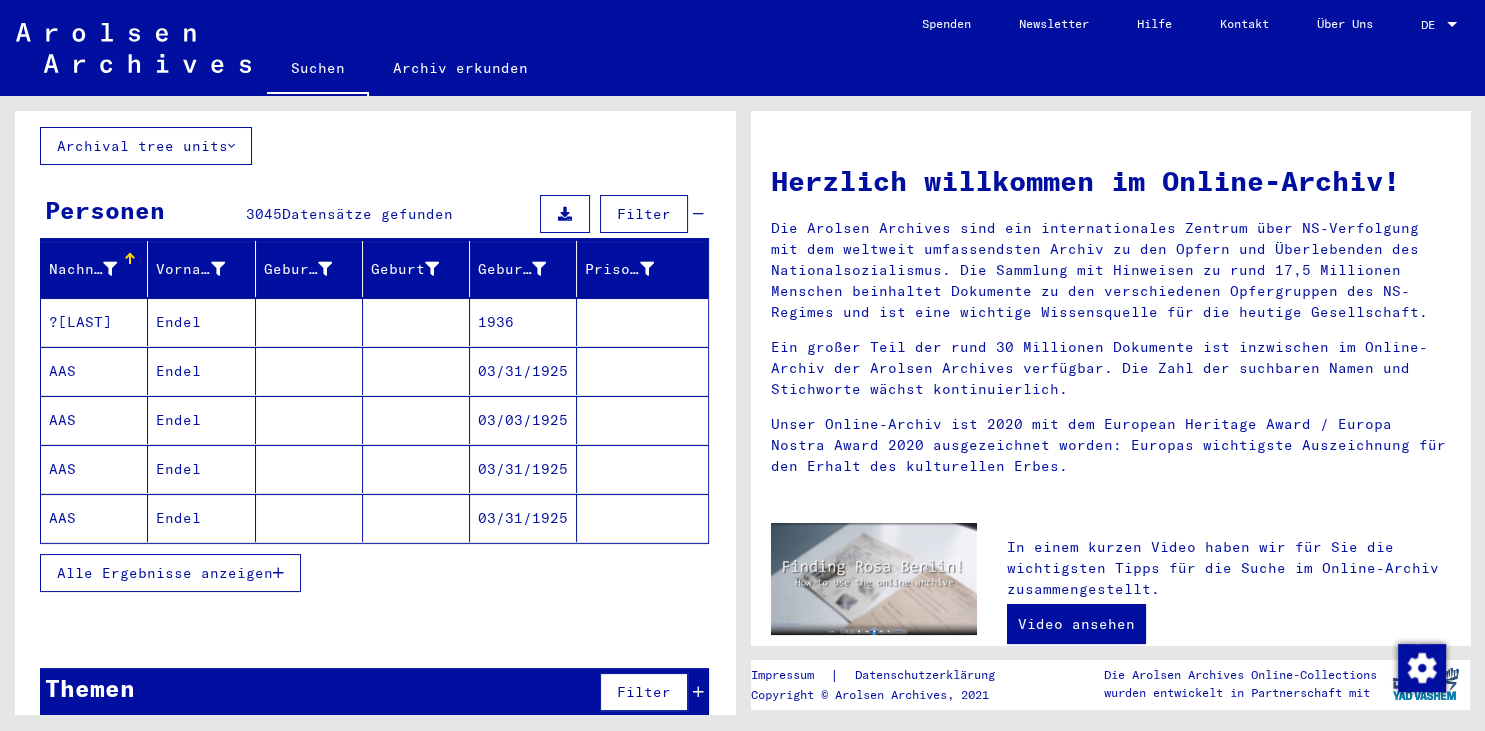 click at bounding box center [278, 573] 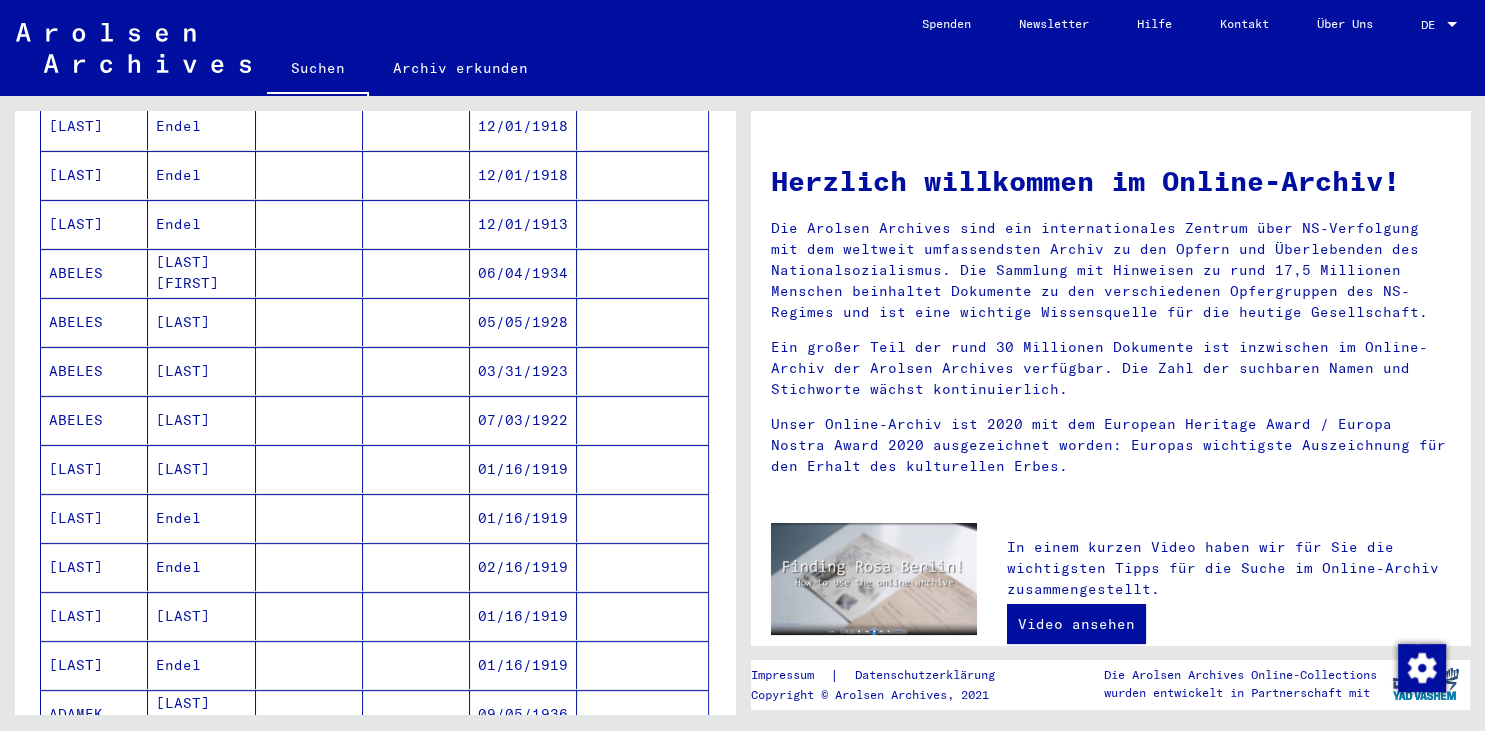 scroll, scrollTop: 238, scrollLeft: 0, axis: vertical 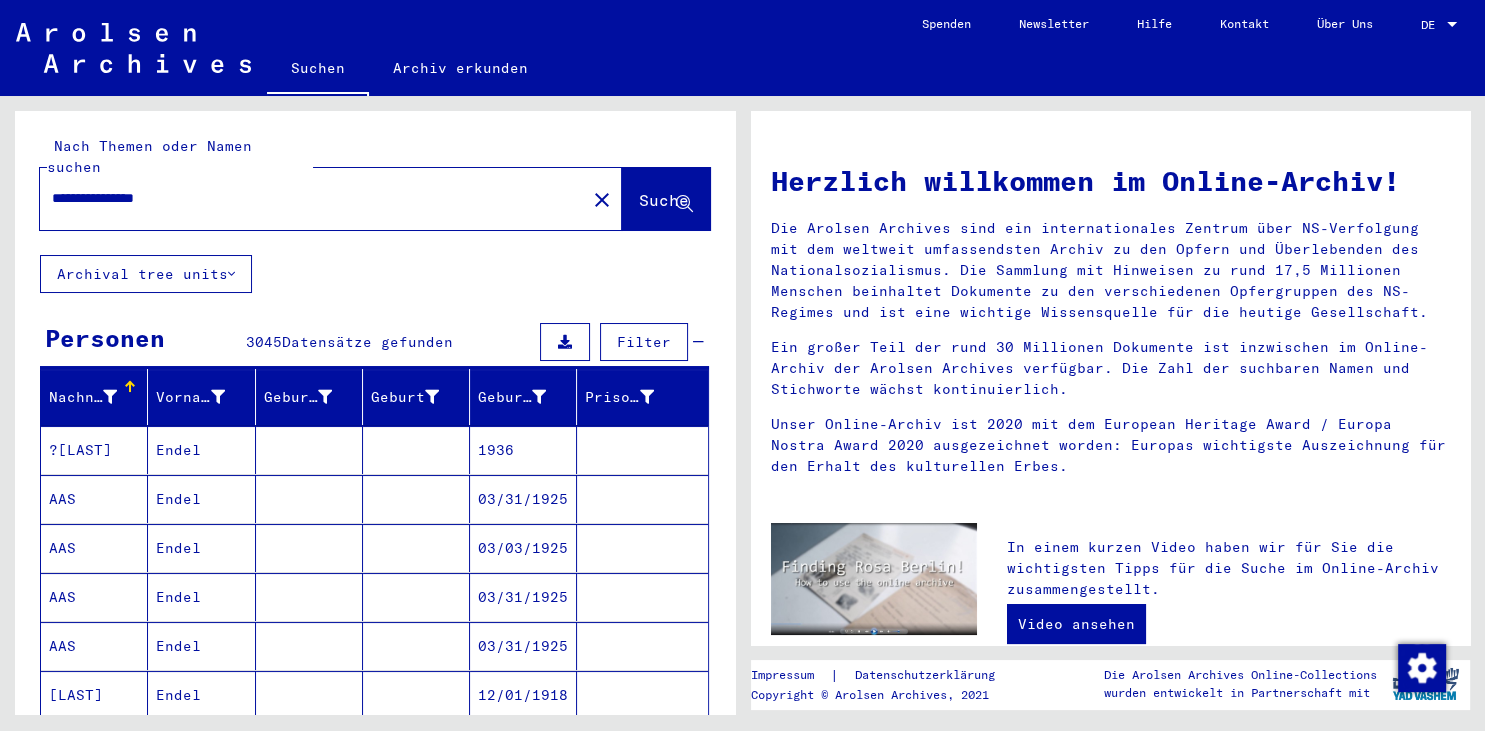 drag, startPoint x: 239, startPoint y: 182, endPoint x: 26, endPoint y: 187, distance: 213.05867 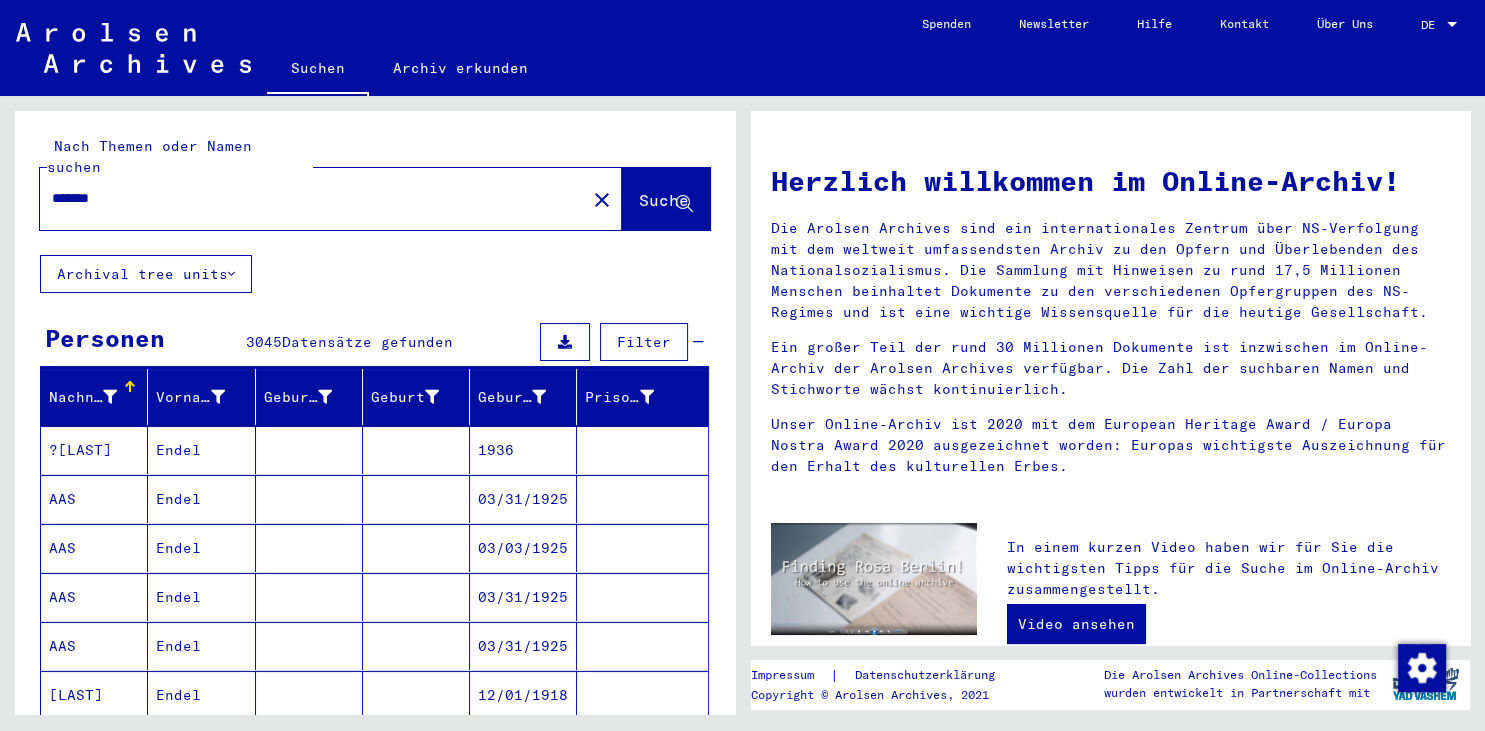 type on "*******" 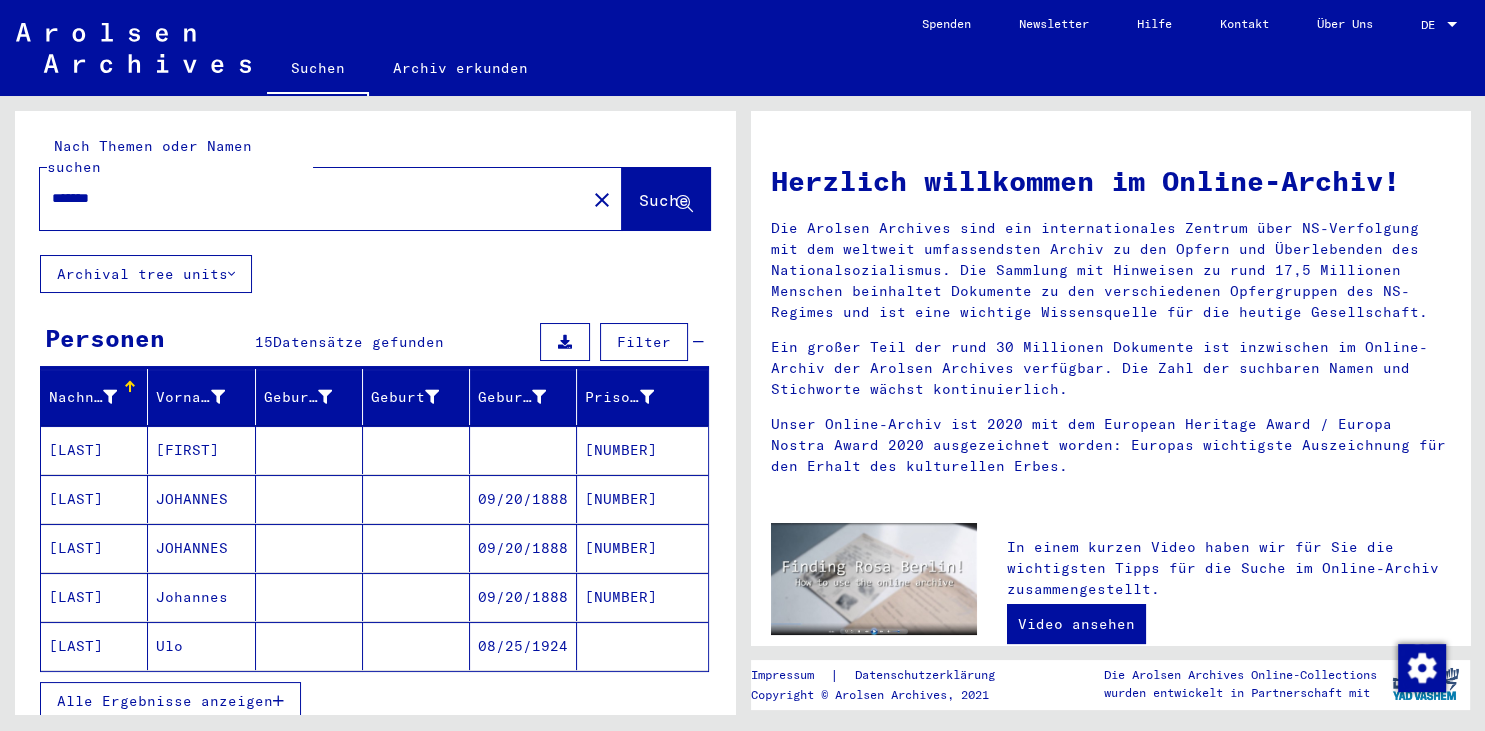 click at bounding box center [278, 701] 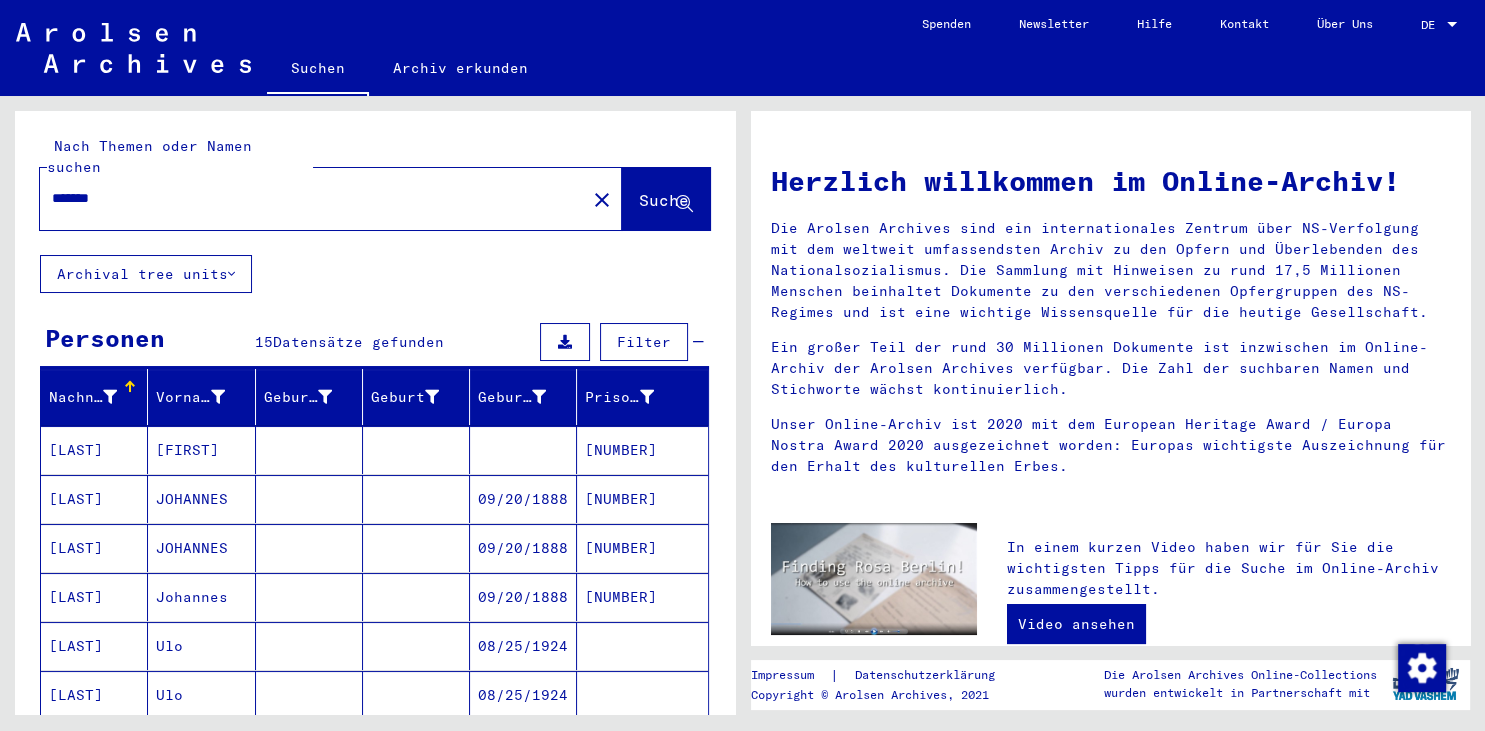 scroll, scrollTop: 110, scrollLeft: 0, axis: vertical 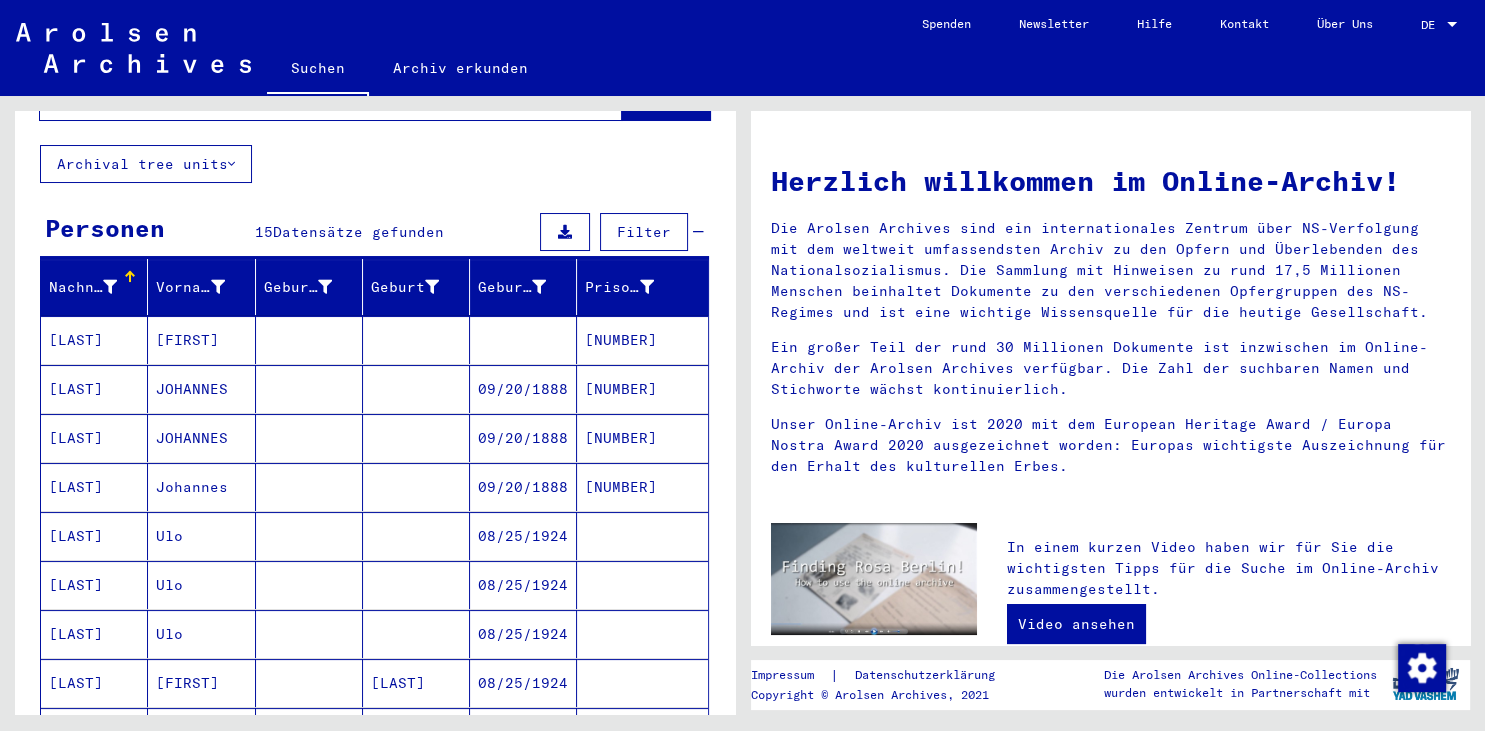 click on "[LAST]" at bounding box center (94, 585) 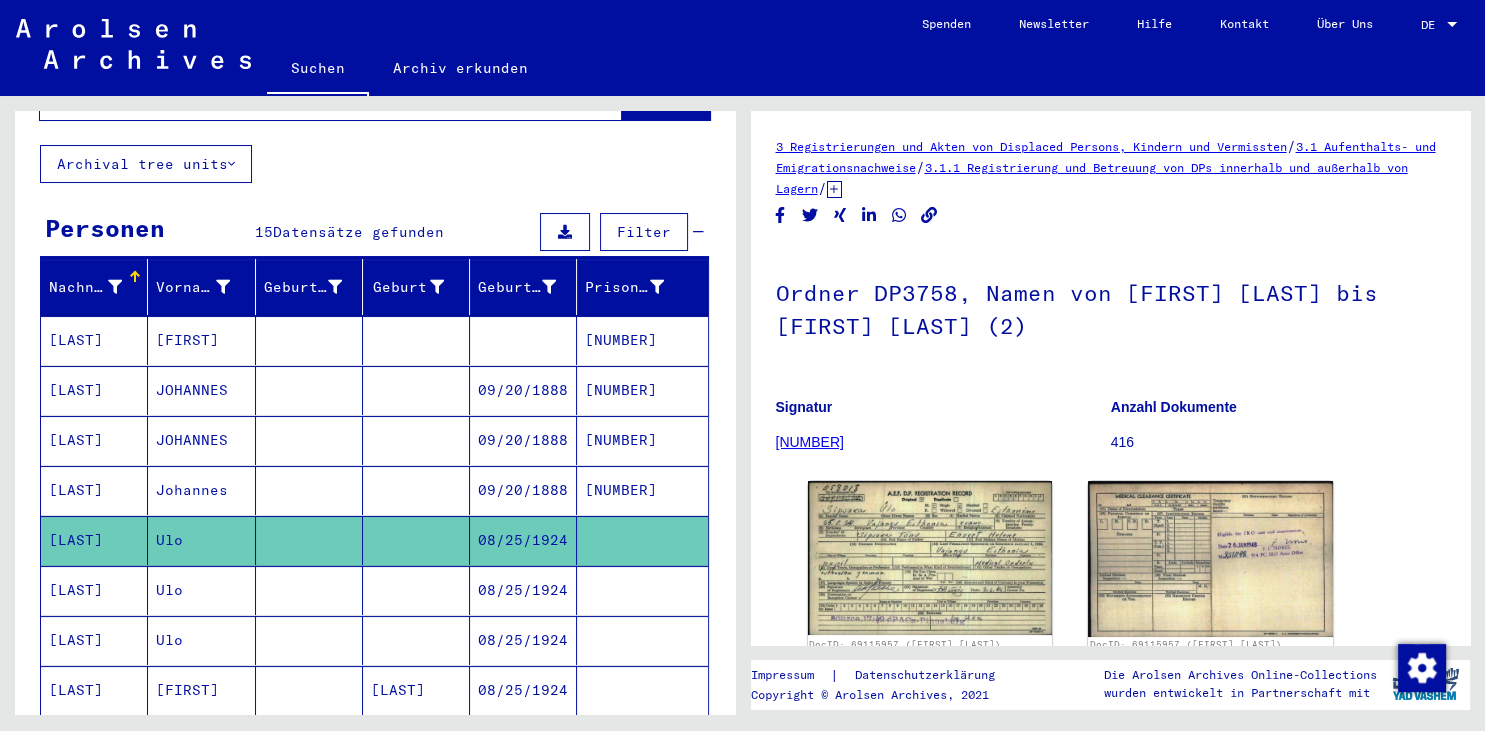 scroll, scrollTop: 110, scrollLeft: 0, axis: vertical 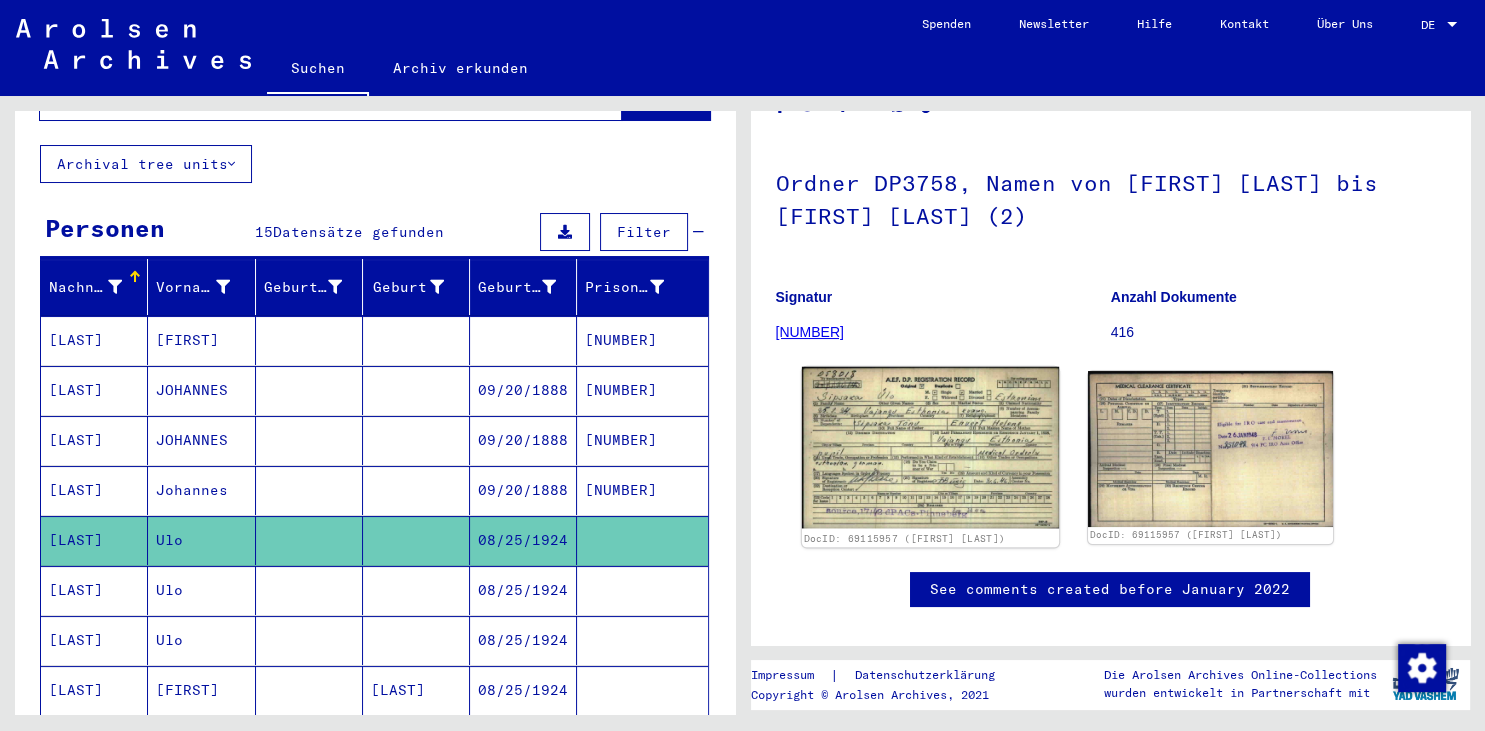 click 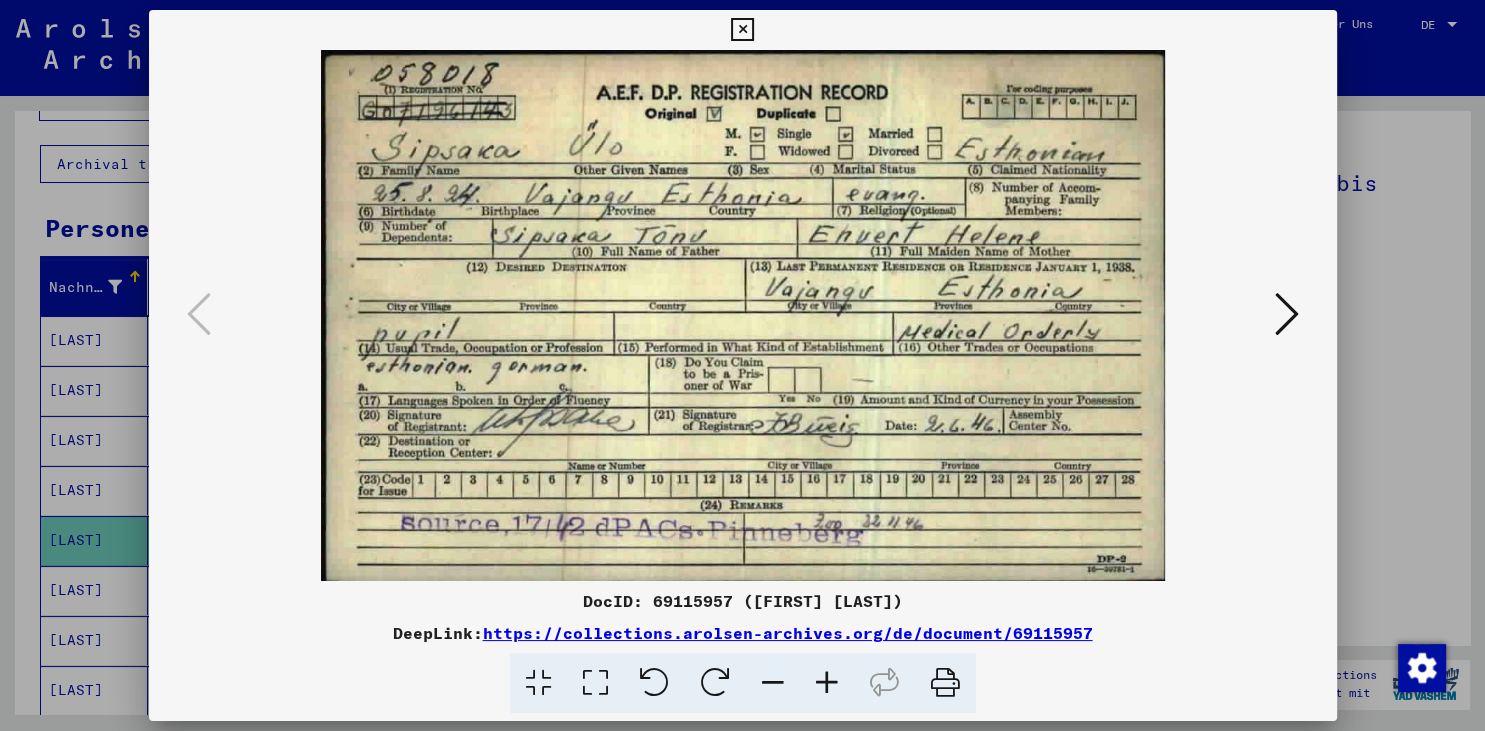 click at bounding box center [1287, 314] 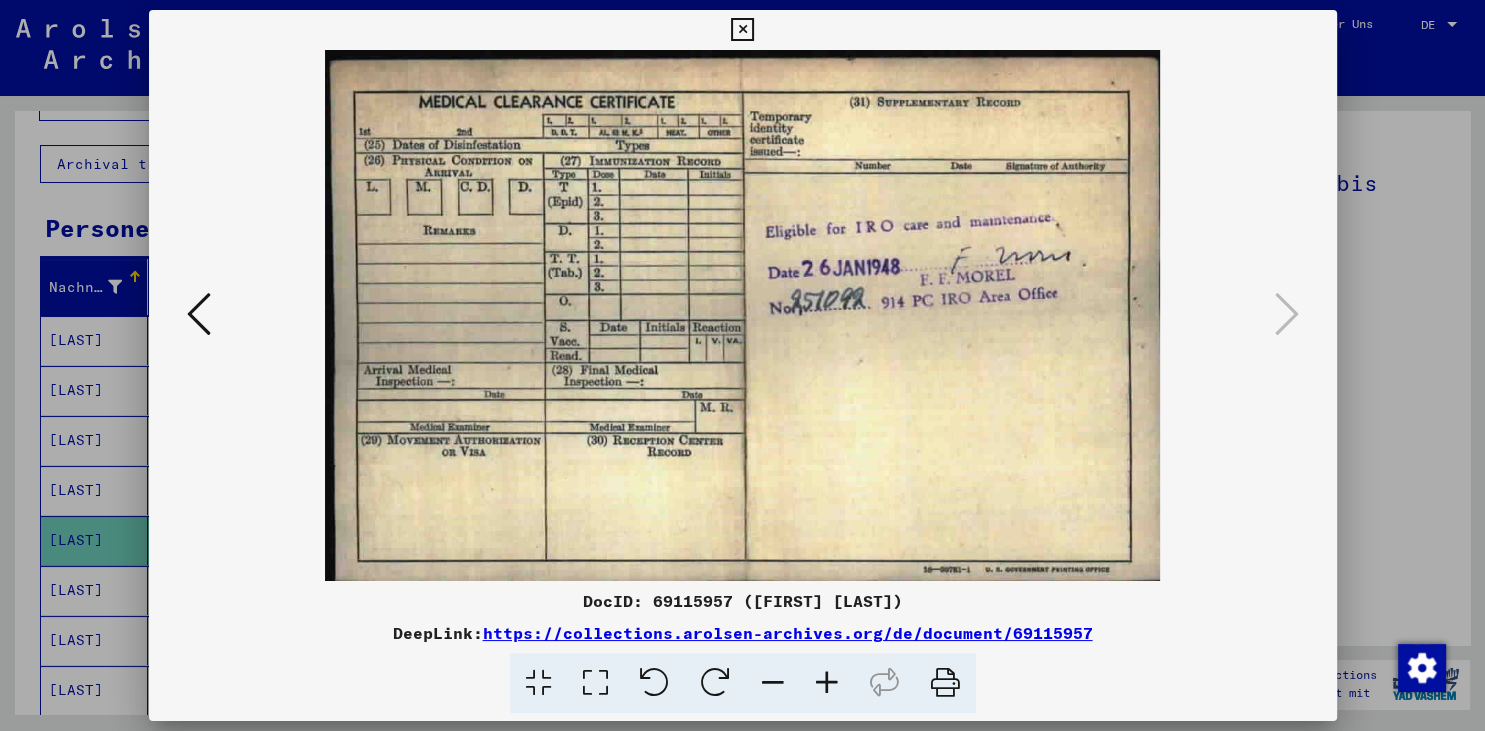 click at bounding box center (742, 30) 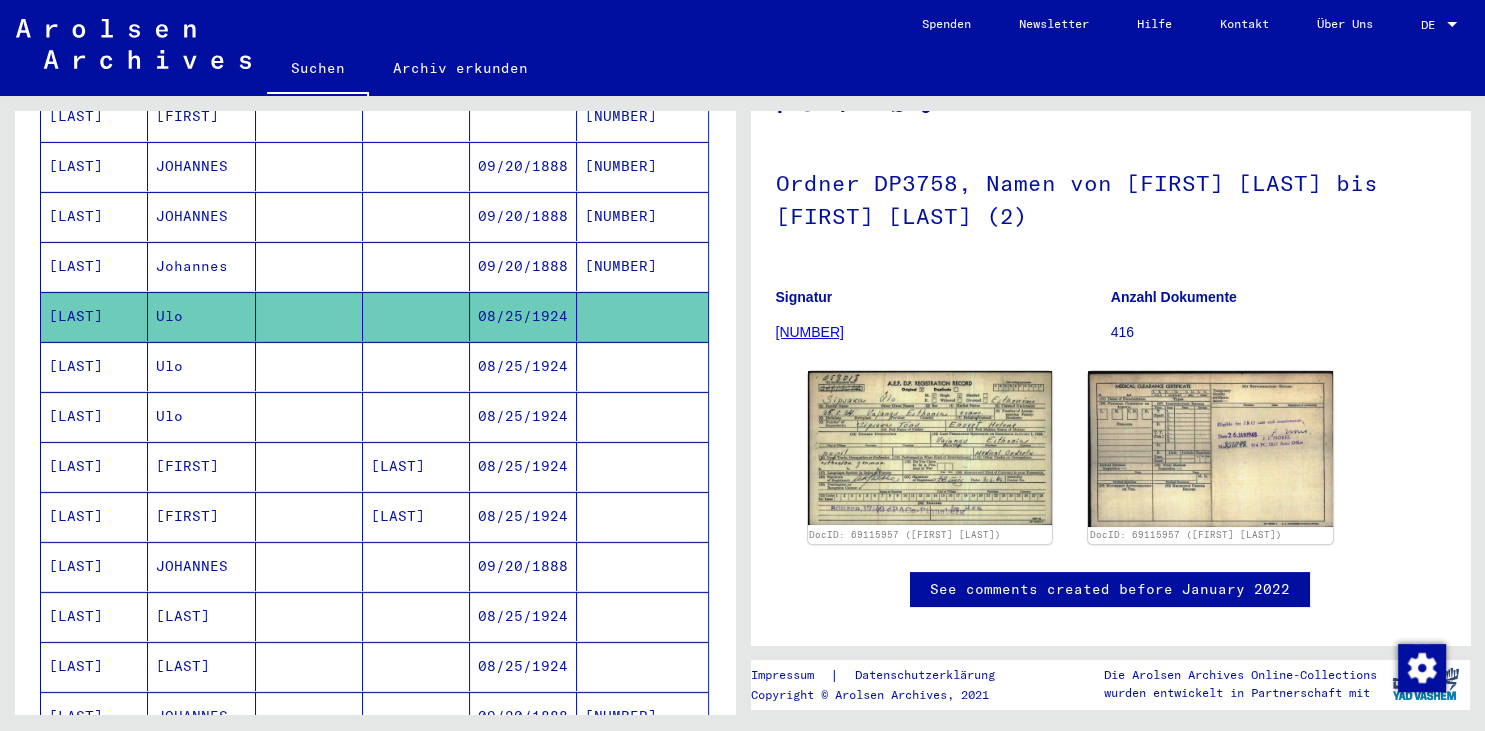 scroll, scrollTop: 441, scrollLeft: 0, axis: vertical 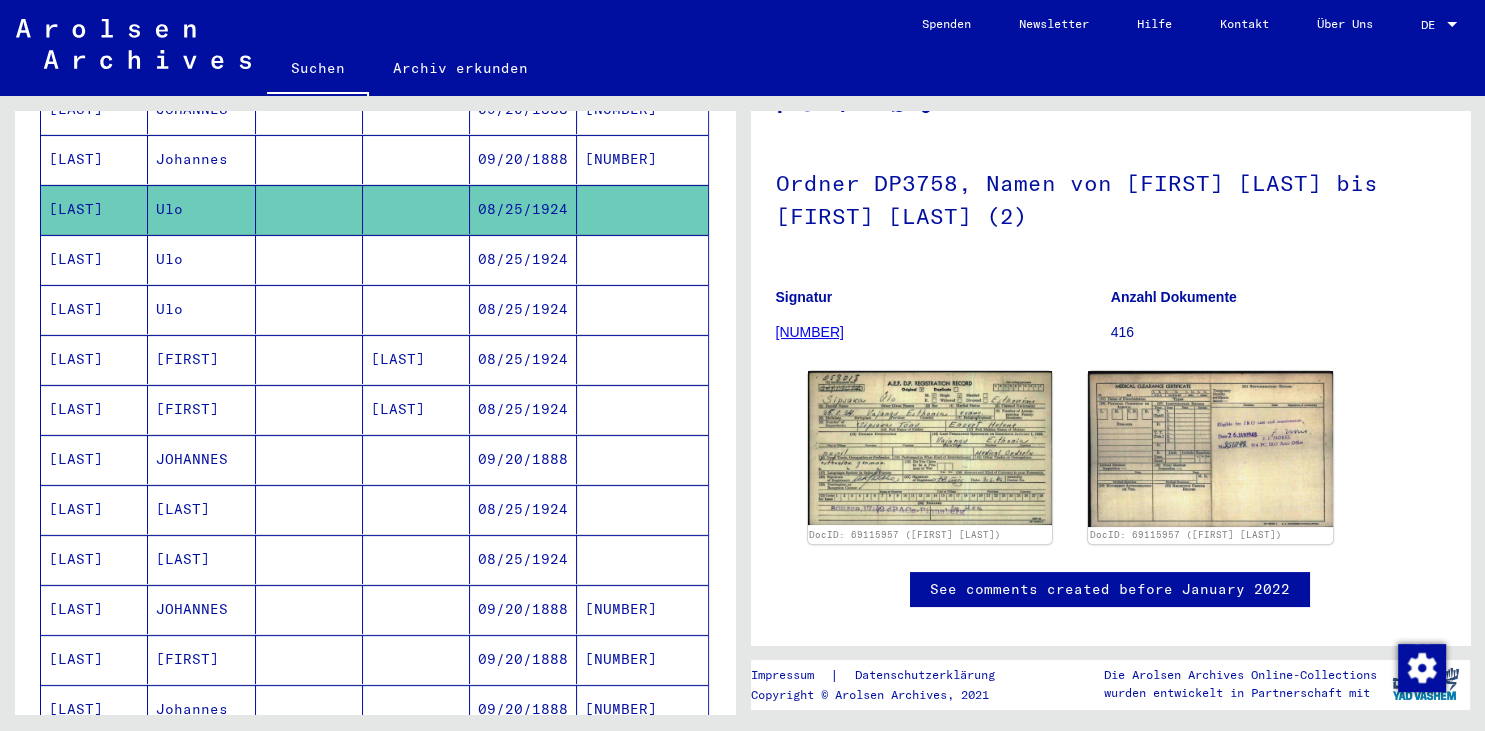click on "[LAST]" at bounding box center [94, 309] 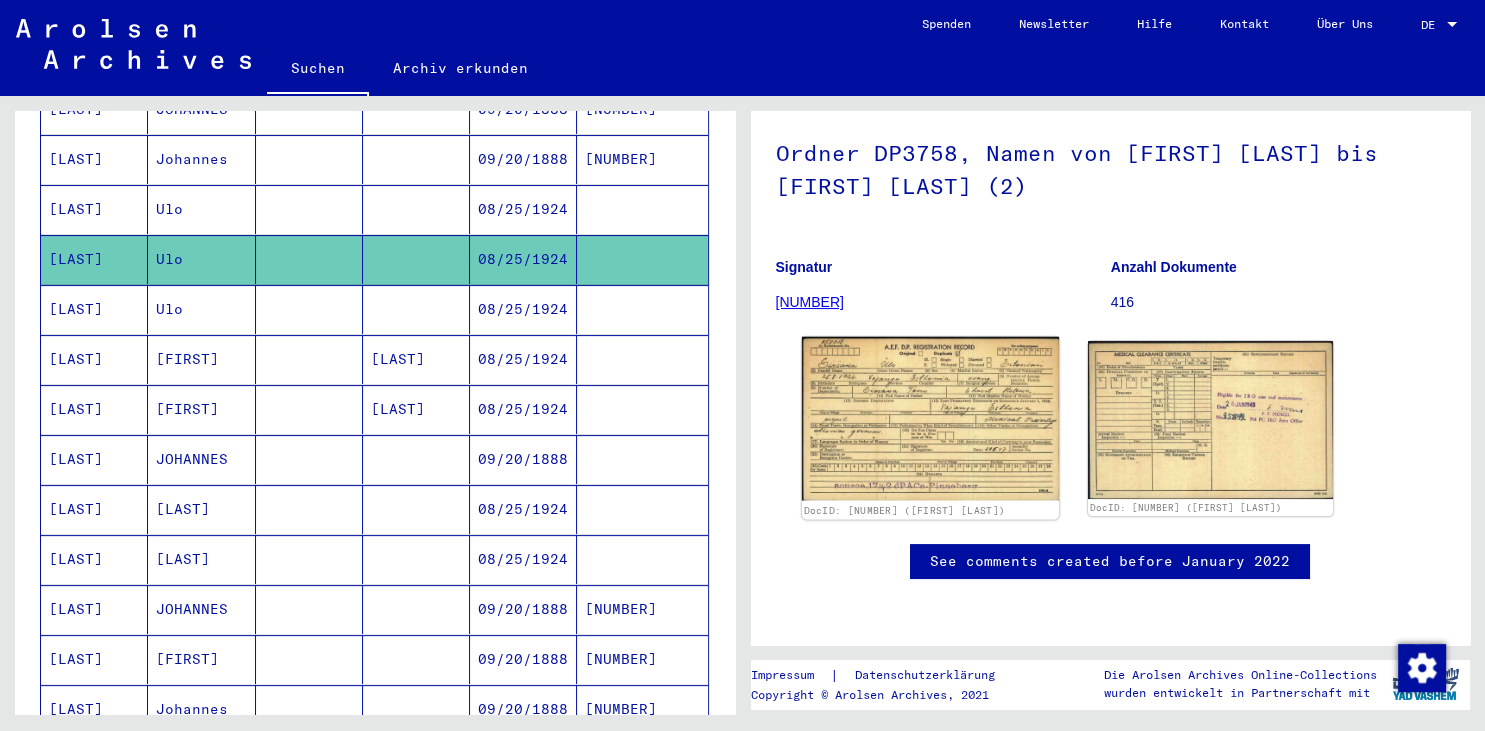 scroll, scrollTop: 220, scrollLeft: 0, axis: vertical 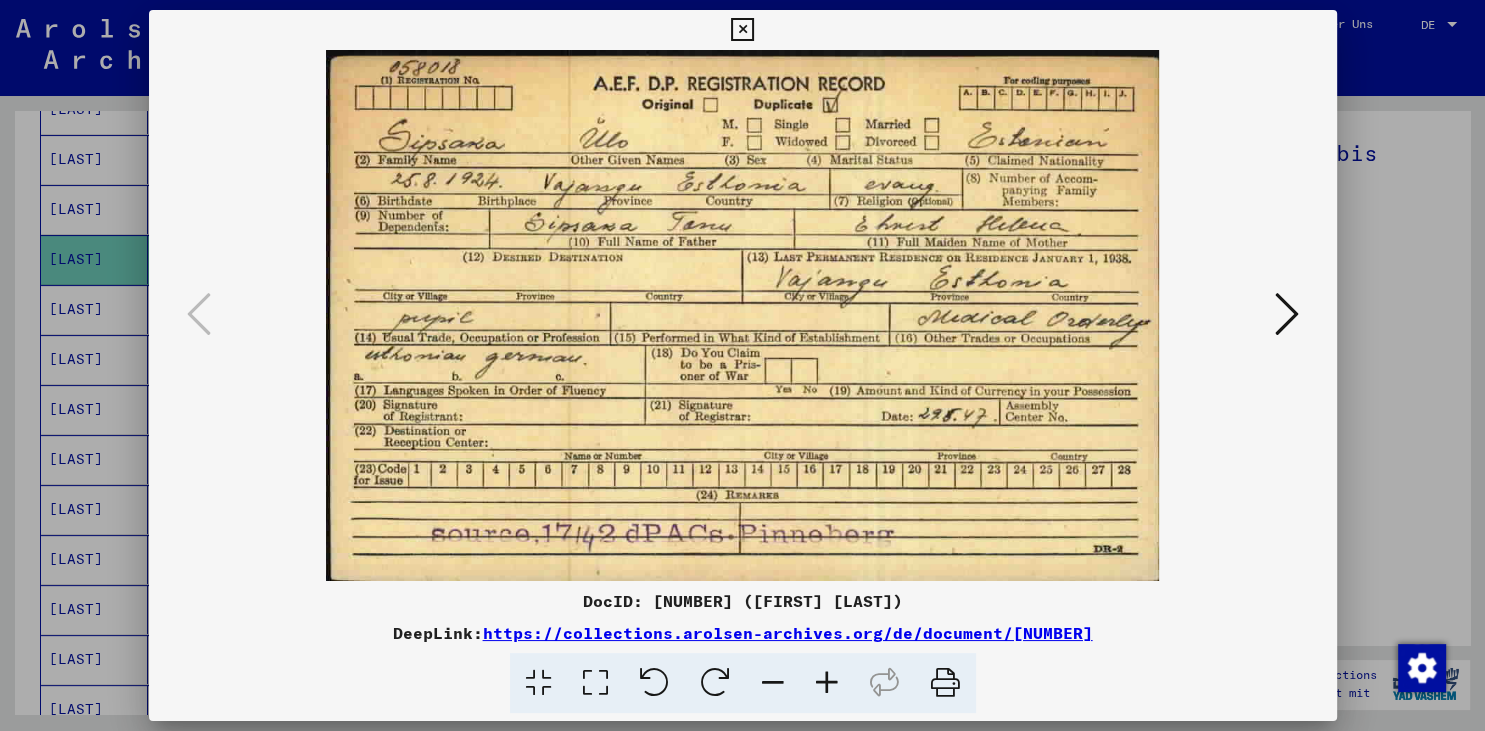 click at bounding box center [1287, 314] 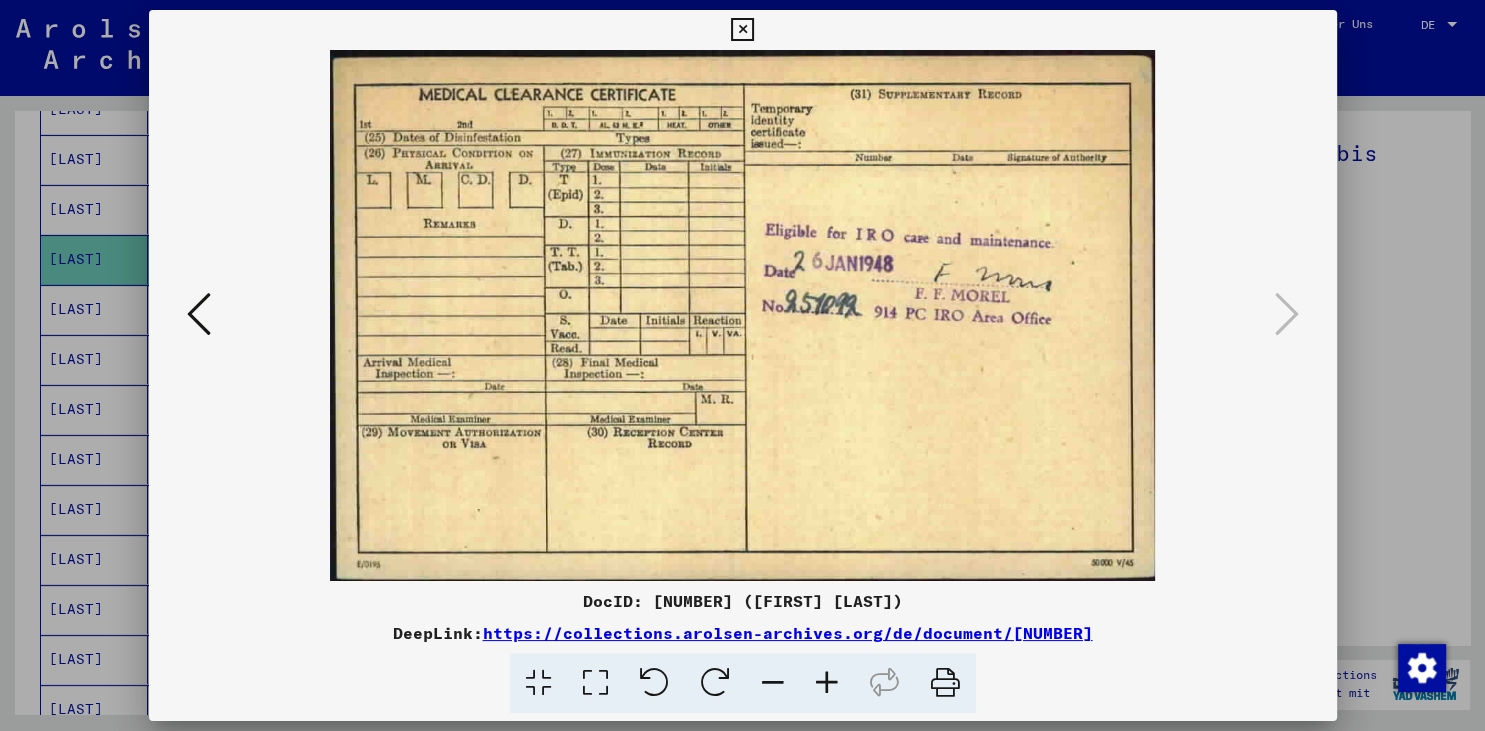 click at bounding box center (742, 30) 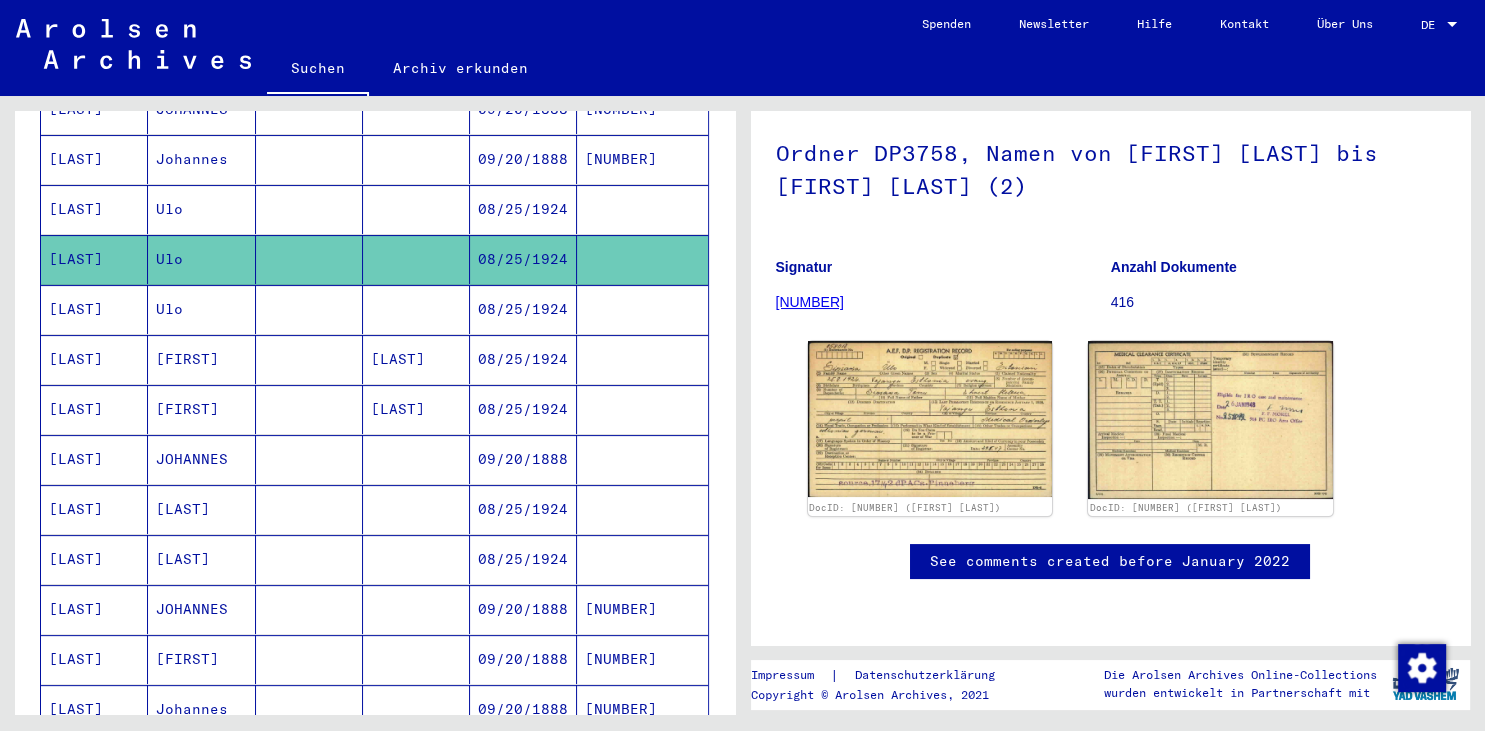 click on "[LAST]" at bounding box center (94, 259) 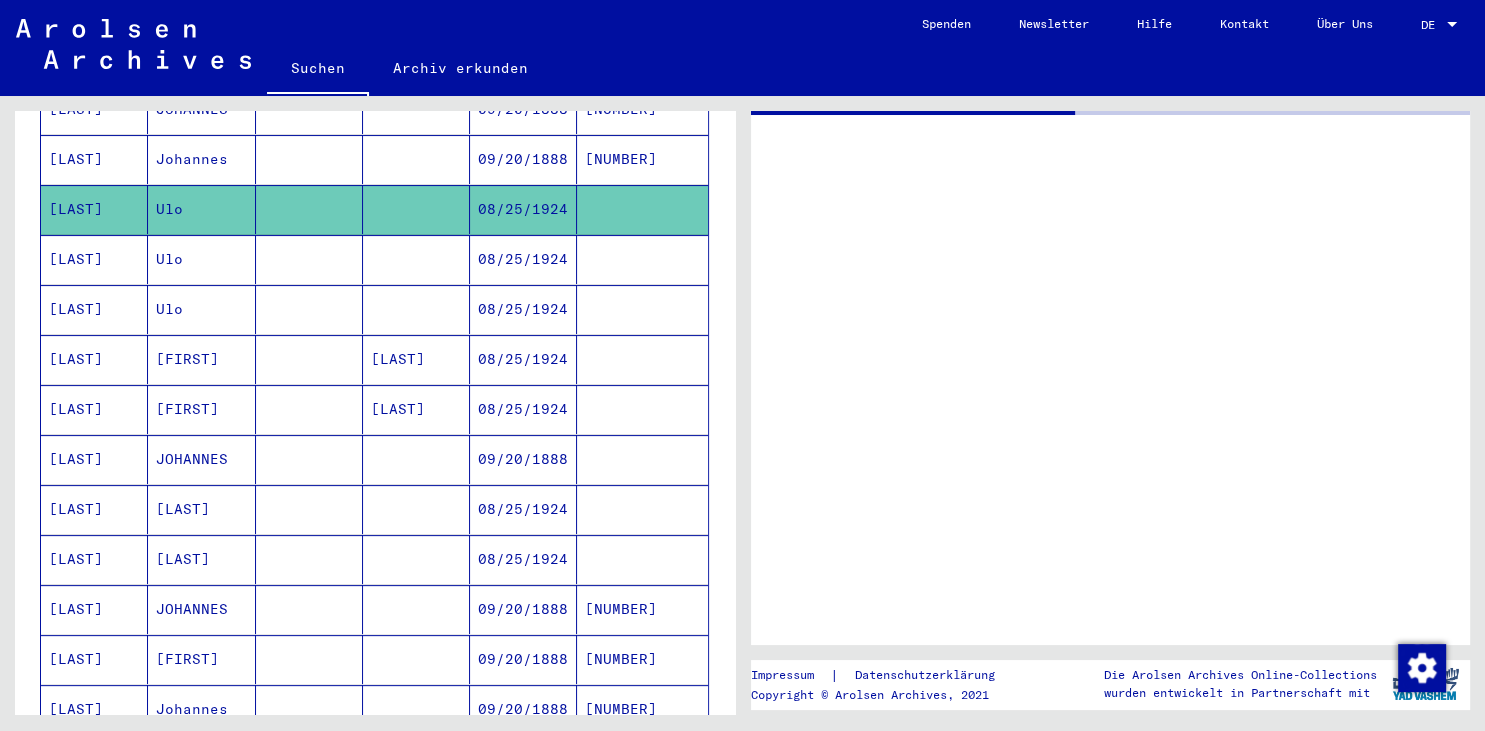 scroll, scrollTop: 0, scrollLeft: 0, axis: both 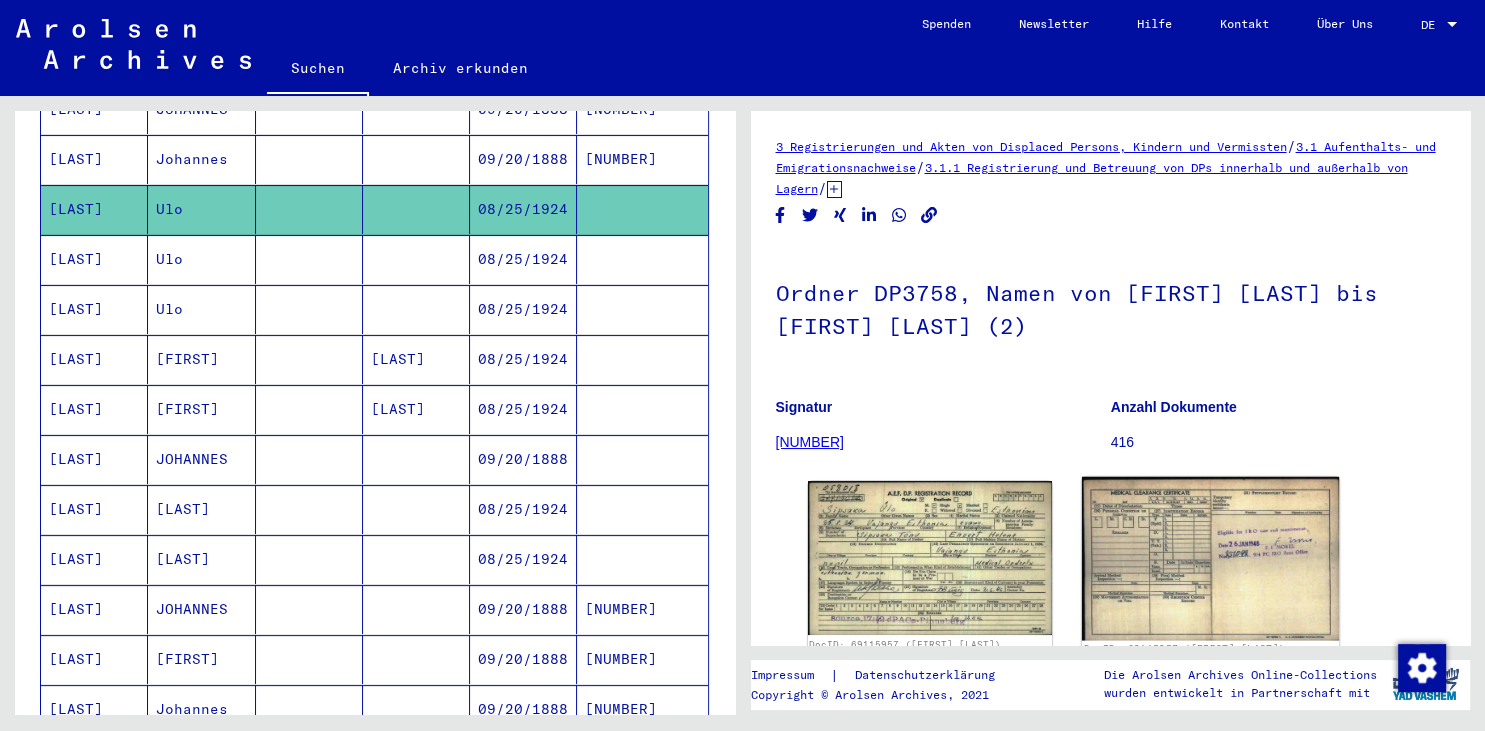 click 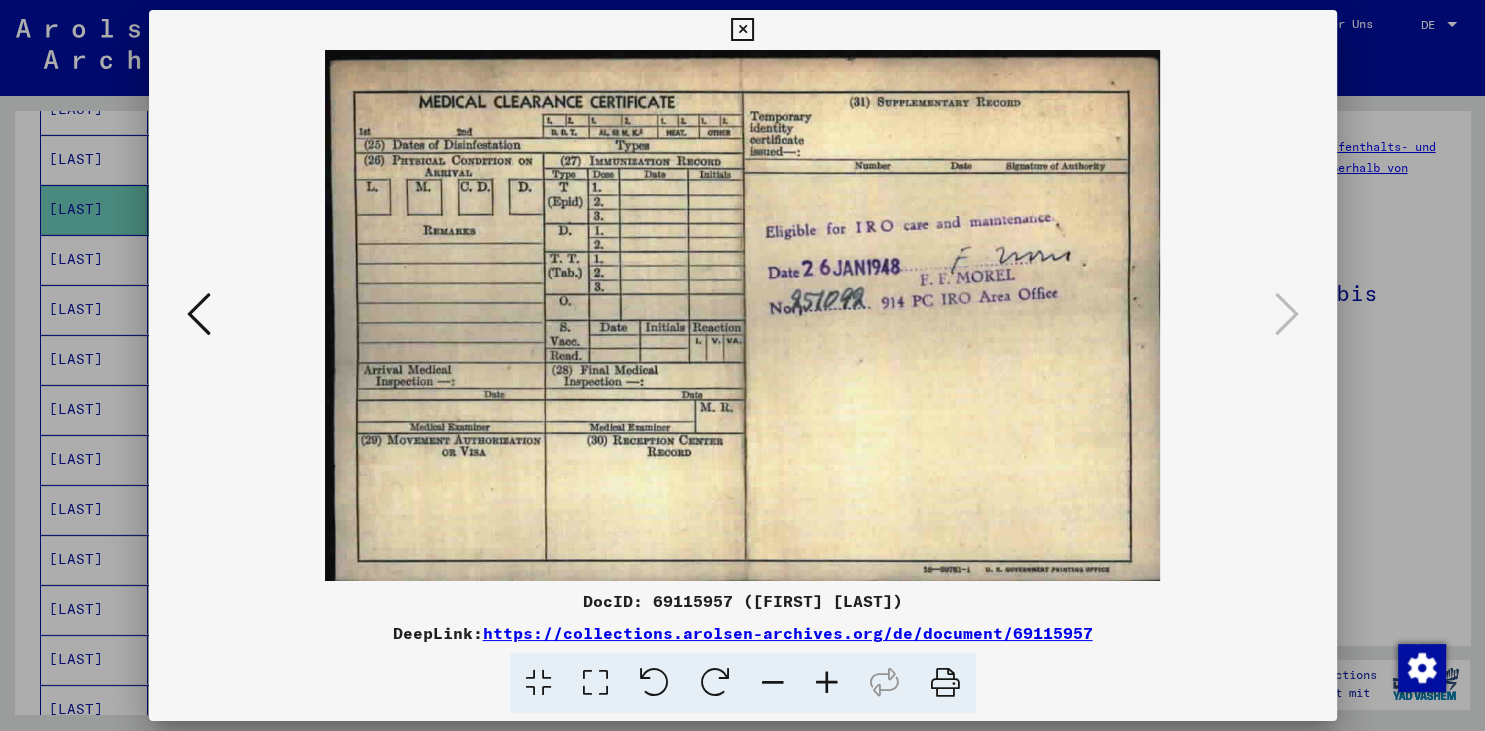 click at bounding box center [742, 30] 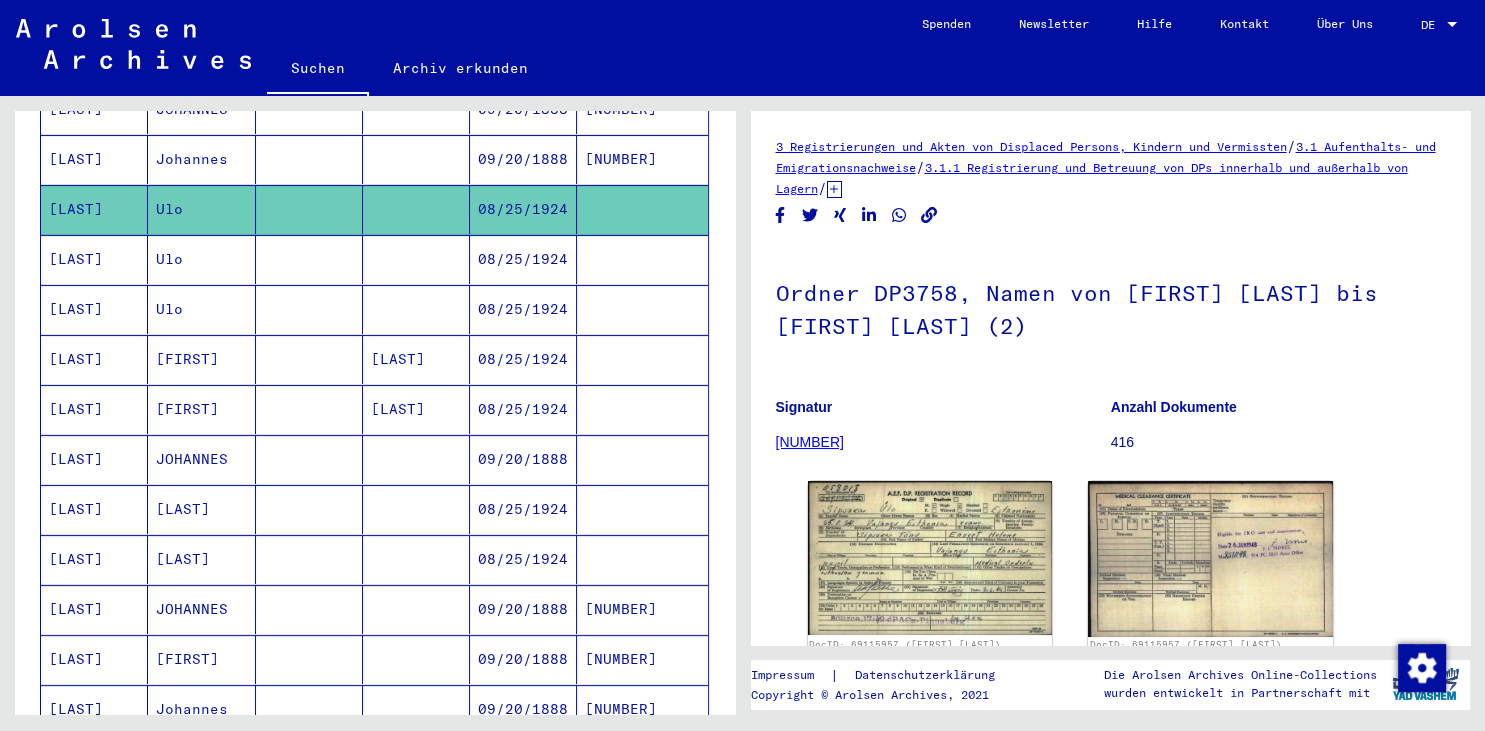 click on "[LAST]" at bounding box center [94, 359] 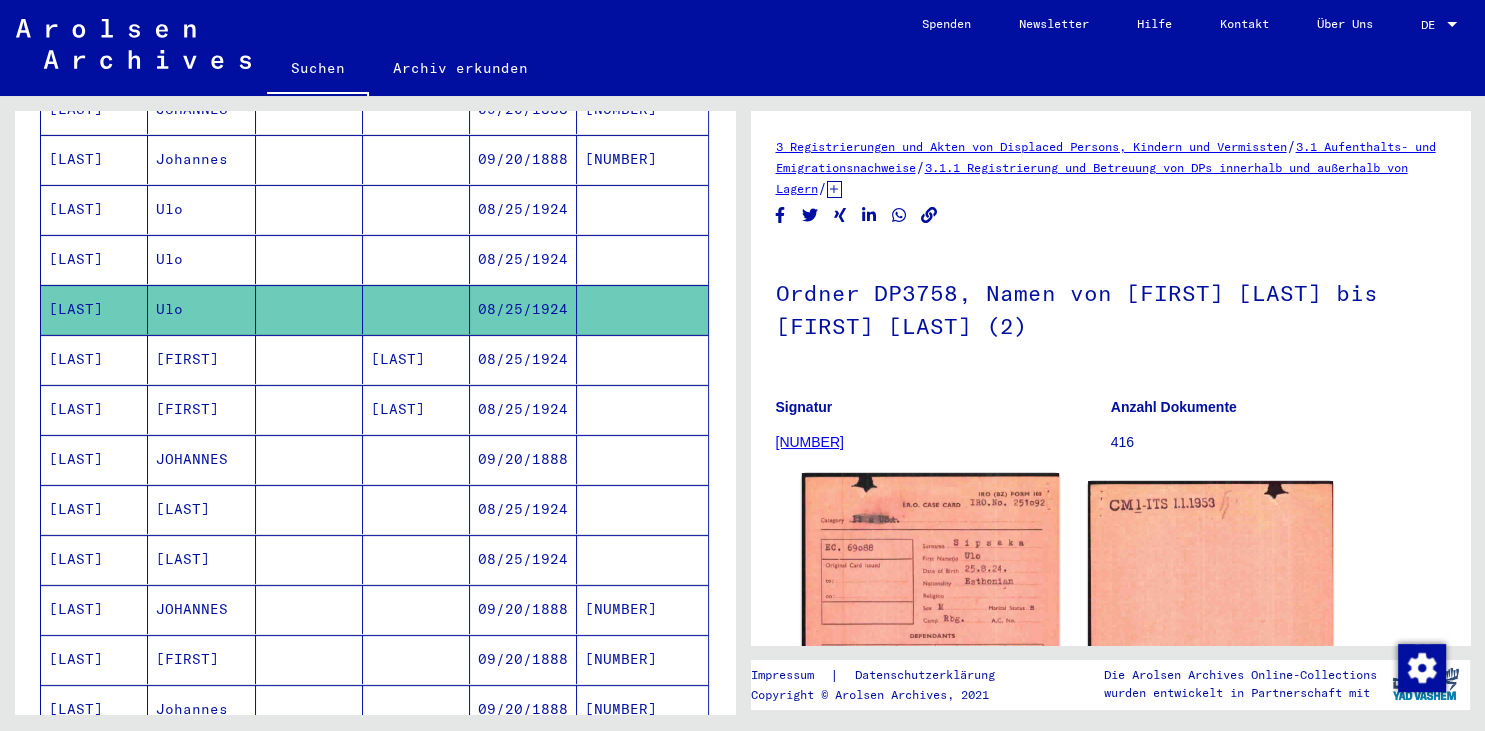 click 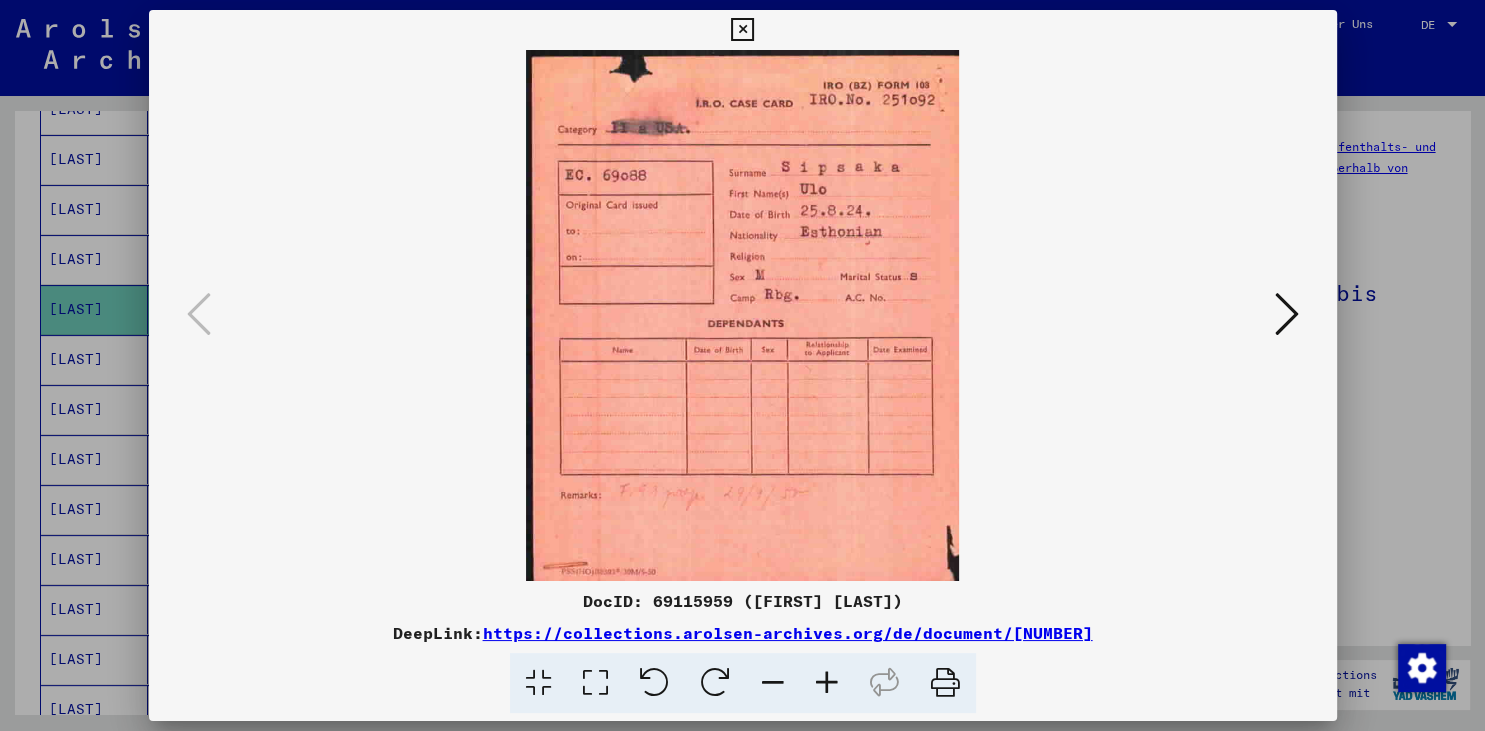 click at bounding box center [1287, 314] 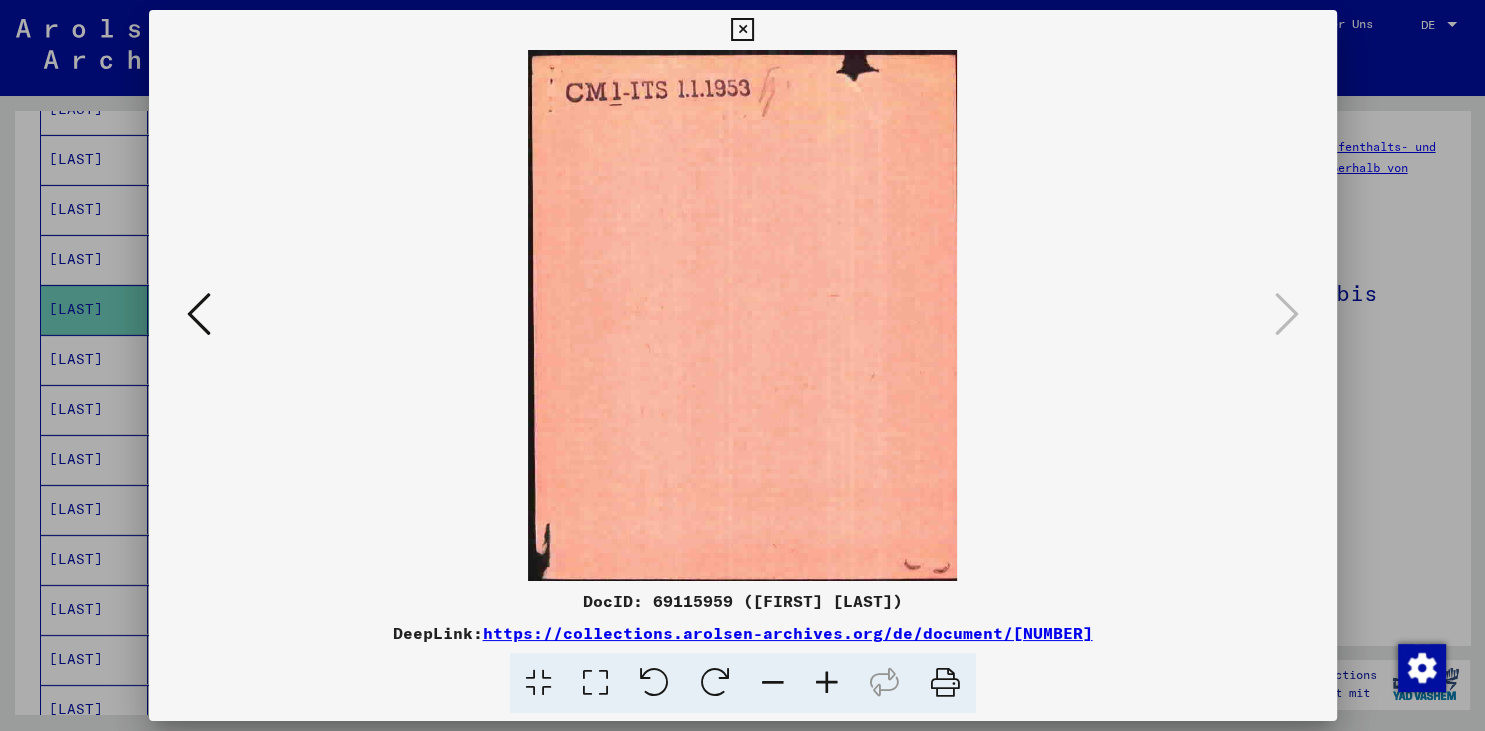click at bounding box center (742, 30) 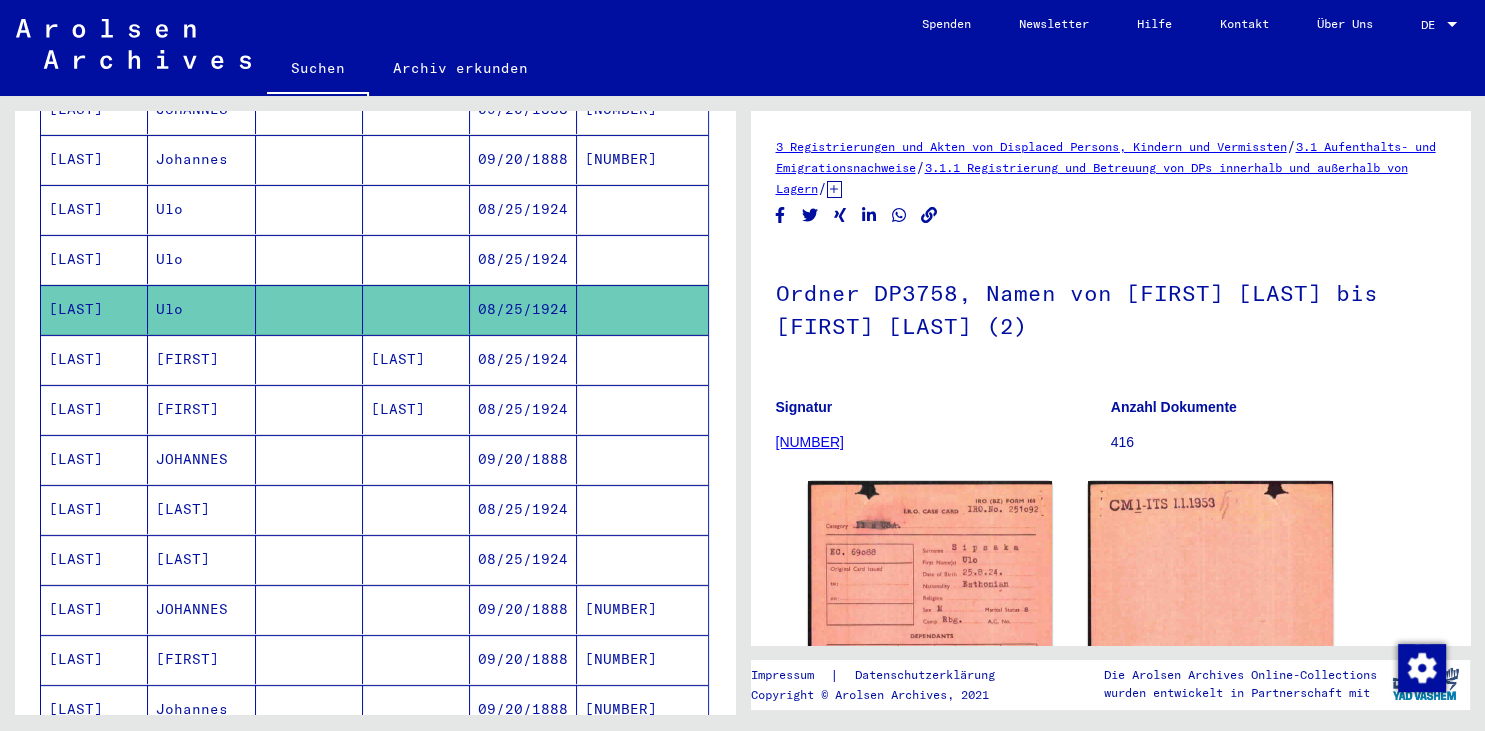 click on "[LAST]" at bounding box center [94, 409] 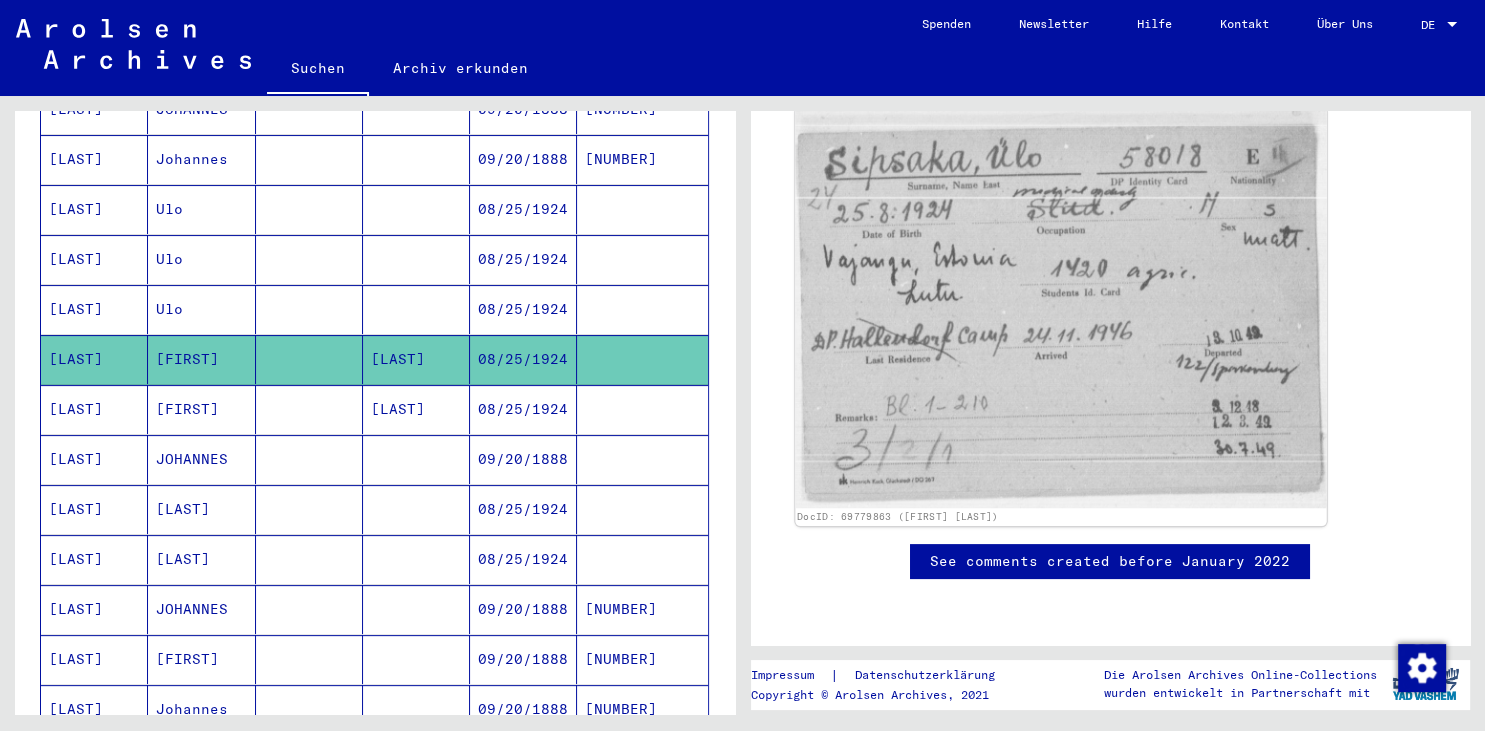 scroll, scrollTop: 220, scrollLeft: 0, axis: vertical 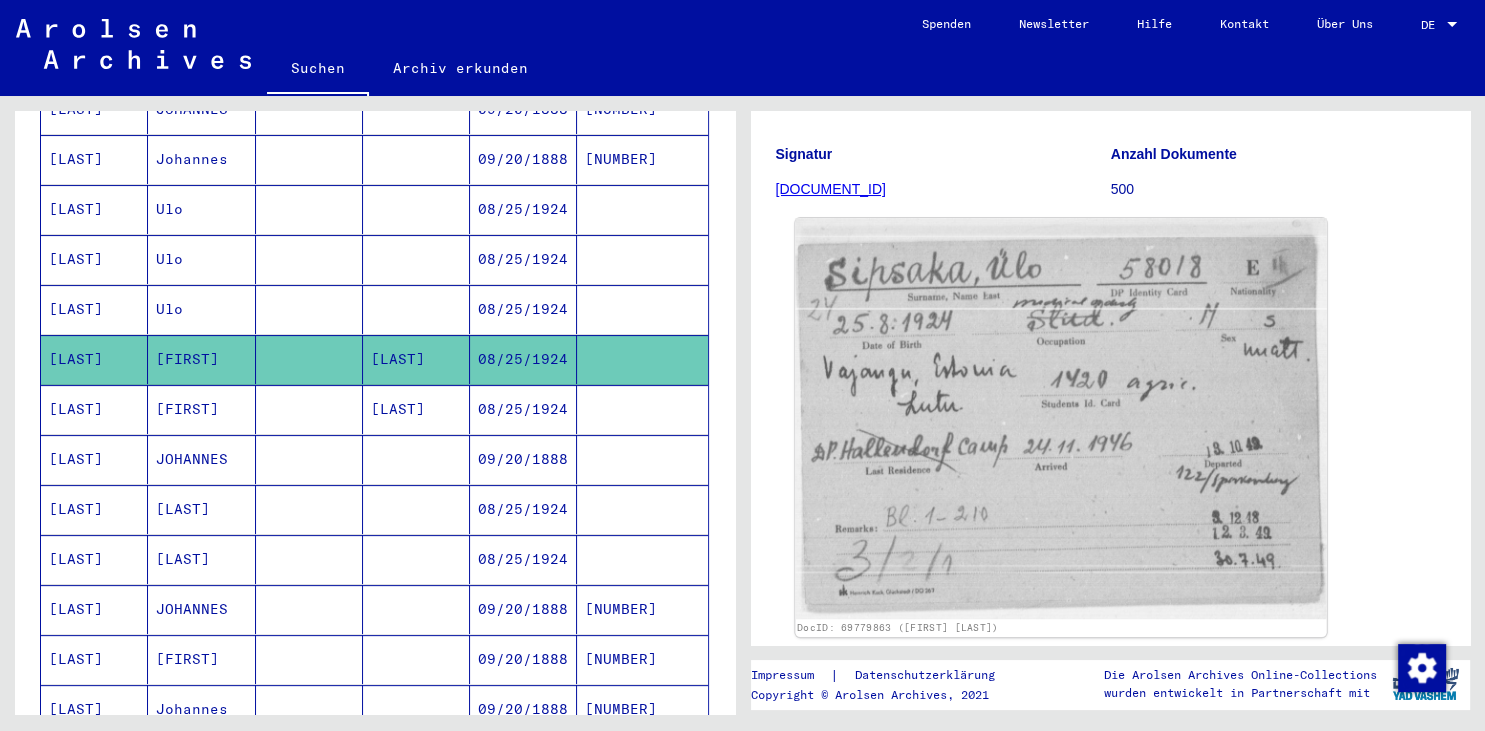 click 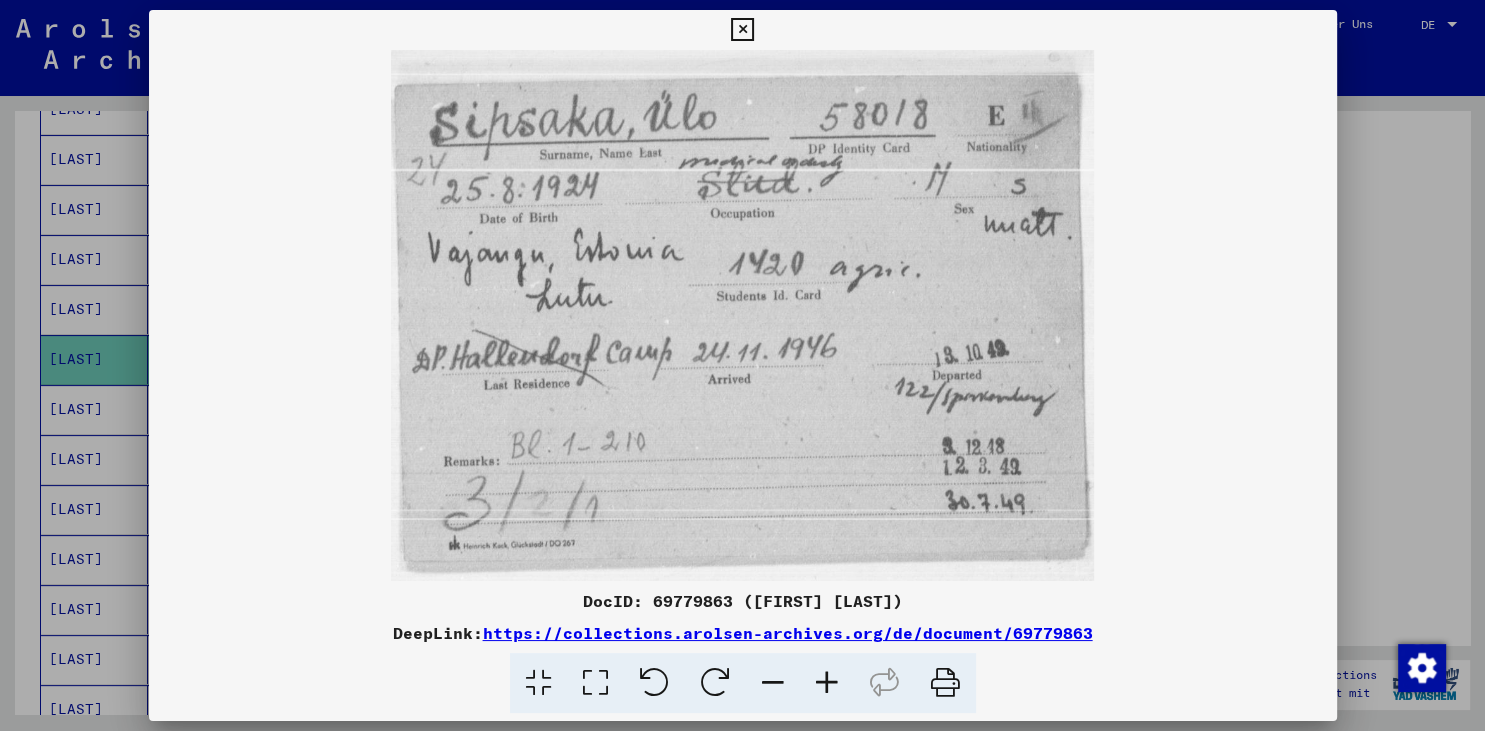 click at bounding box center (827, 683) 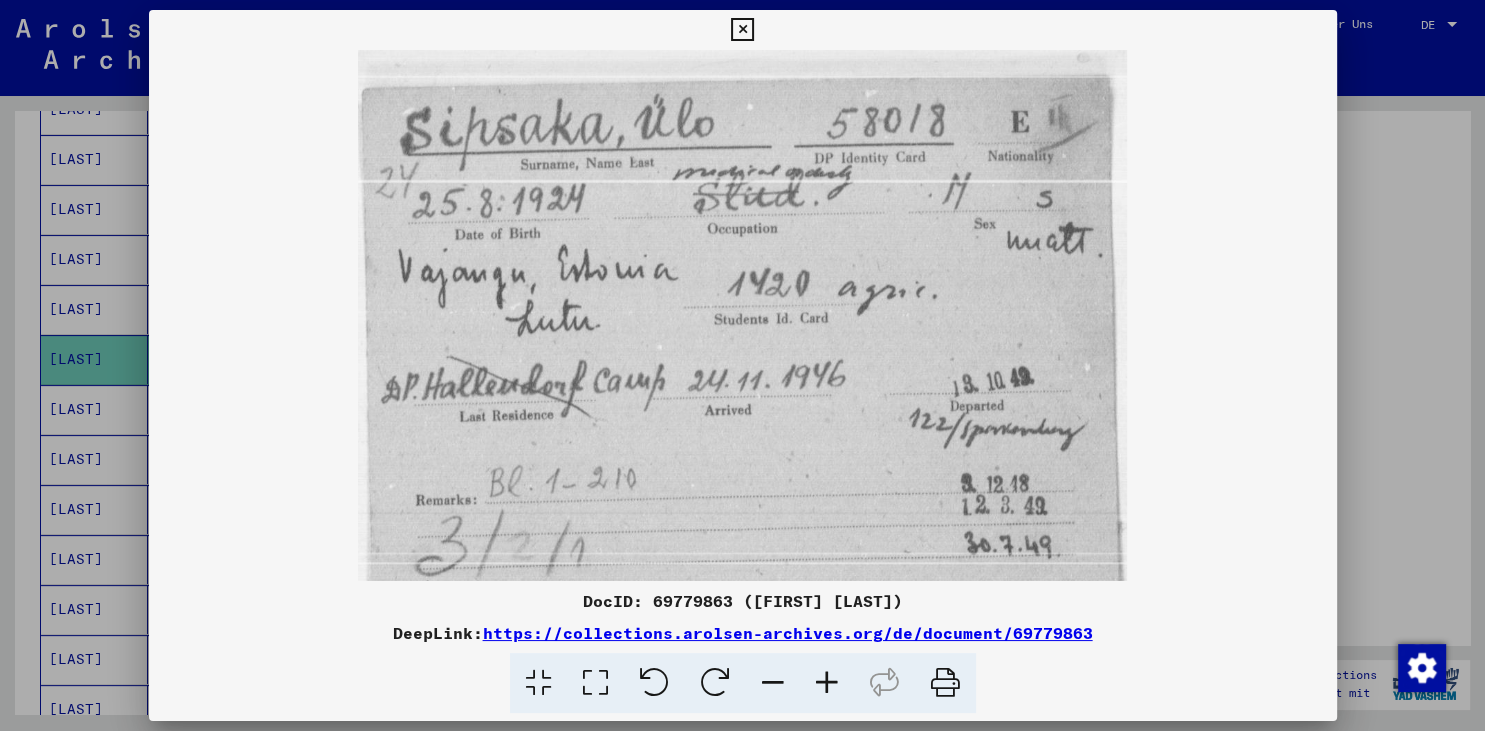 click at bounding box center (827, 683) 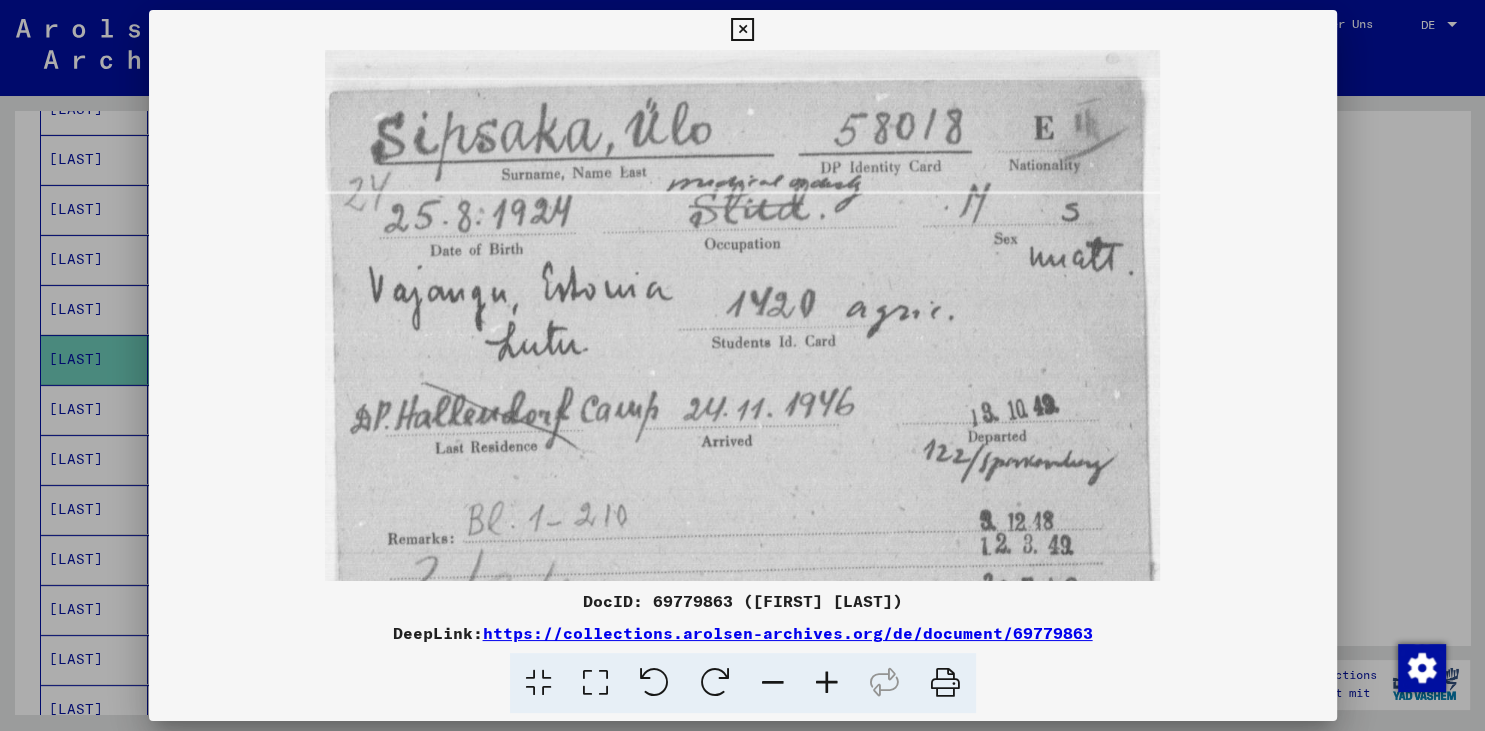 click at bounding box center (827, 683) 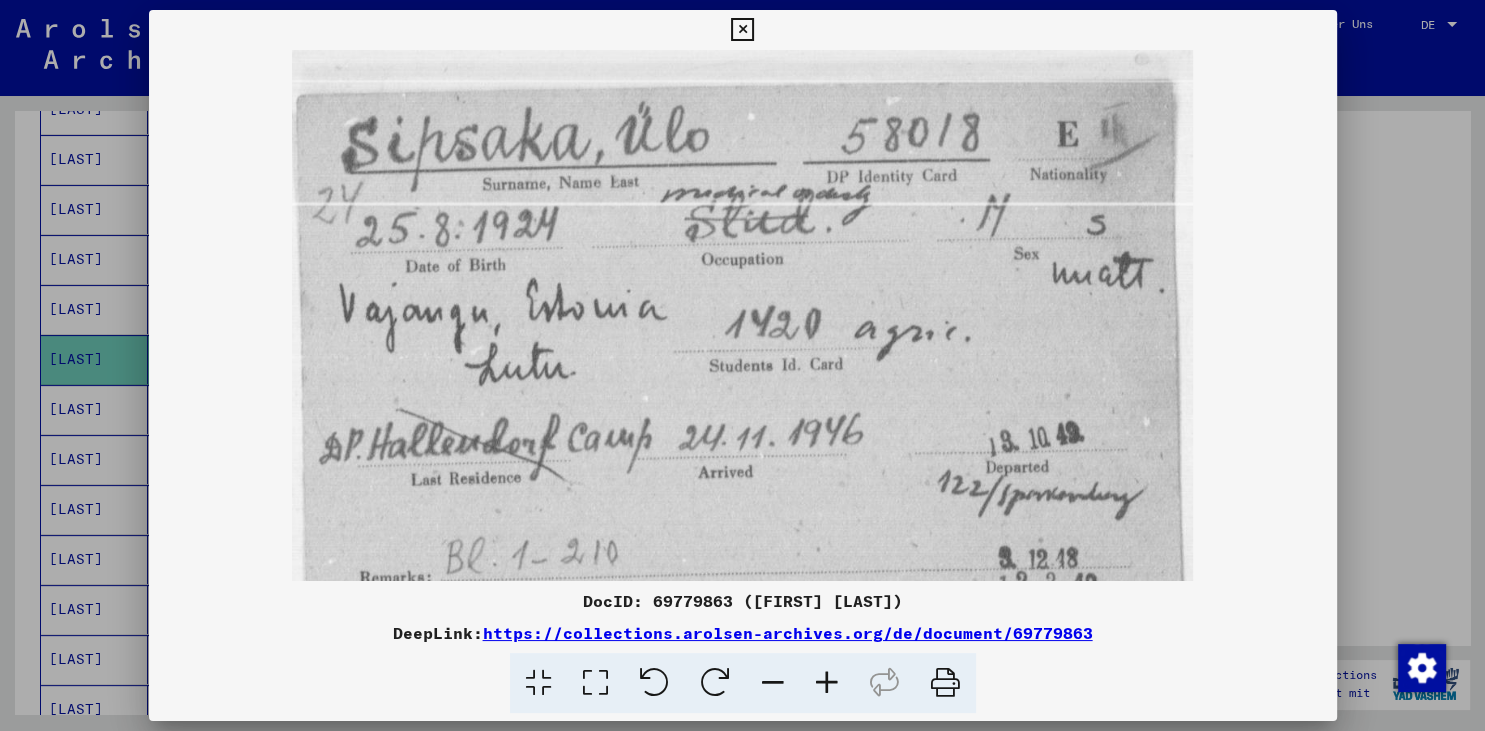 click at bounding box center (827, 683) 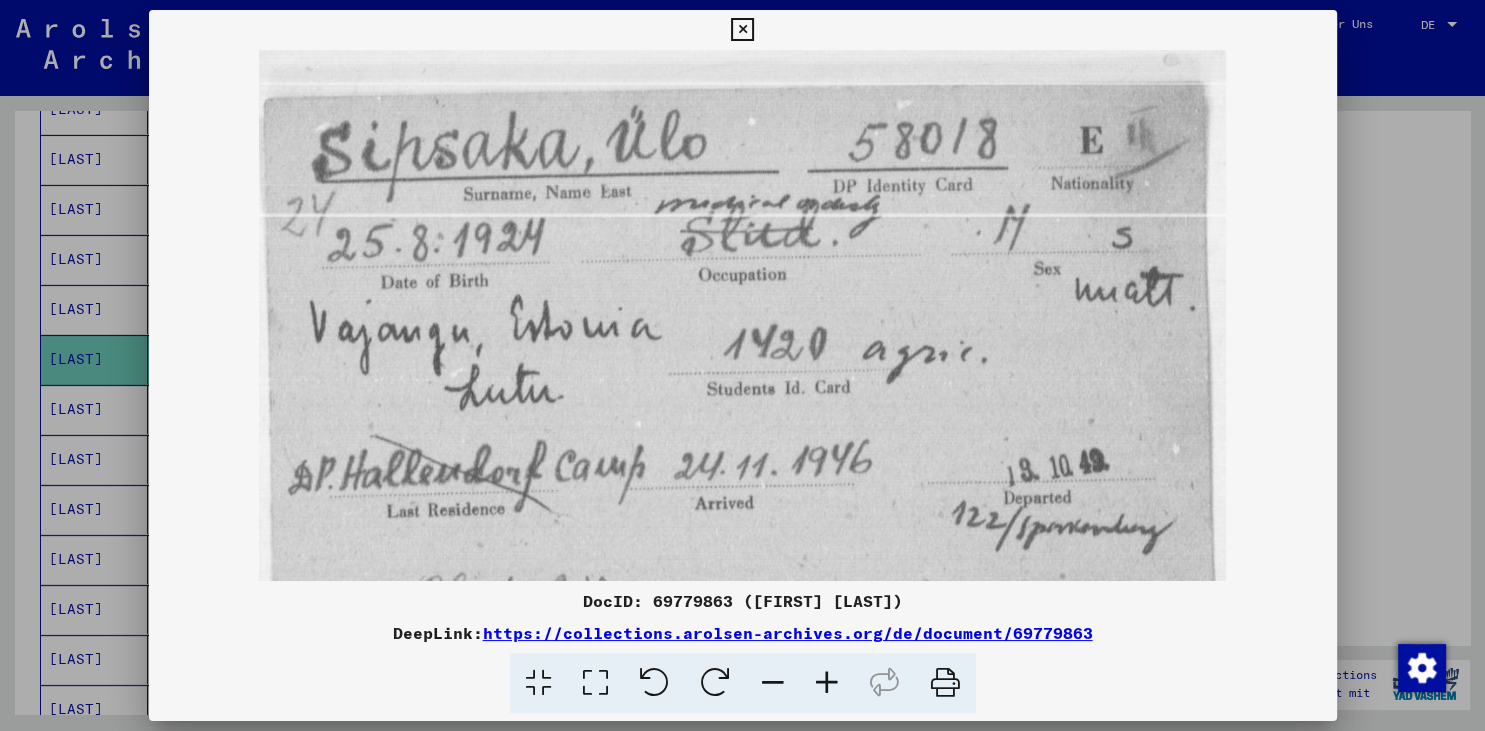 click at bounding box center [827, 683] 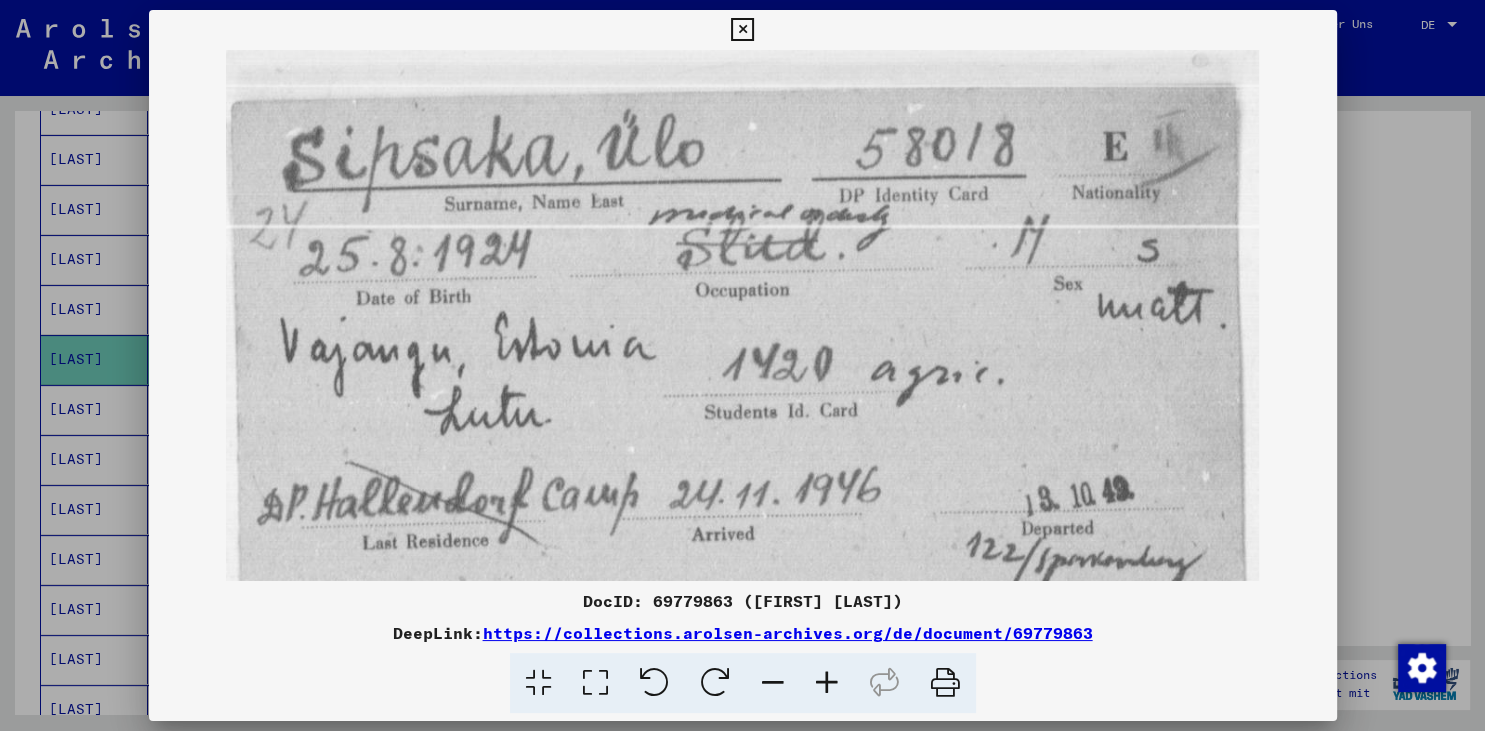 click at bounding box center (827, 683) 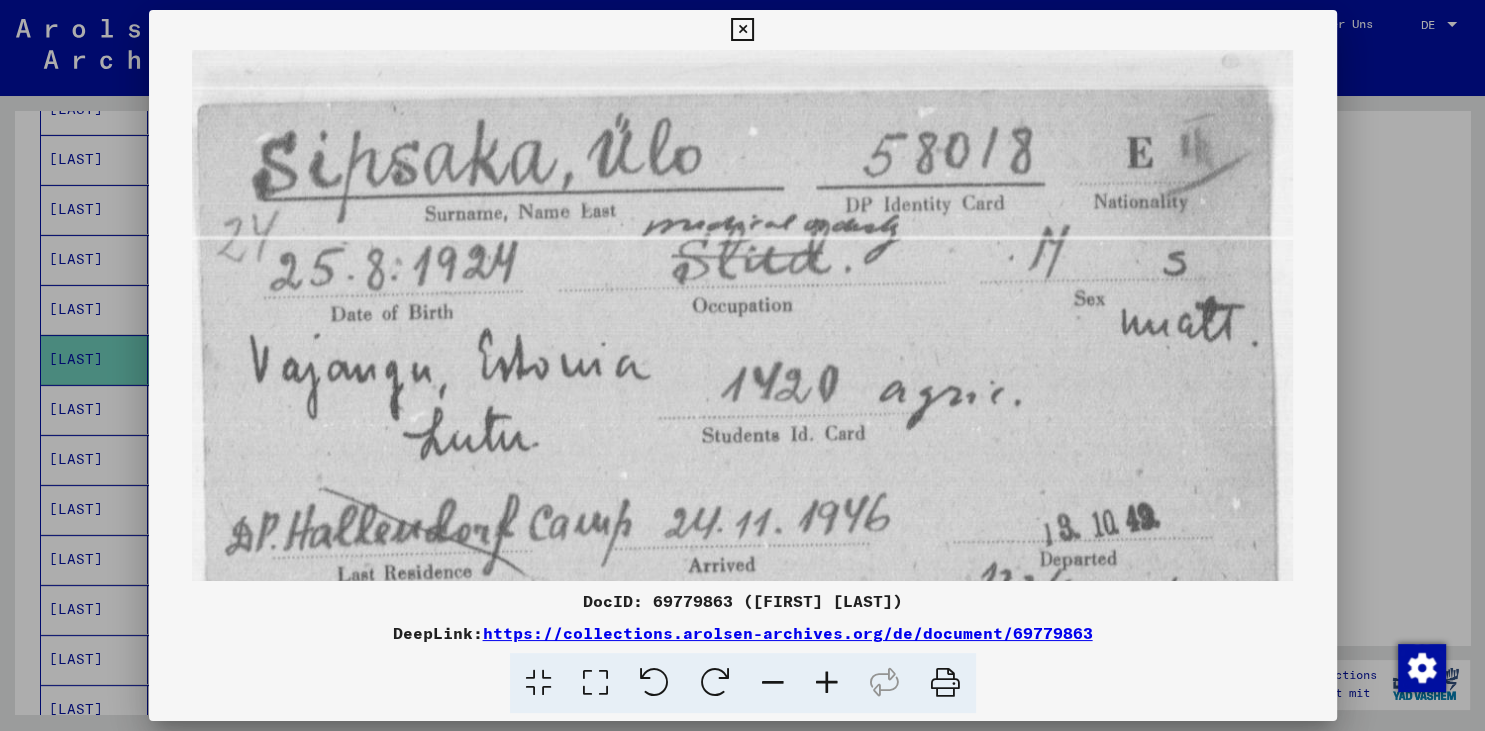 click at bounding box center [827, 683] 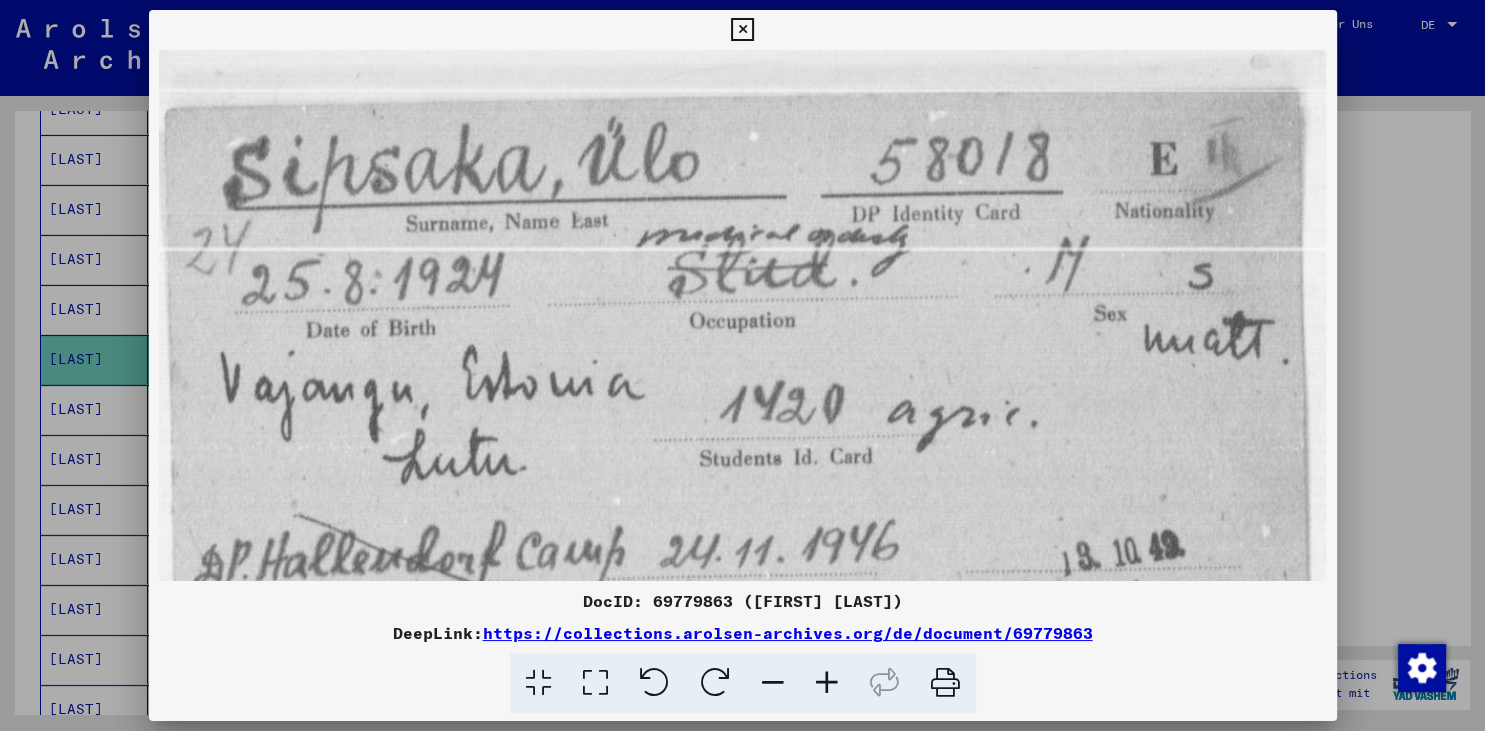 click at bounding box center [827, 683] 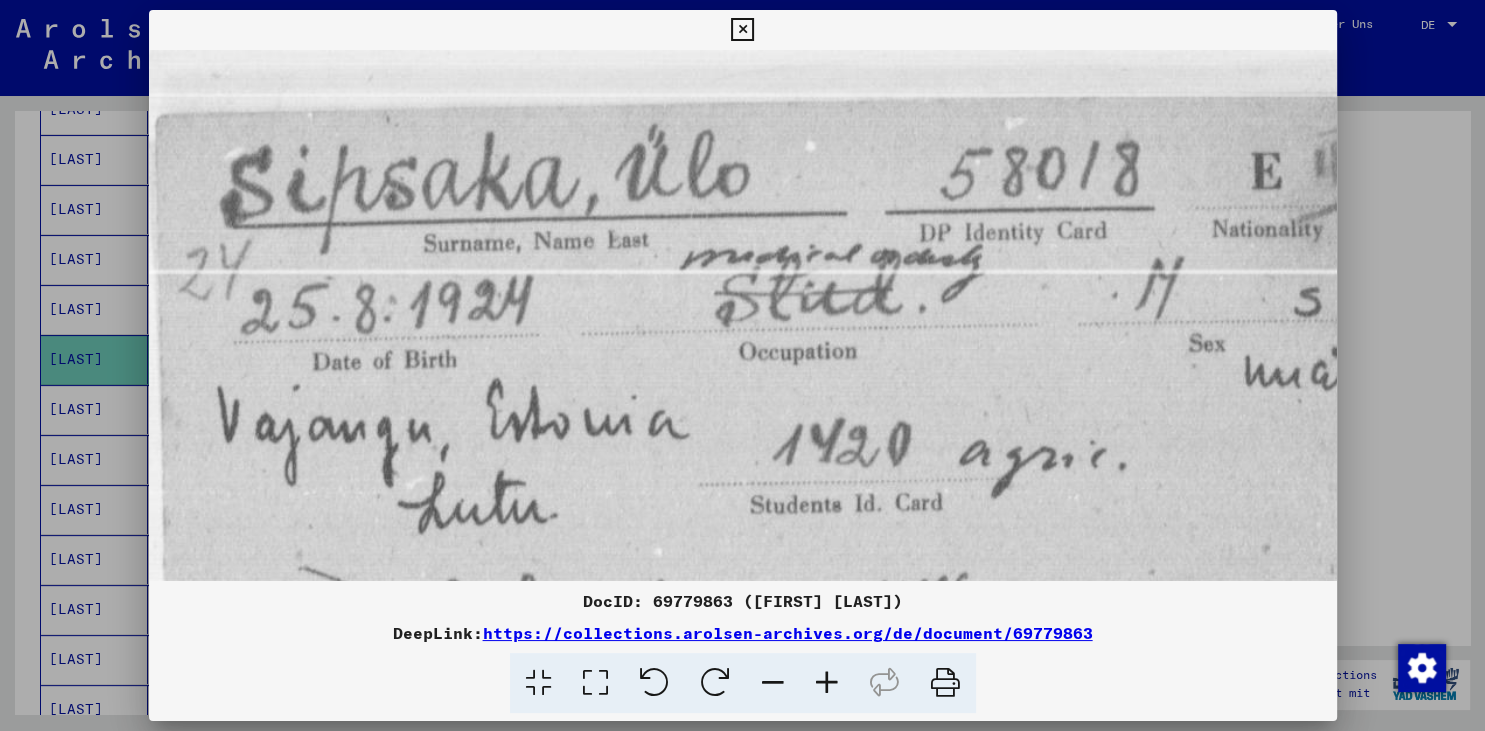 click at bounding box center [827, 683] 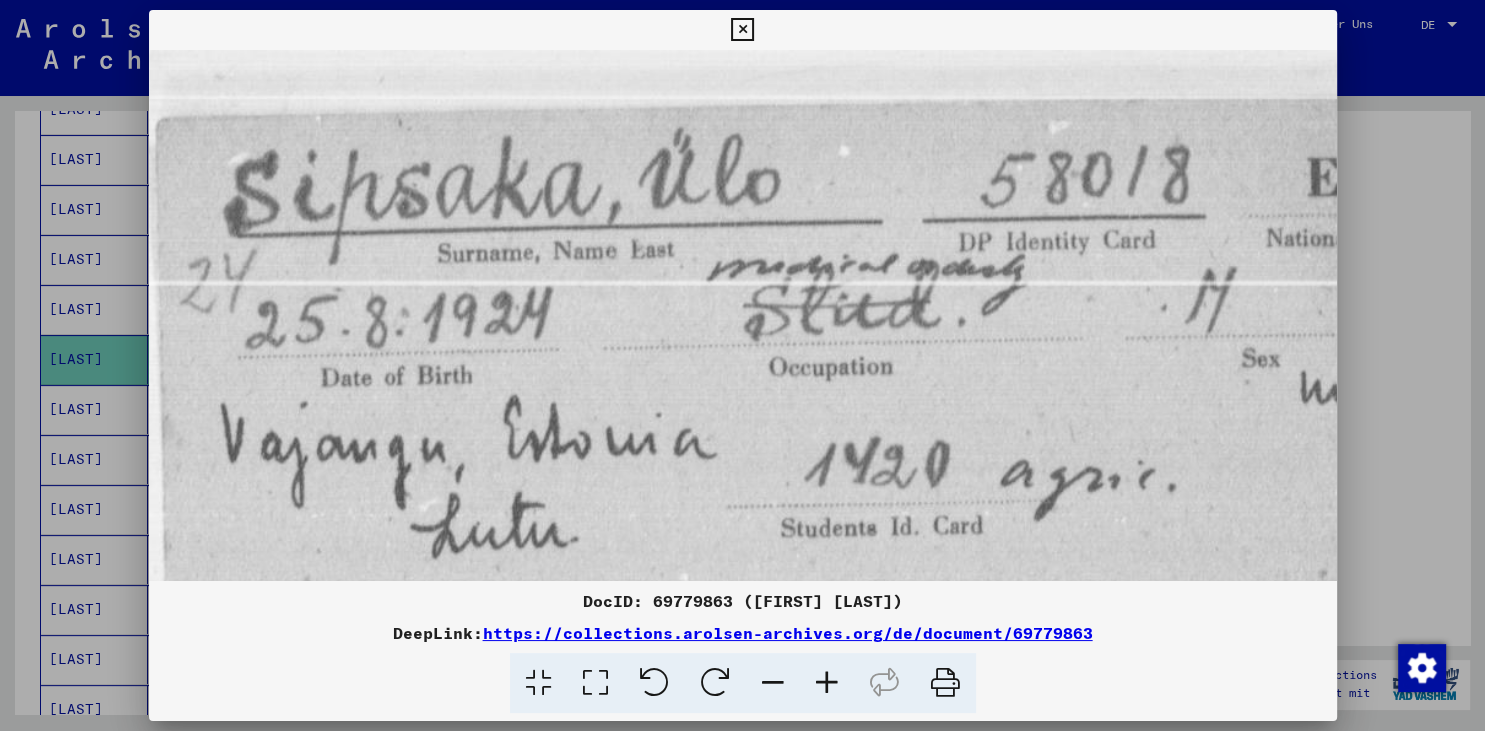 click at bounding box center [827, 683] 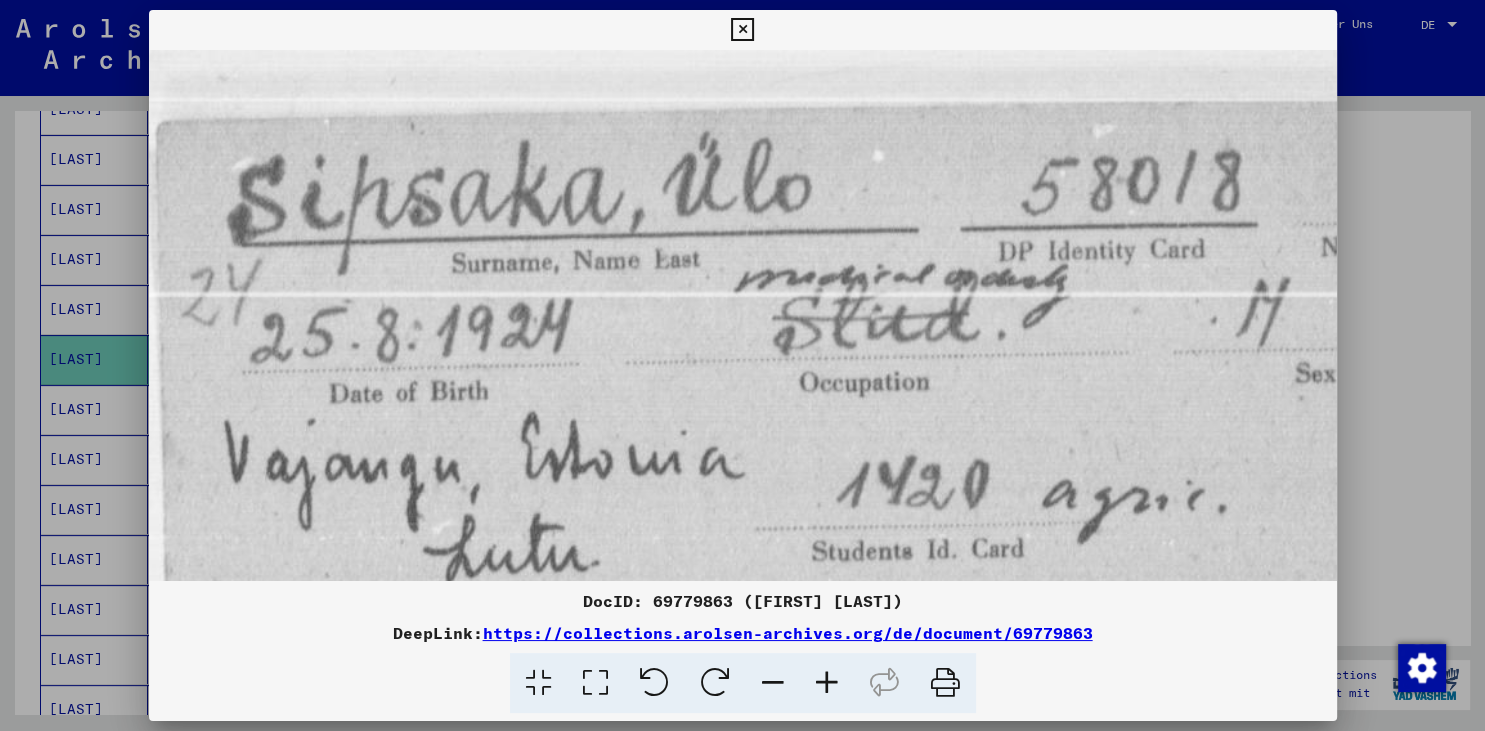 click at bounding box center (827, 683) 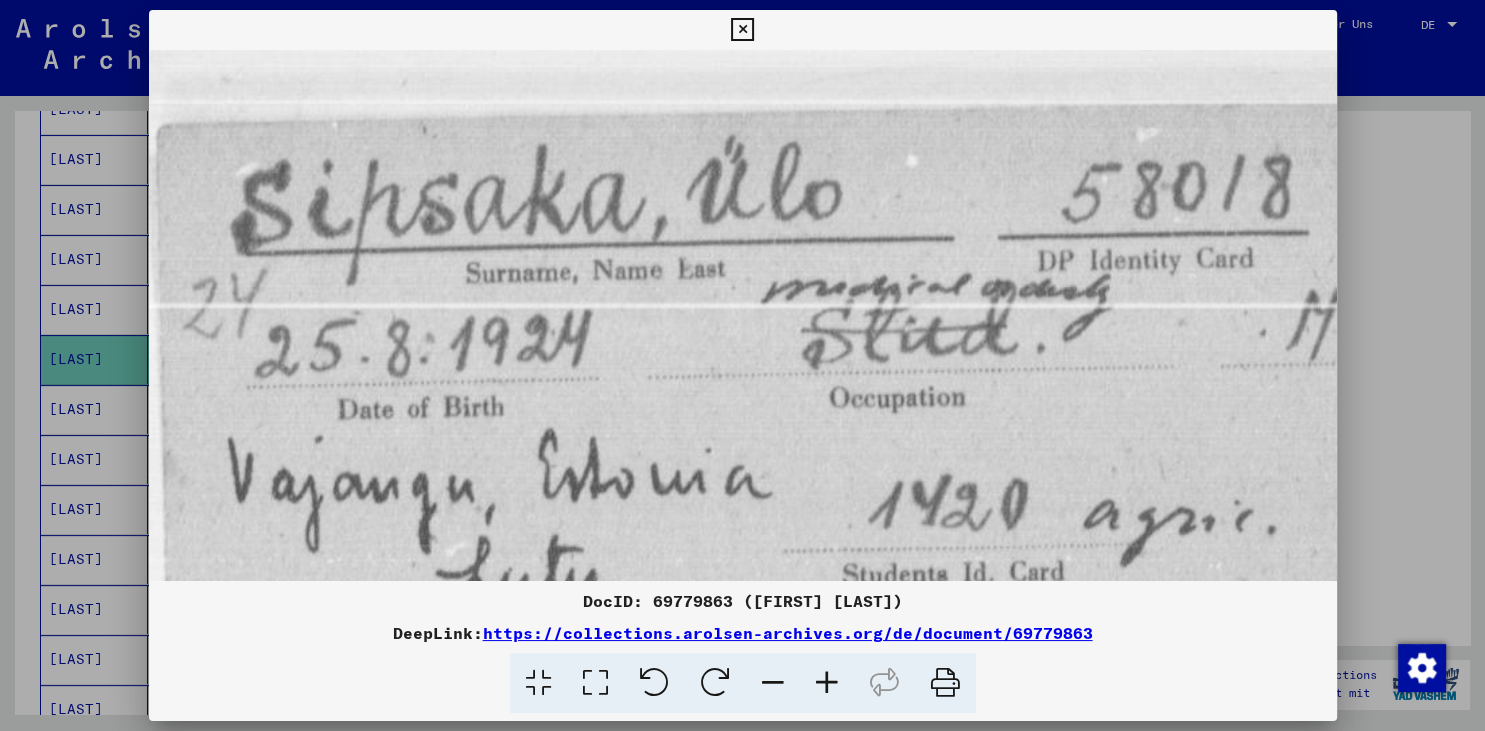 click at bounding box center [827, 683] 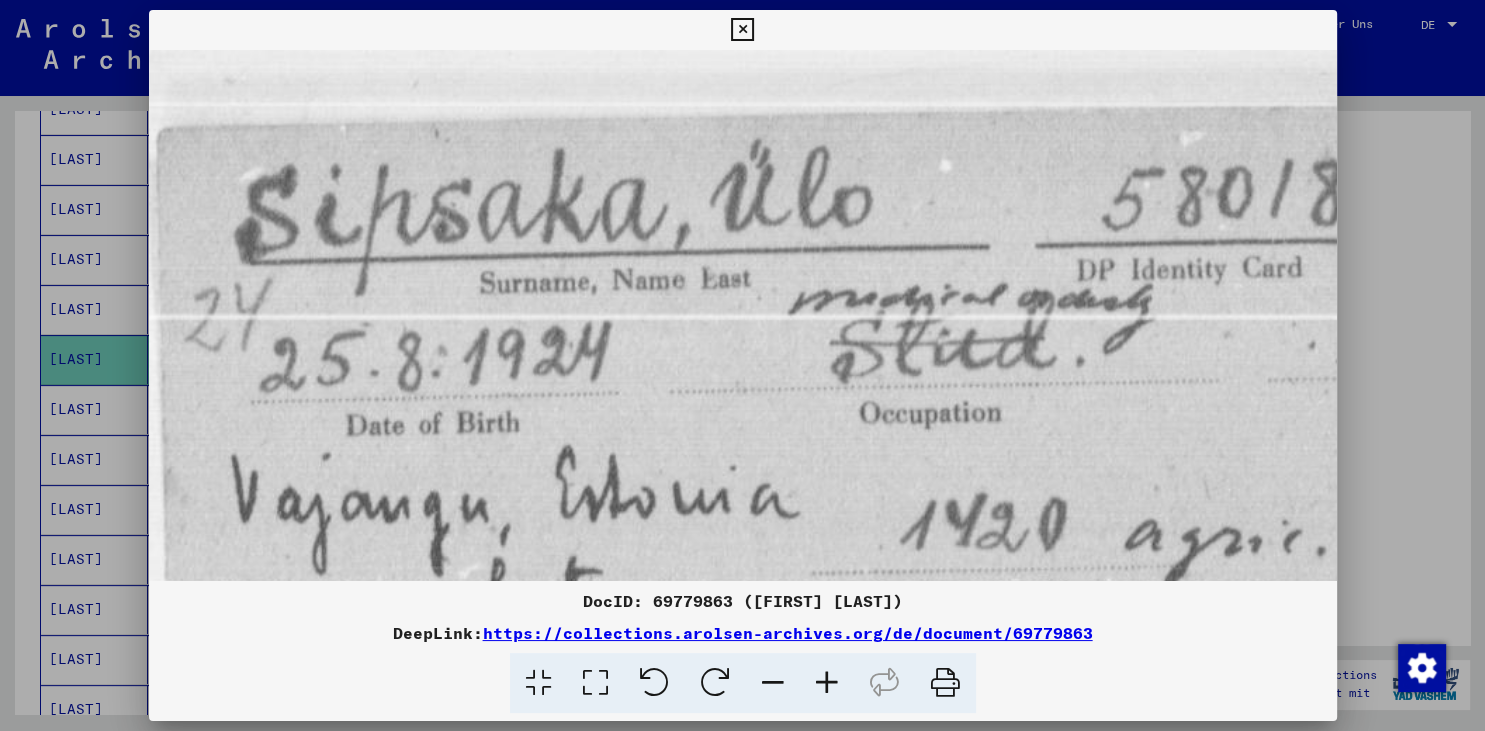click at bounding box center [773, 683] 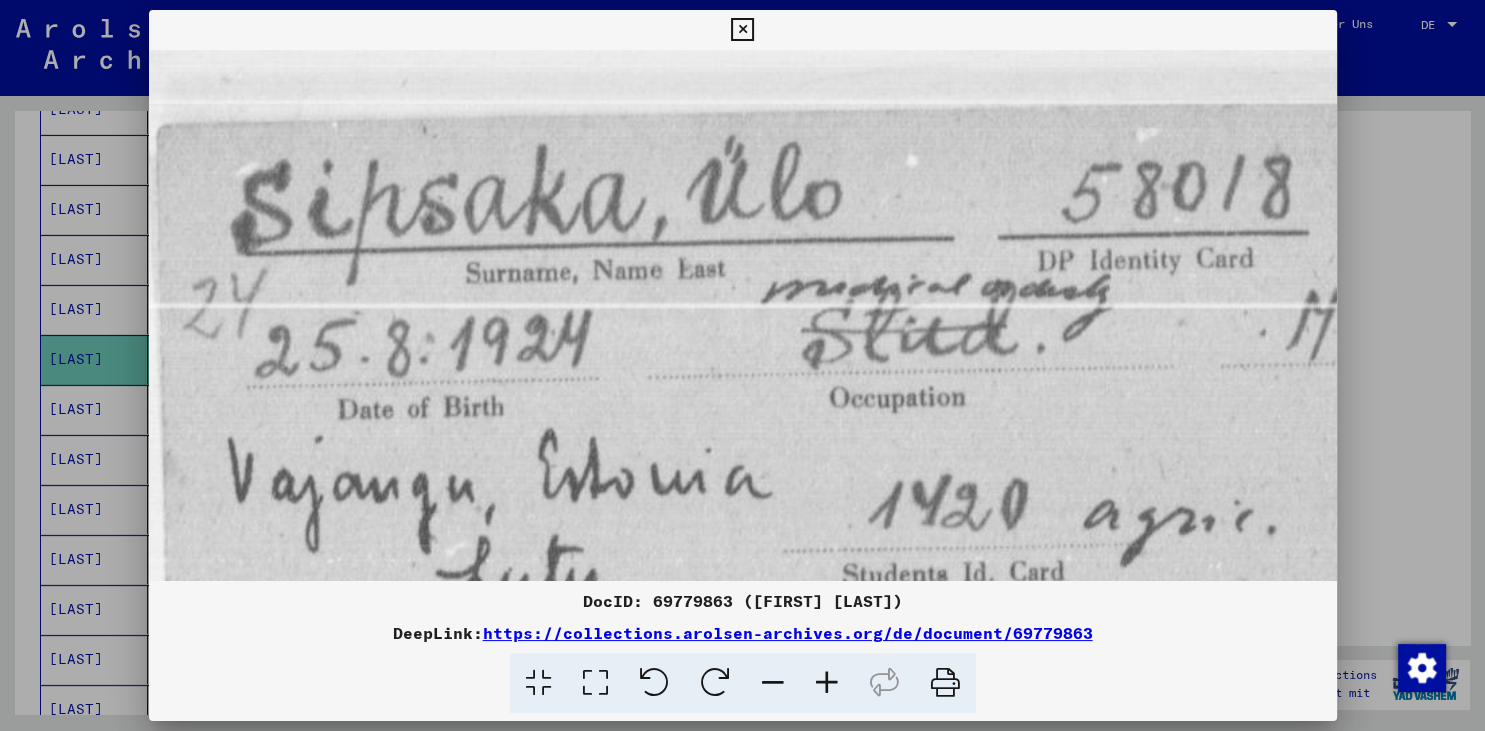 click at bounding box center (773, 683) 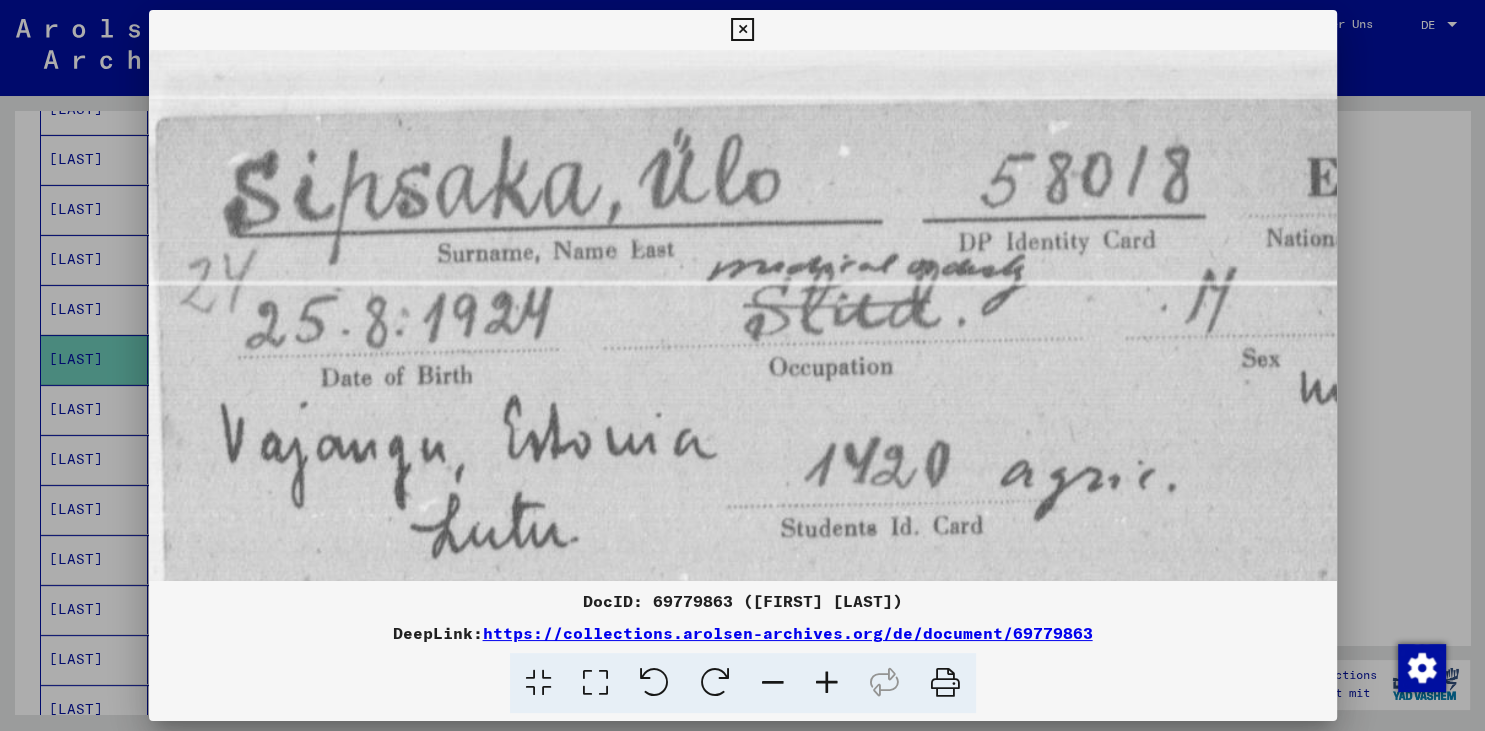 click at bounding box center [773, 683] 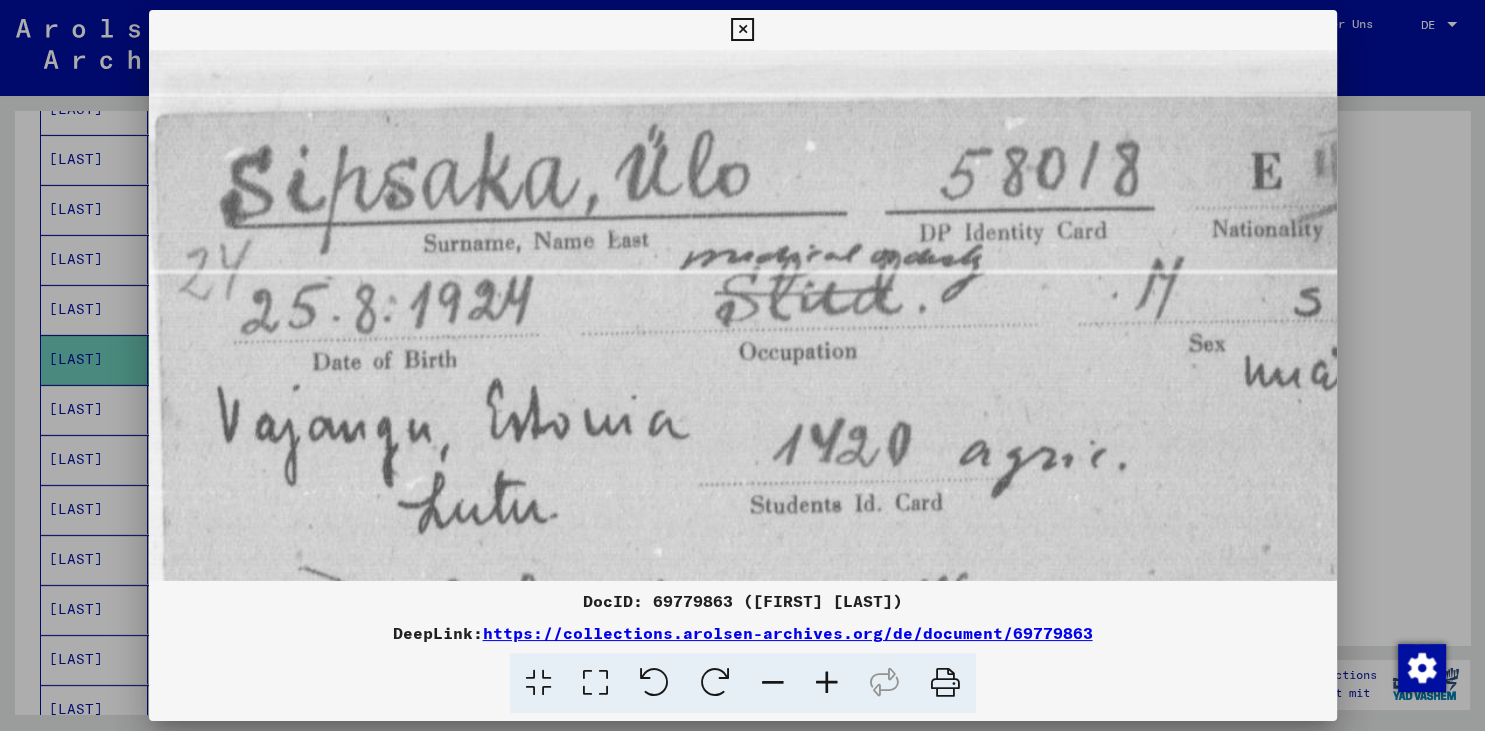 click at bounding box center [773, 683] 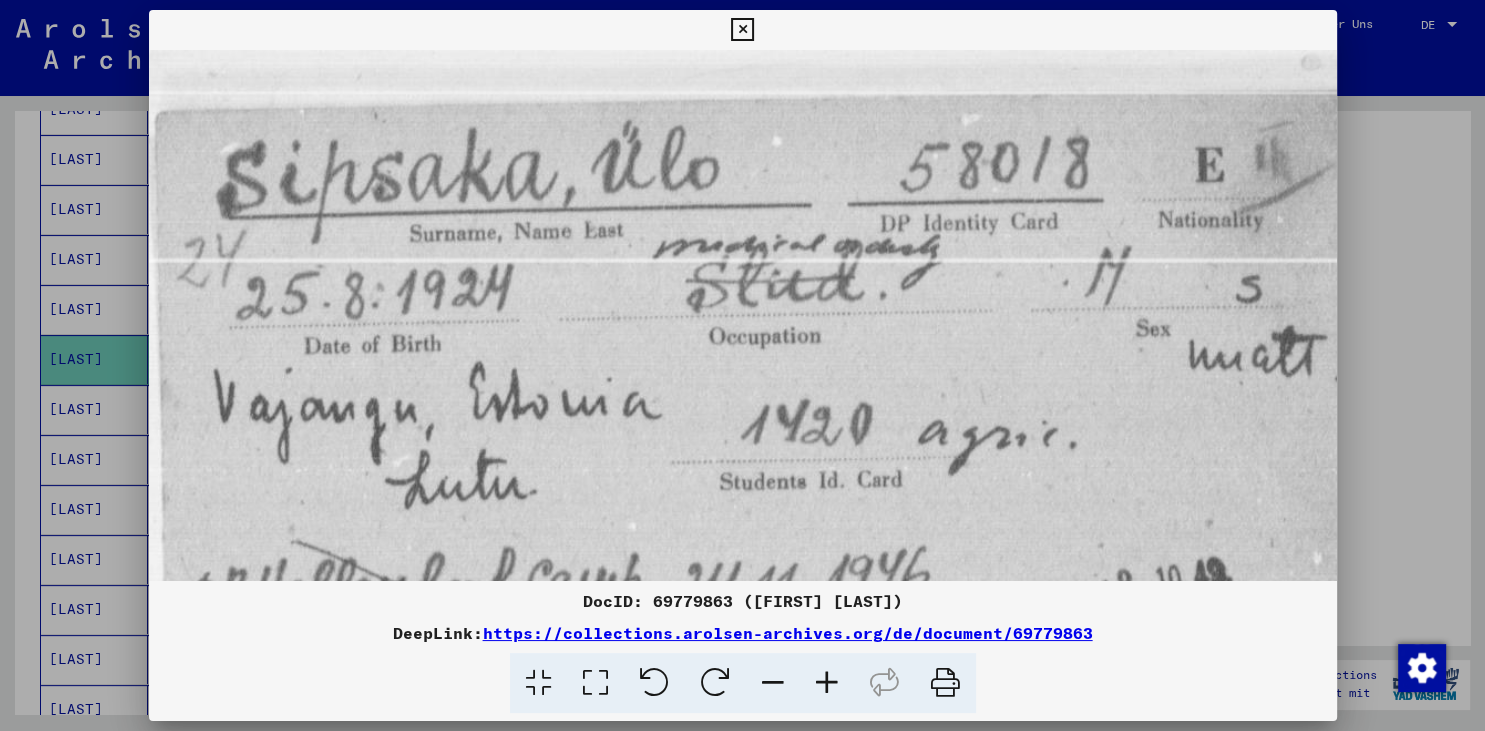 click at bounding box center (773, 683) 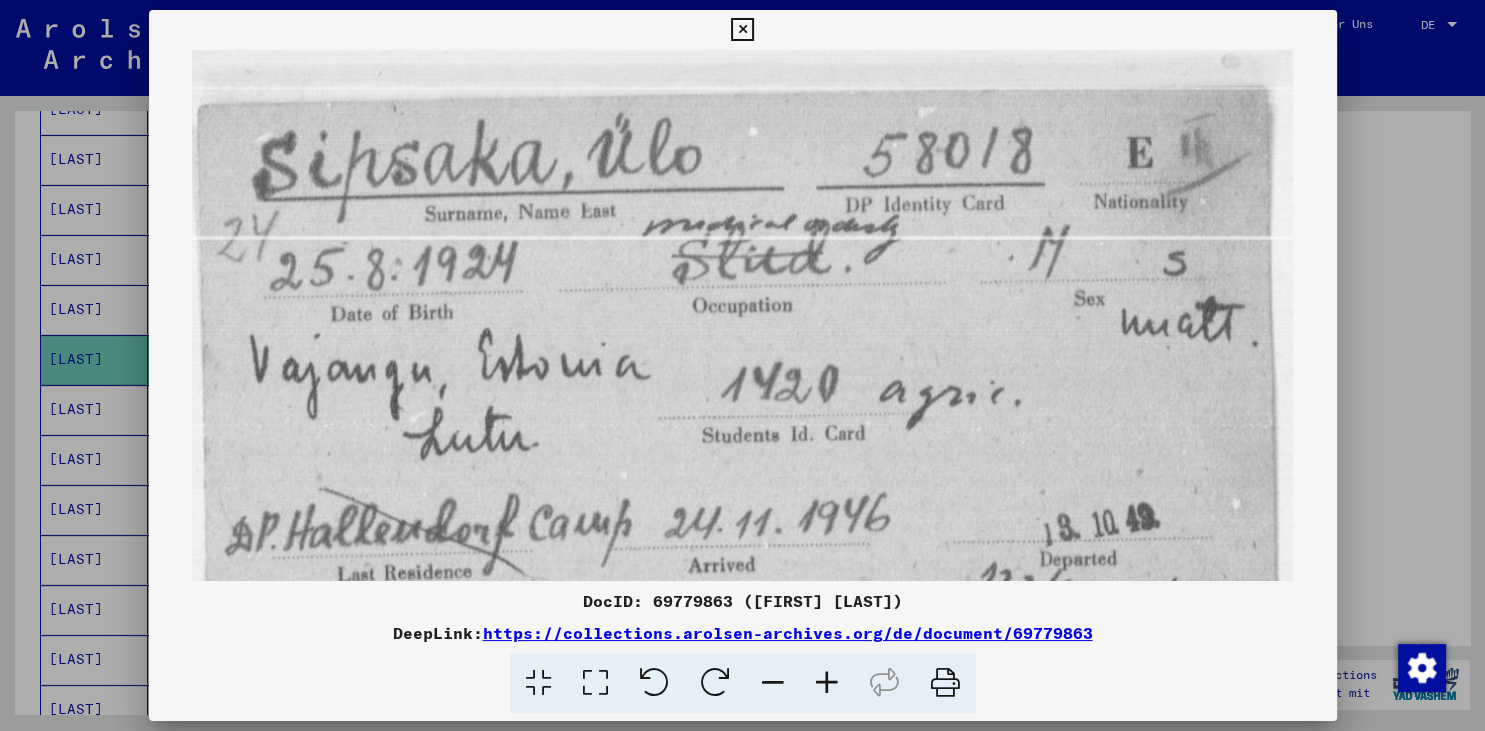 click at bounding box center [773, 683] 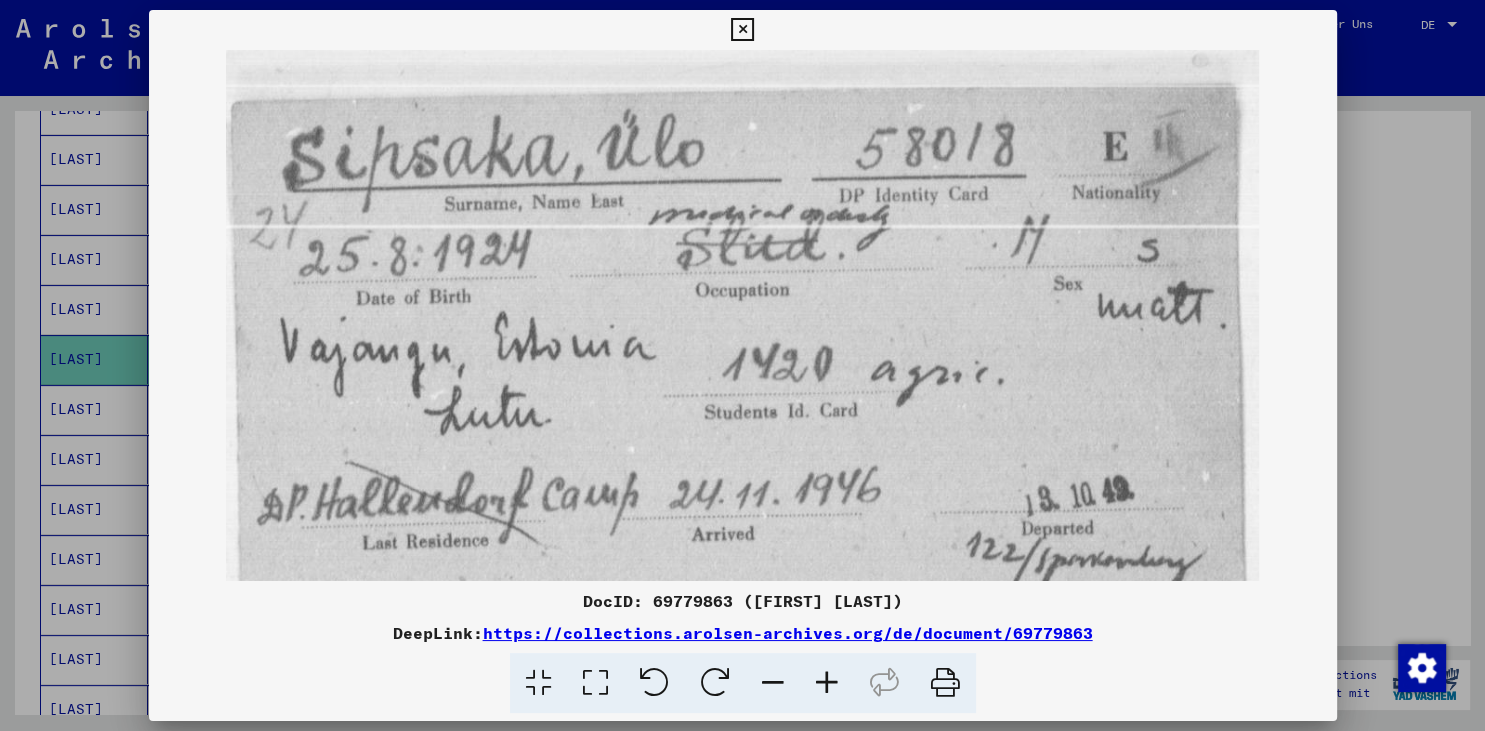 click at bounding box center [773, 683] 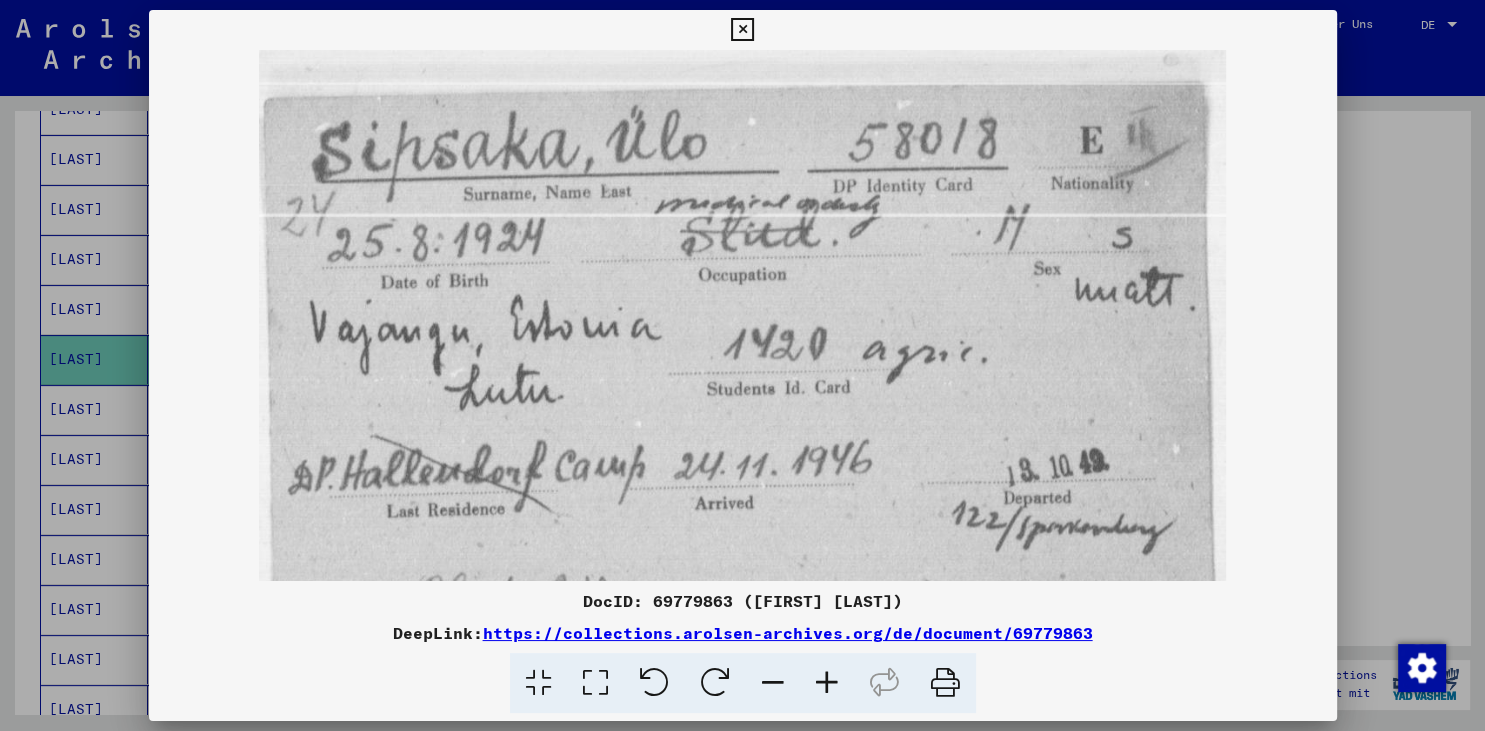 click at bounding box center (773, 683) 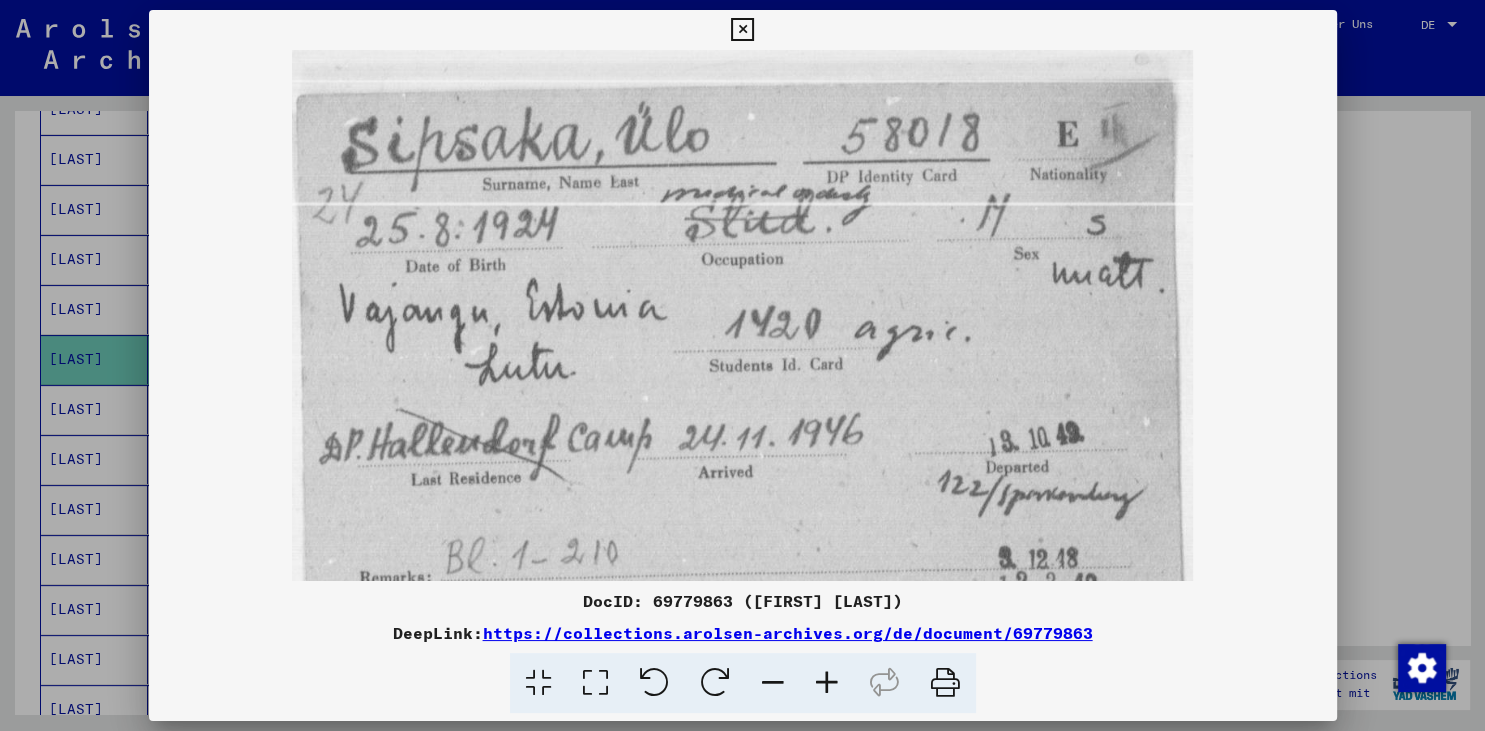 click at bounding box center [773, 683] 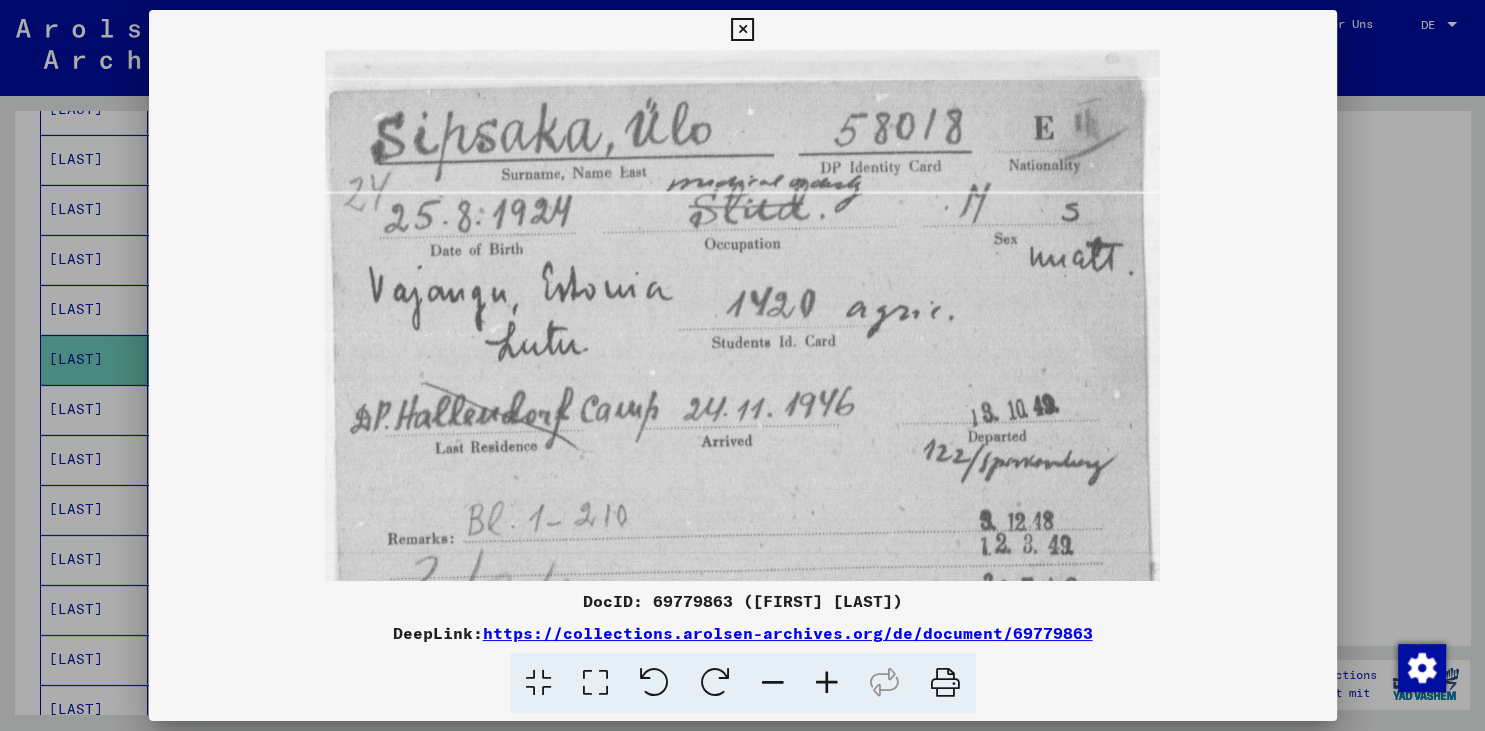click at bounding box center [742, 30] 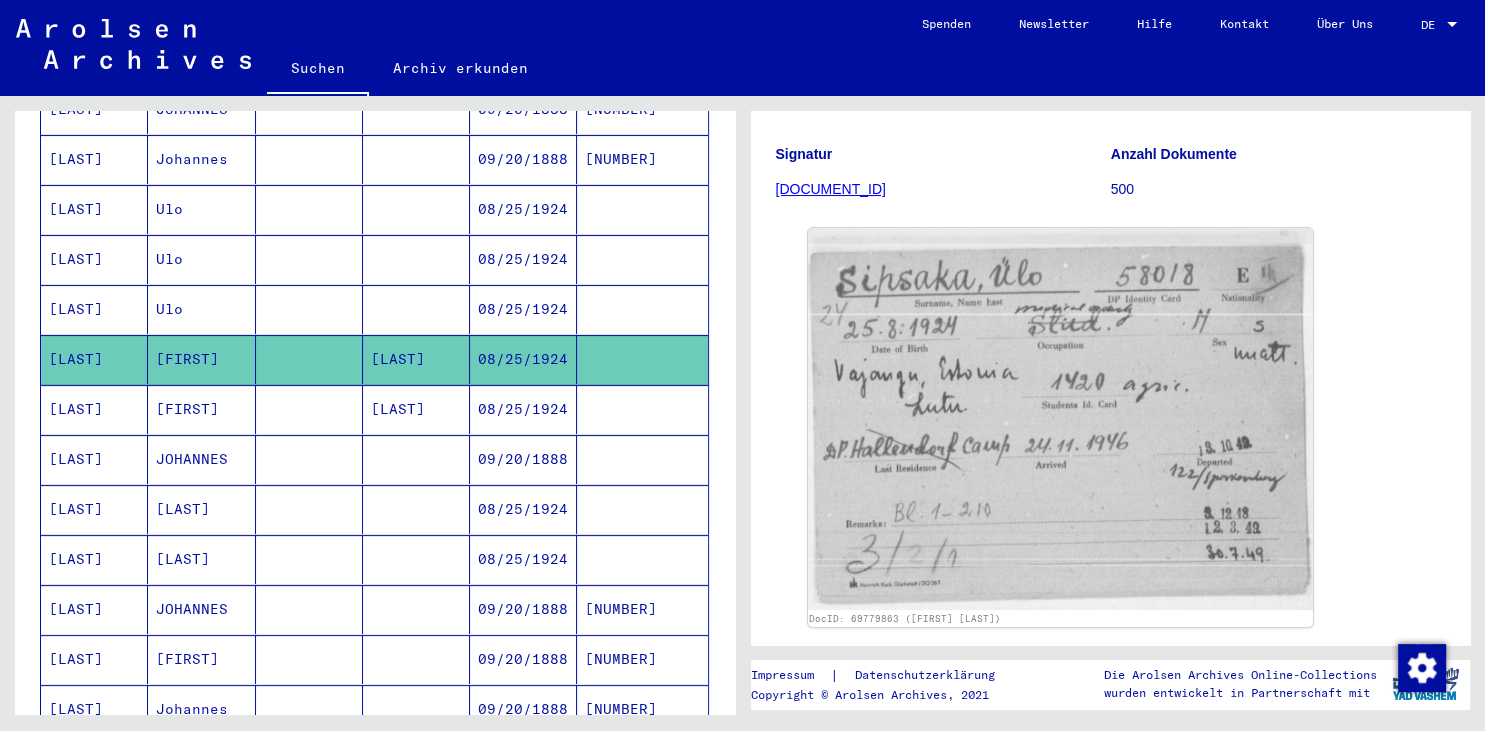 click on "[LAST]" at bounding box center (94, 459) 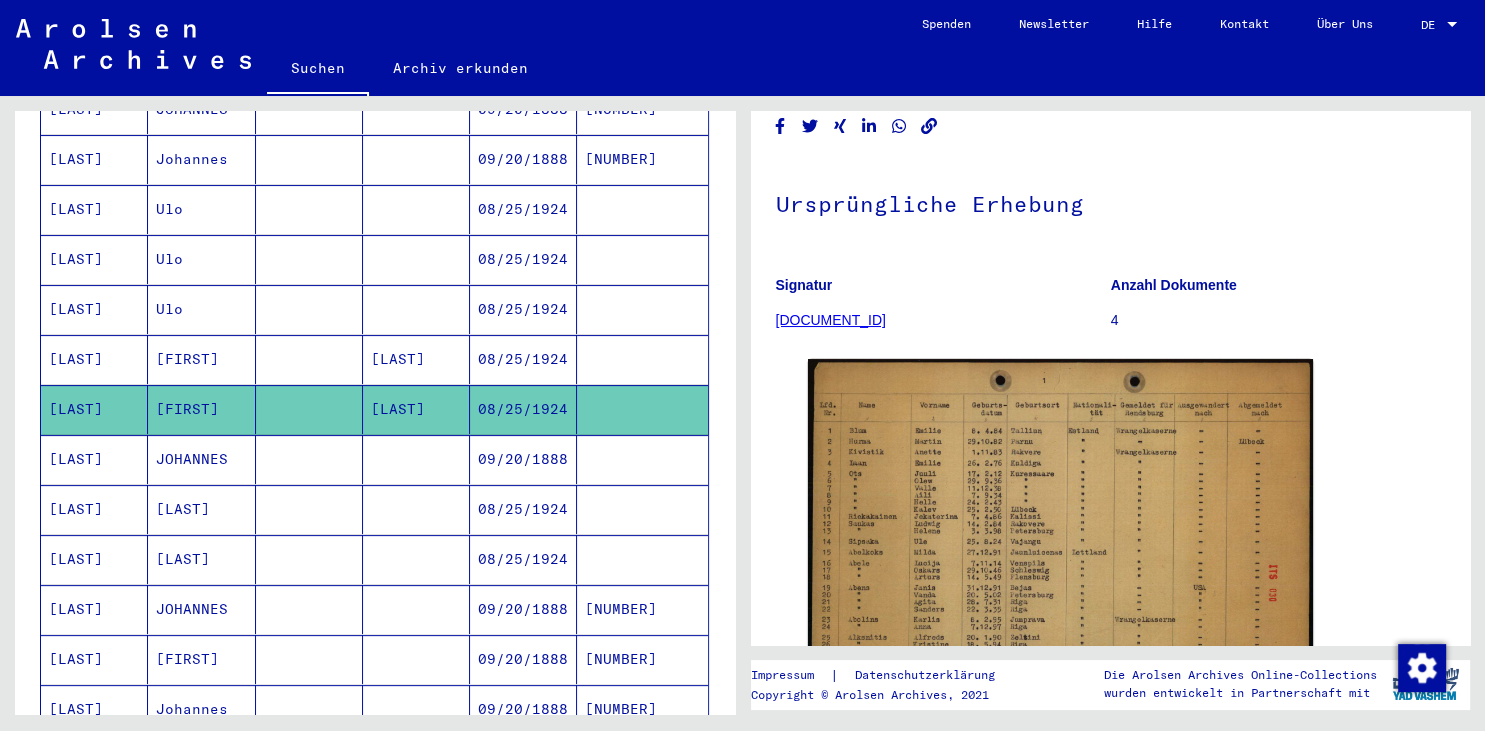 scroll, scrollTop: 220, scrollLeft: 0, axis: vertical 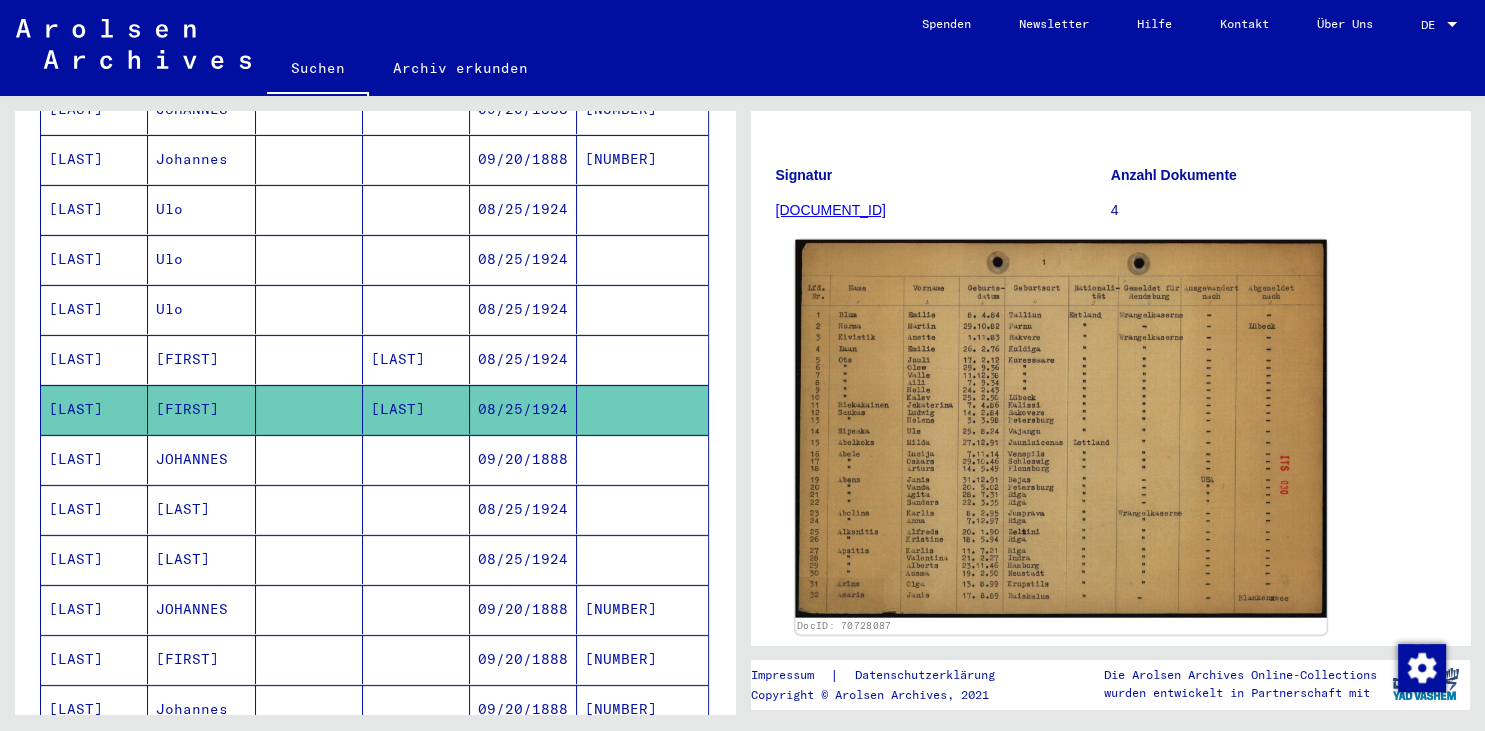 click 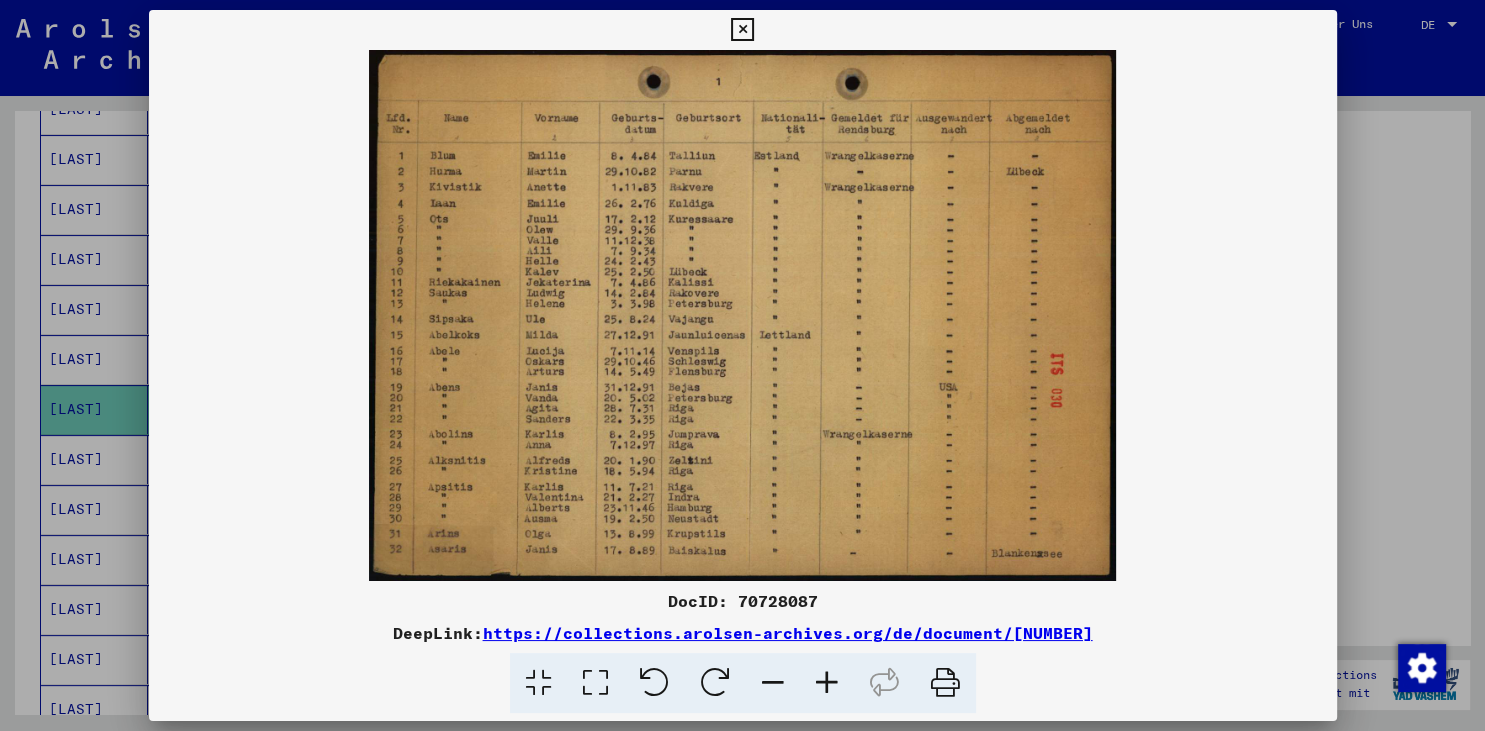 click at bounding box center [827, 683] 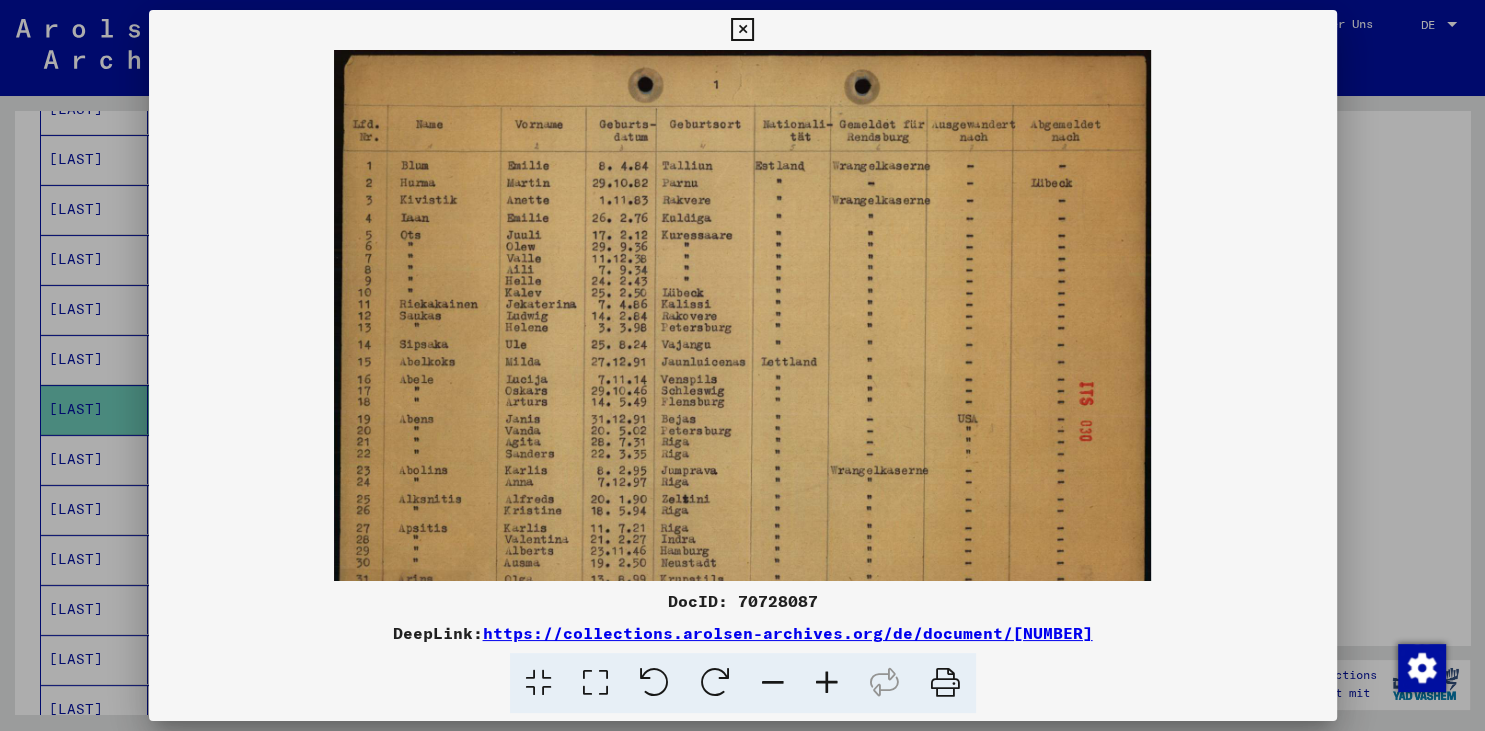 click at bounding box center [827, 683] 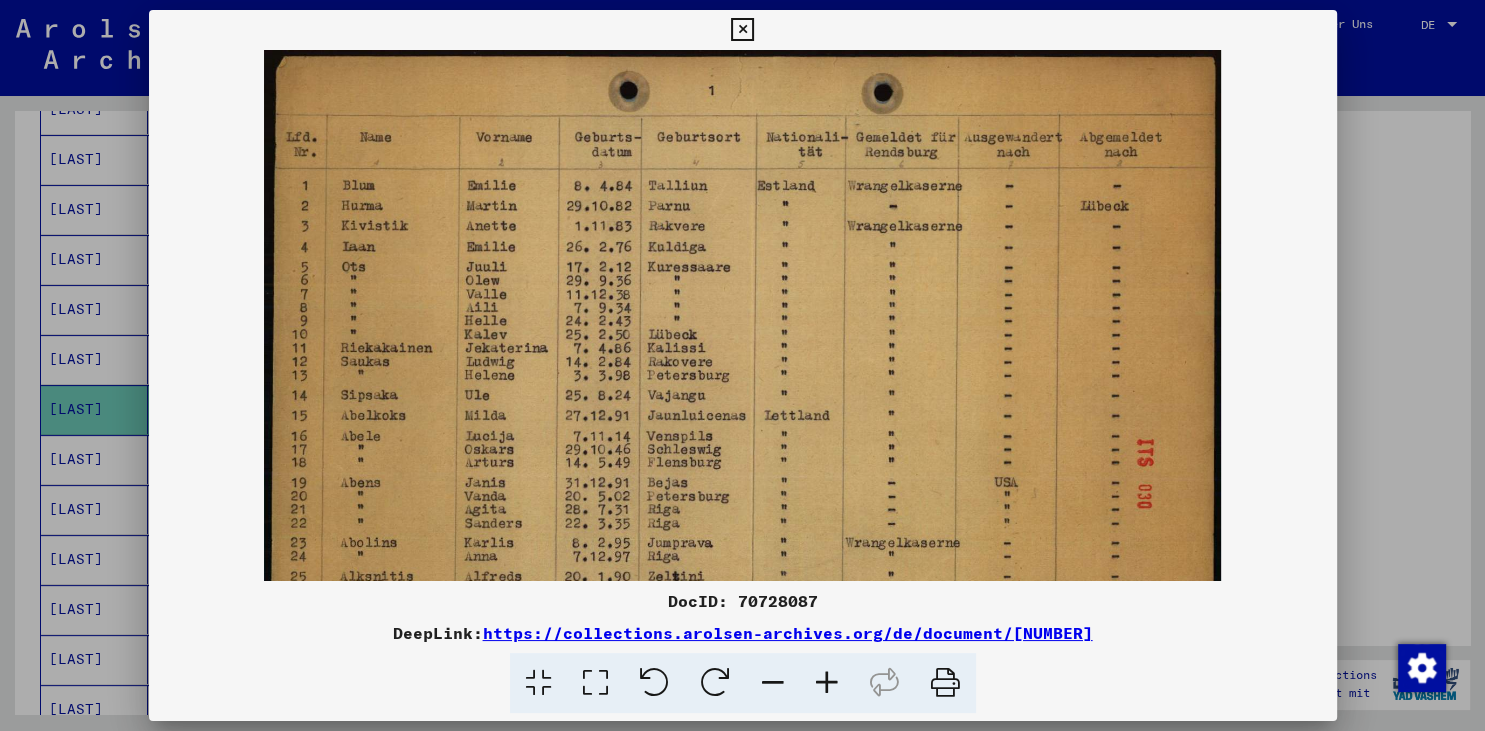 click at bounding box center (827, 683) 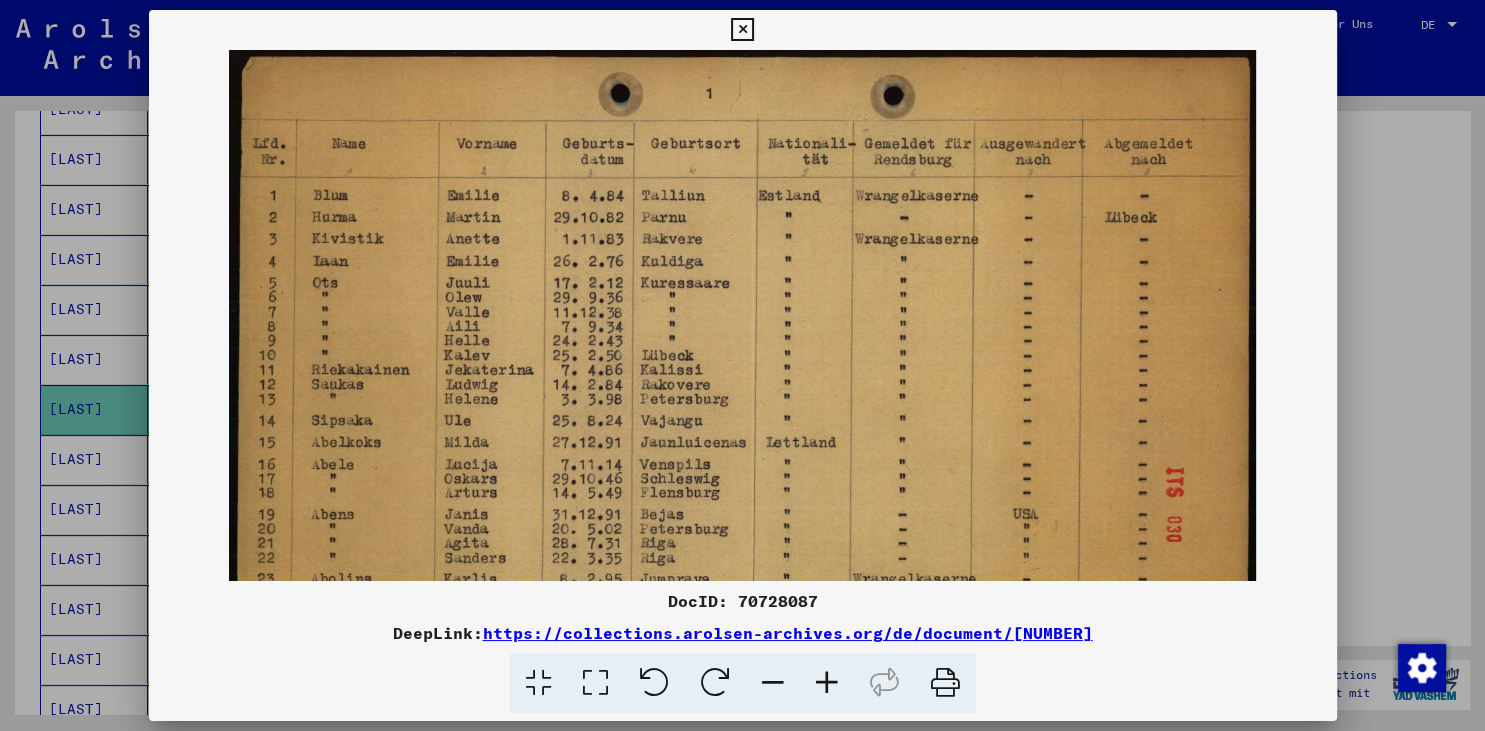 click at bounding box center [827, 683] 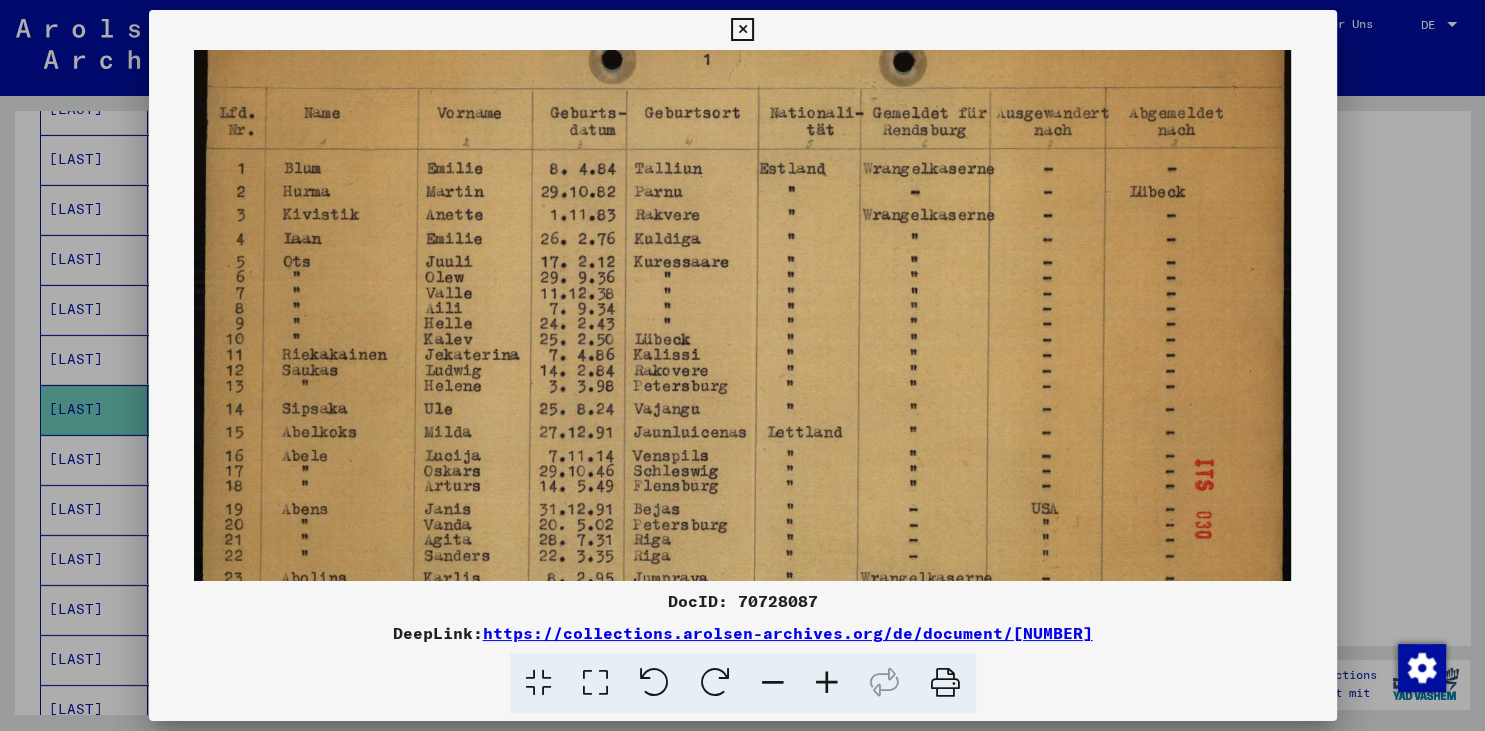 scroll, scrollTop: 20, scrollLeft: 0, axis: vertical 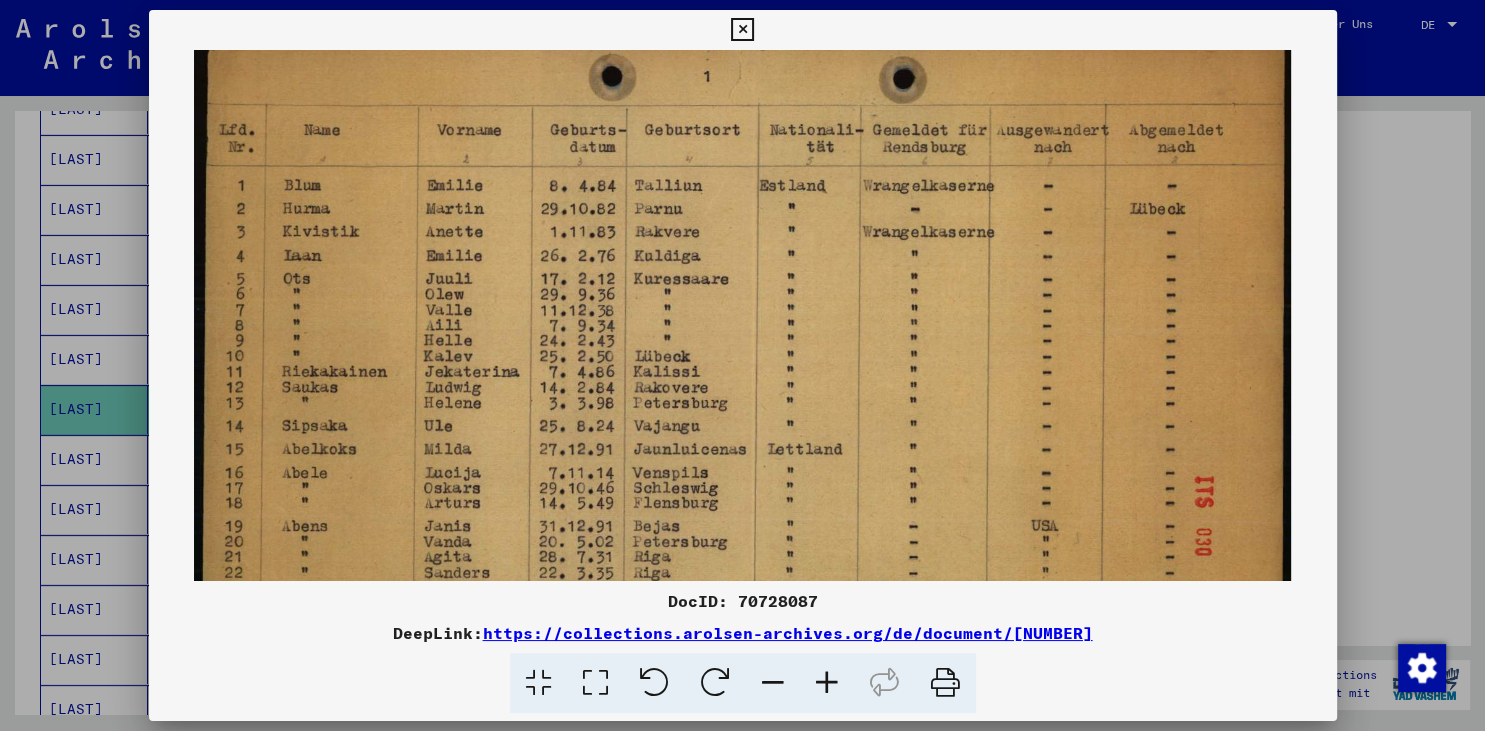 drag, startPoint x: 759, startPoint y: 427, endPoint x: 778, endPoint y: 406, distance: 28.319605 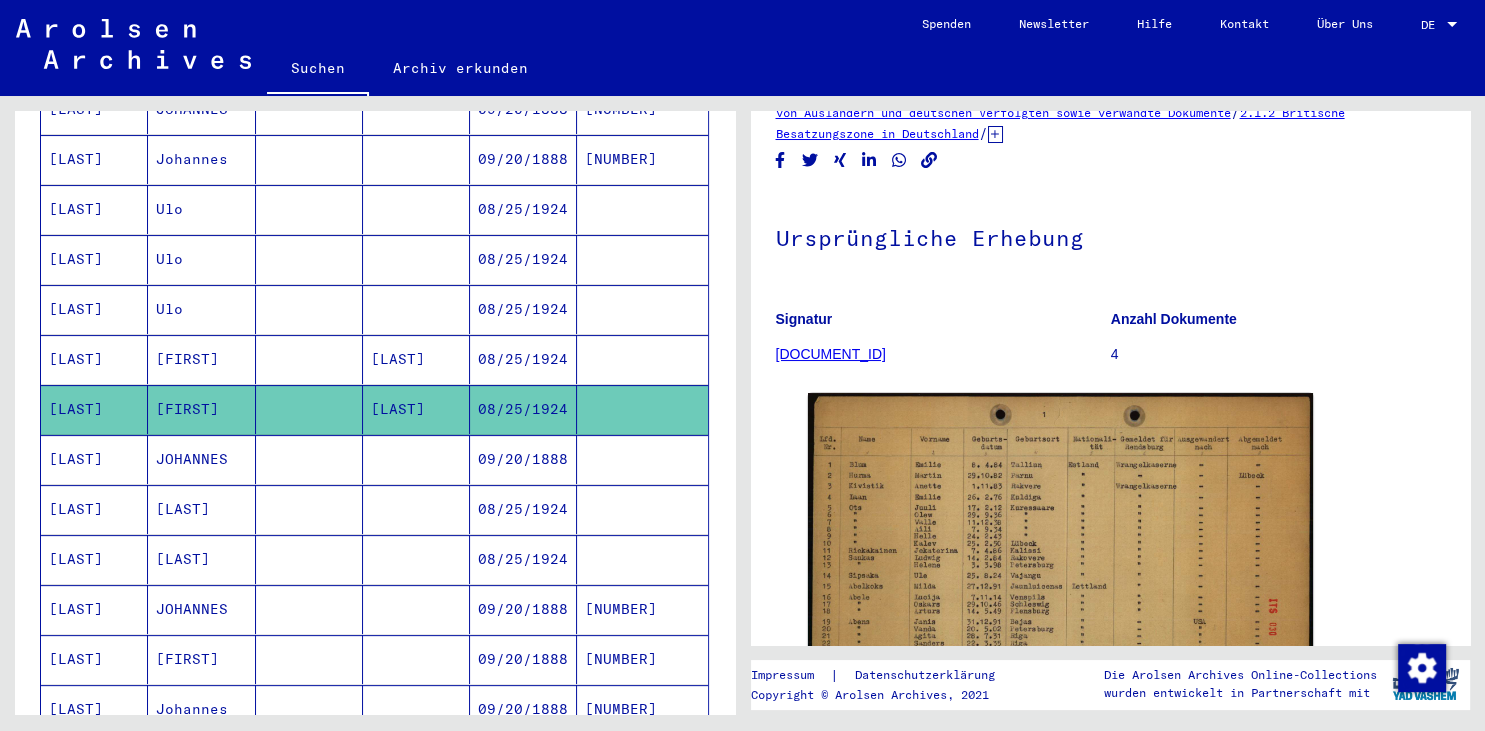 scroll, scrollTop: 0, scrollLeft: 0, axis: both 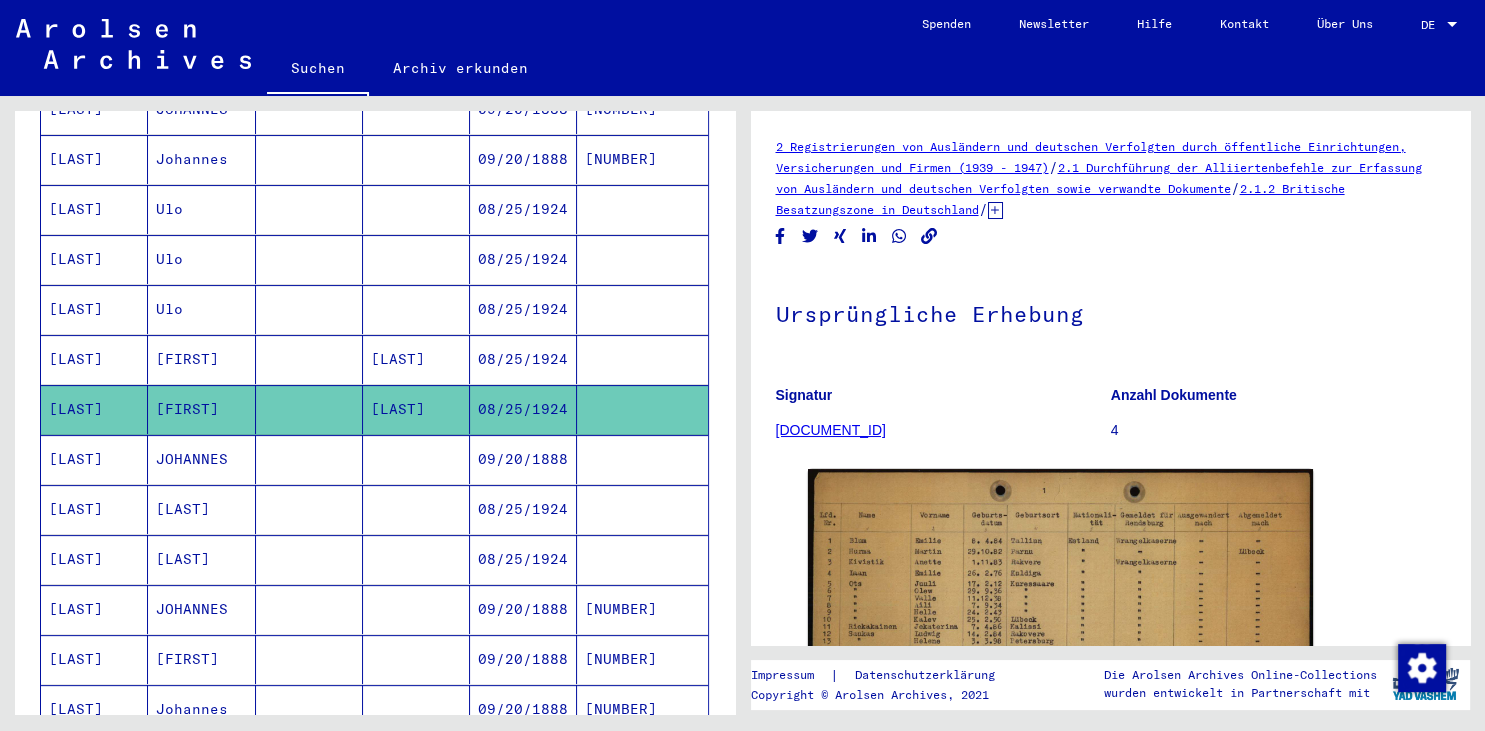 click on "[LAST]" at bounding box center [94, 559] 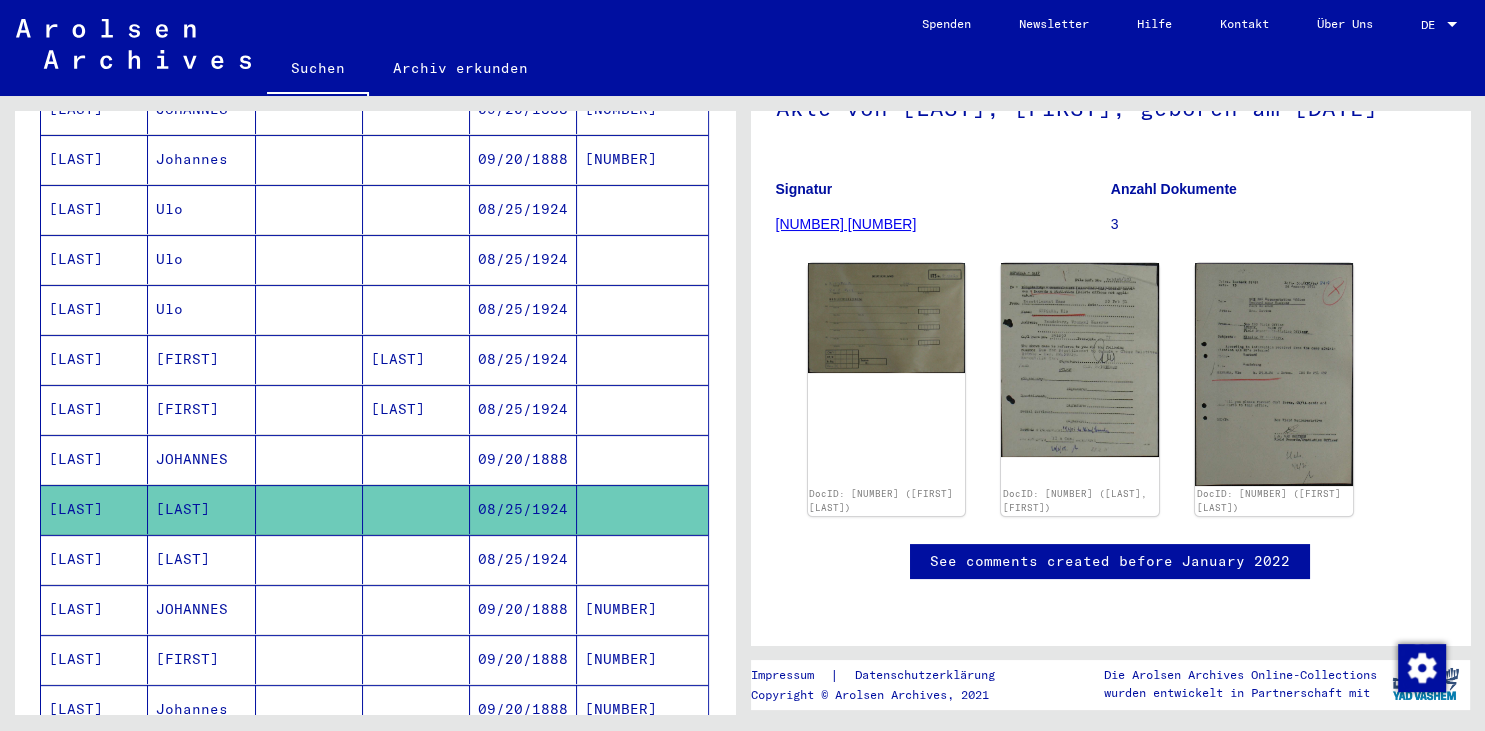 scroll, scrollTop: 220, scrollLeft: 0, axis: vertical 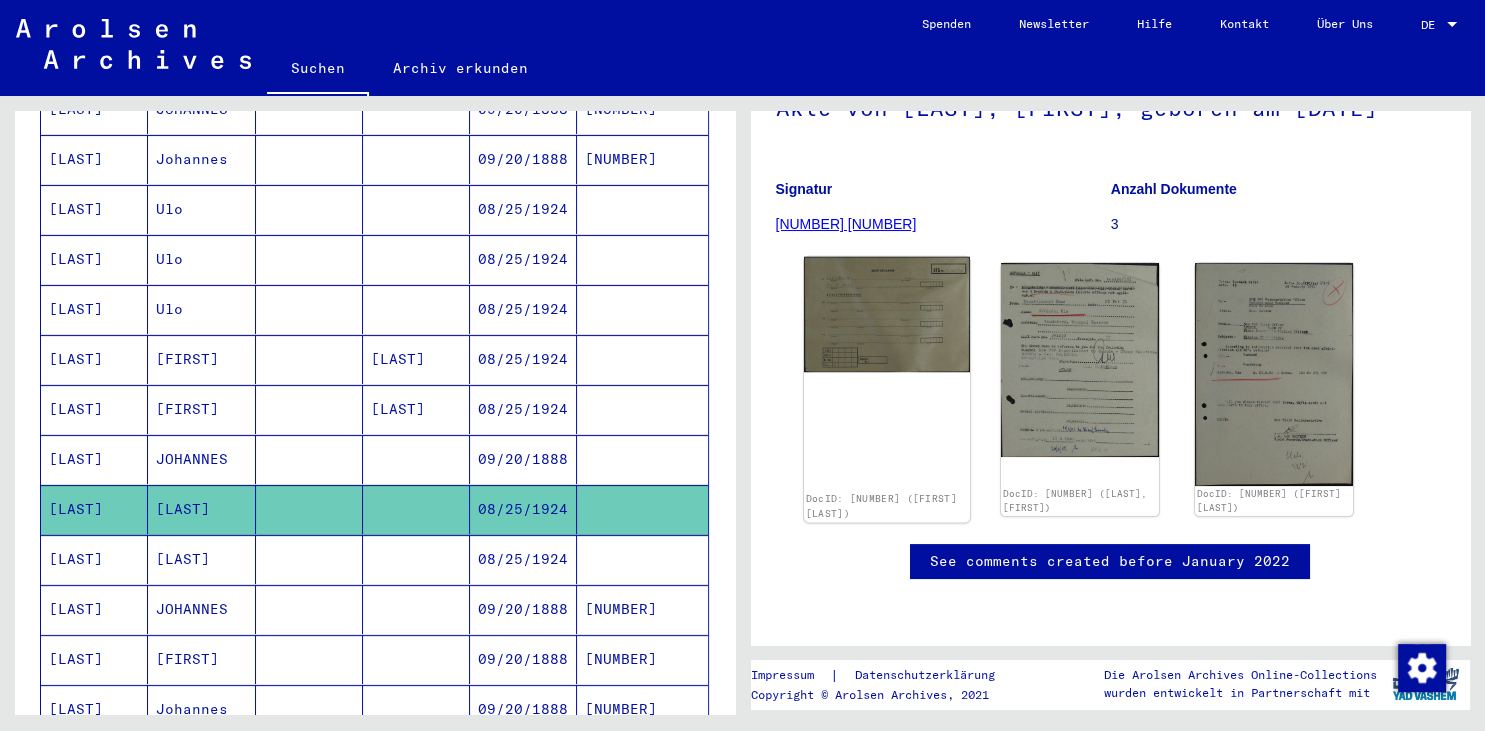 click 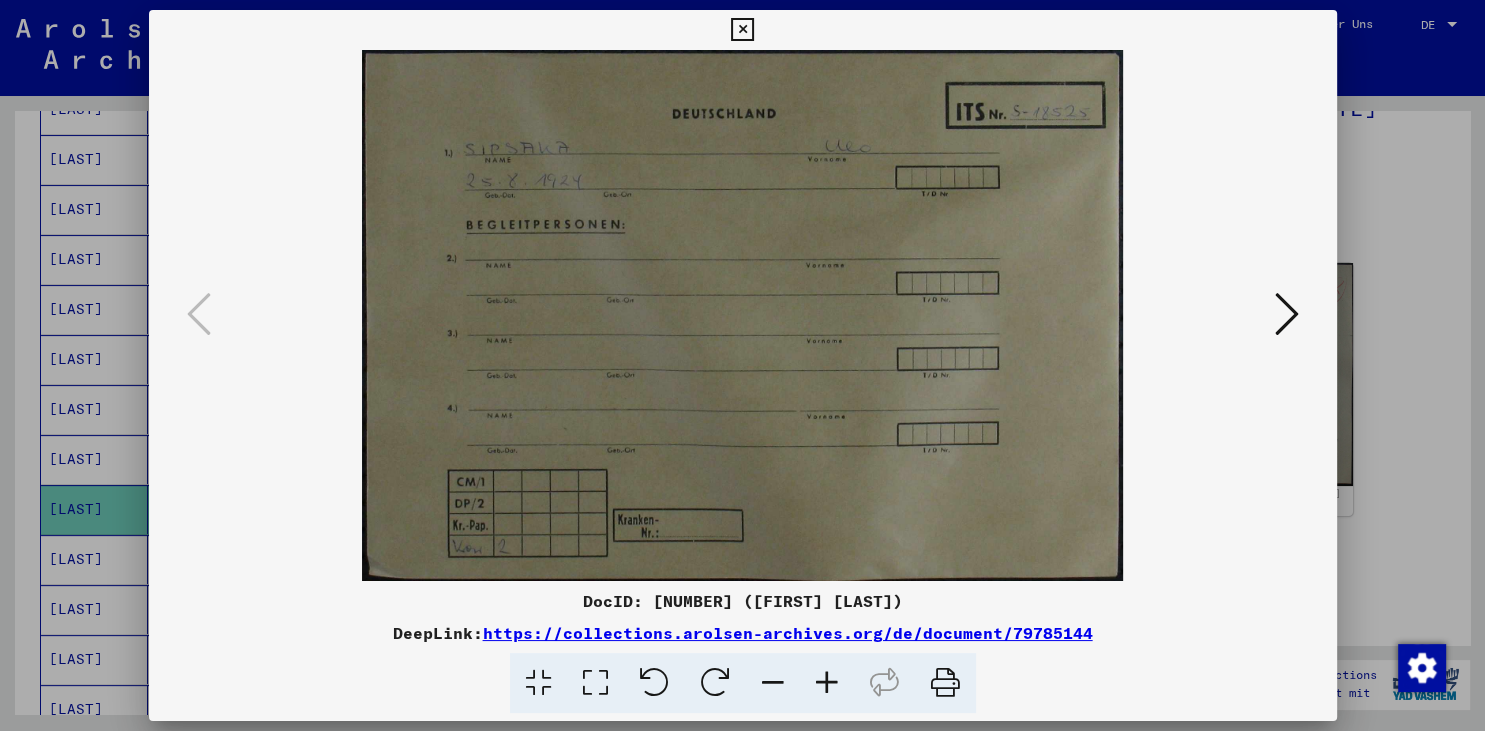 click at bounding box center (1287, 314) 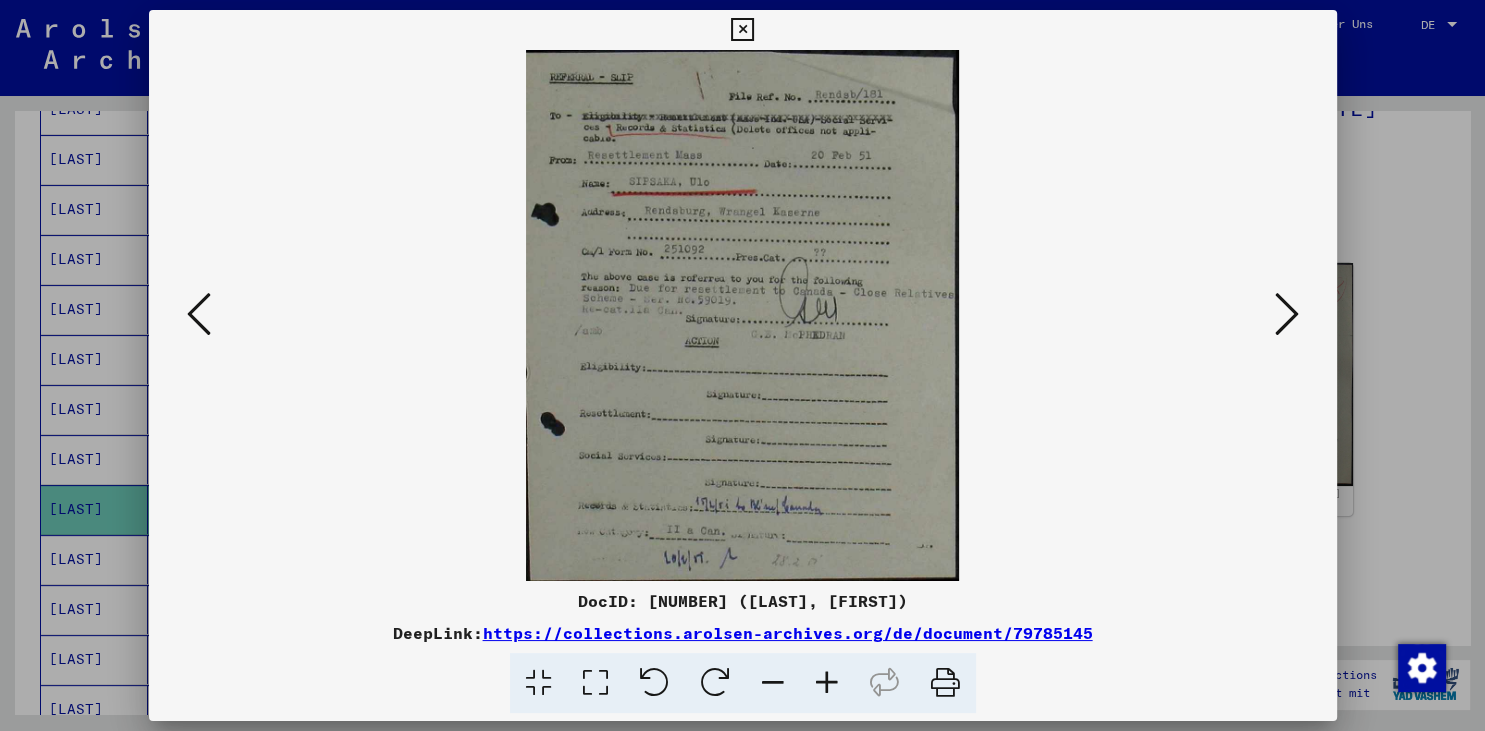 drag, startPoint x: 812, startPoint y: 684, endPoint x: 822, endPoint y: 682, distance: 10.198039 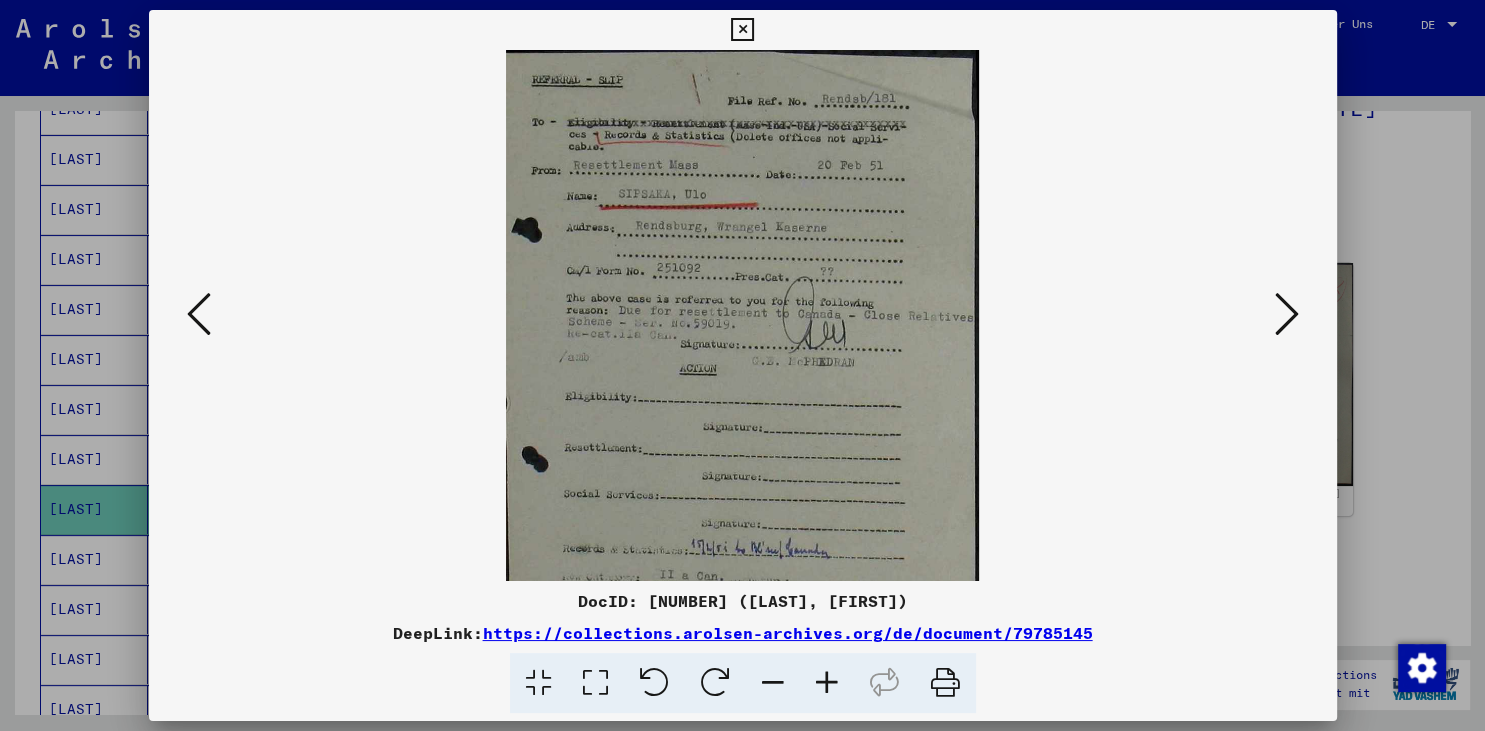 click at bounding box center [827, 683] 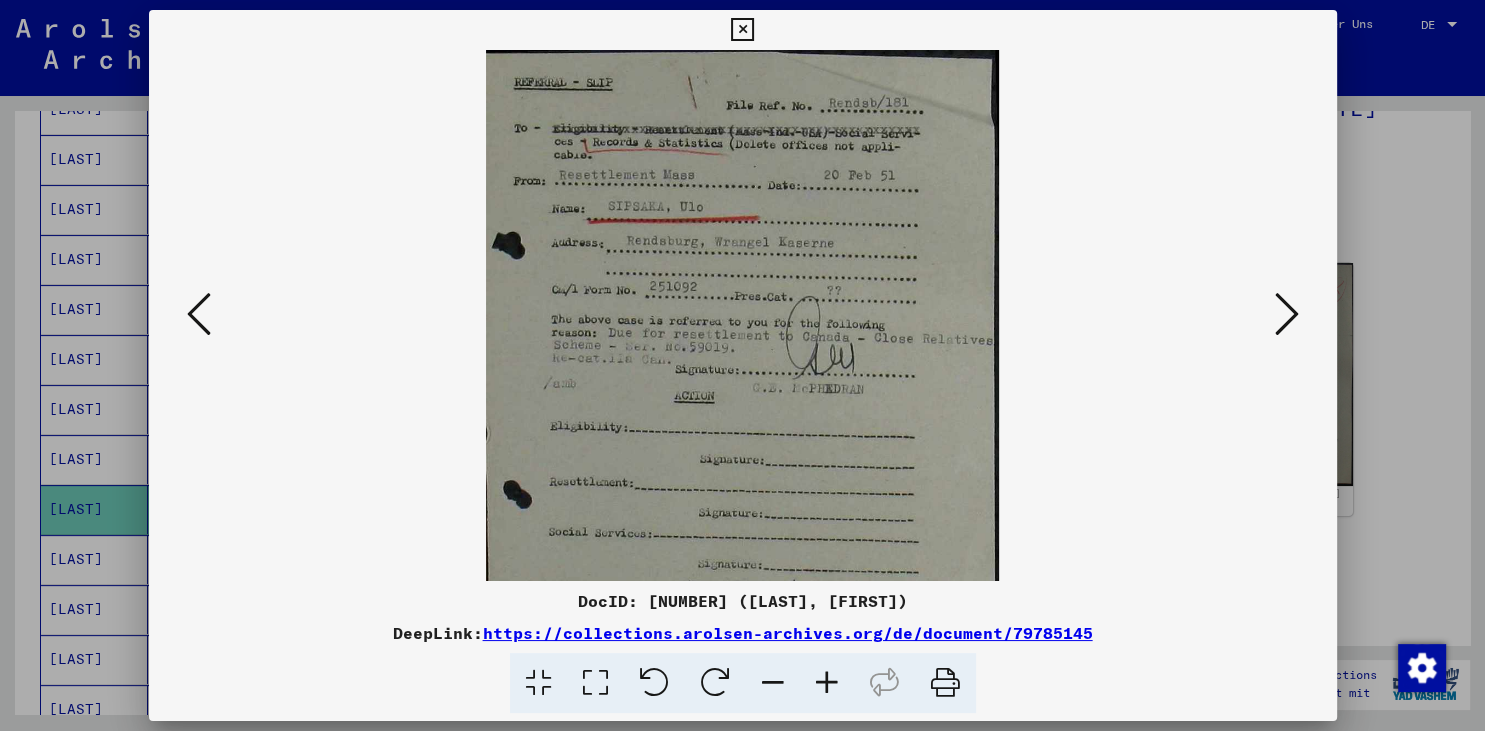 click at bounding box center (827, 683) 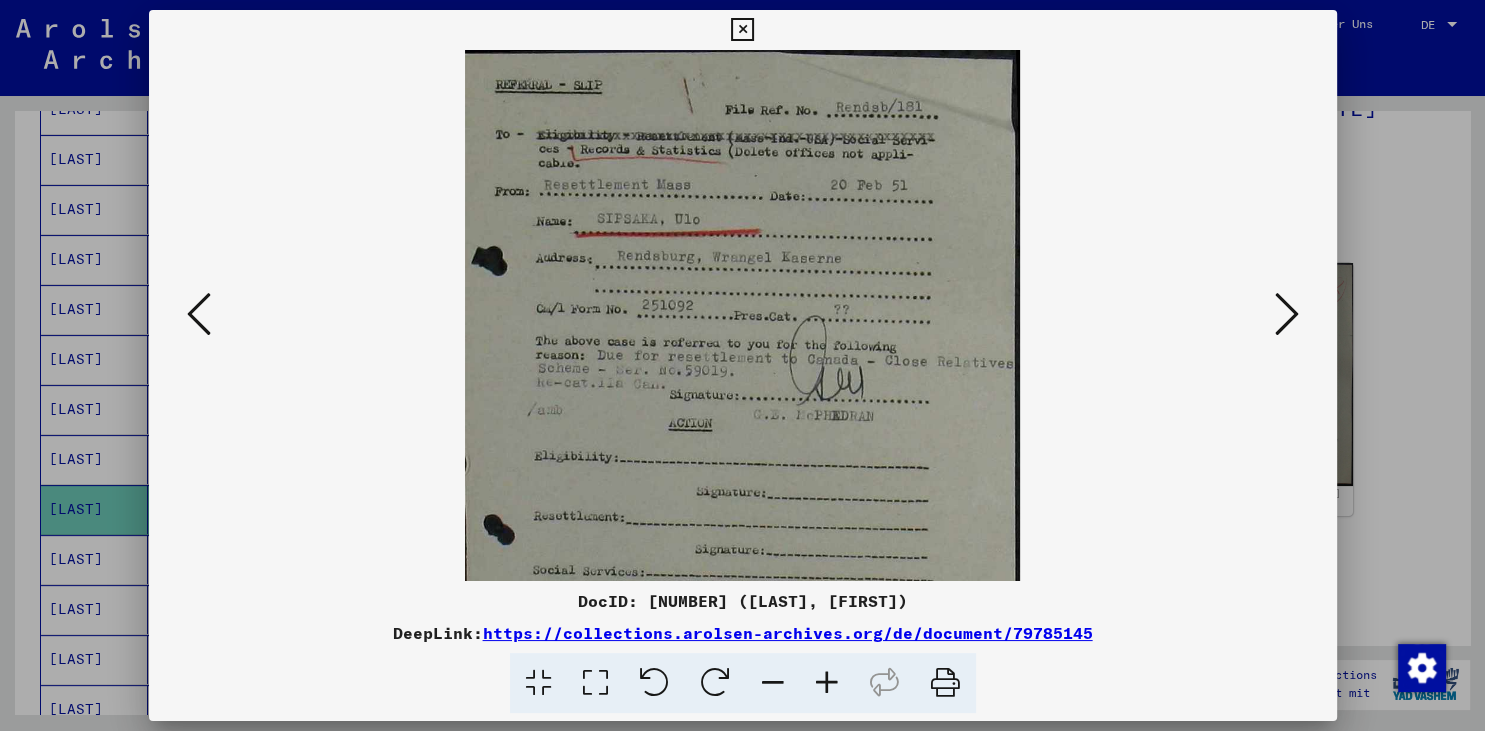 click at bounding box center (827, 683) 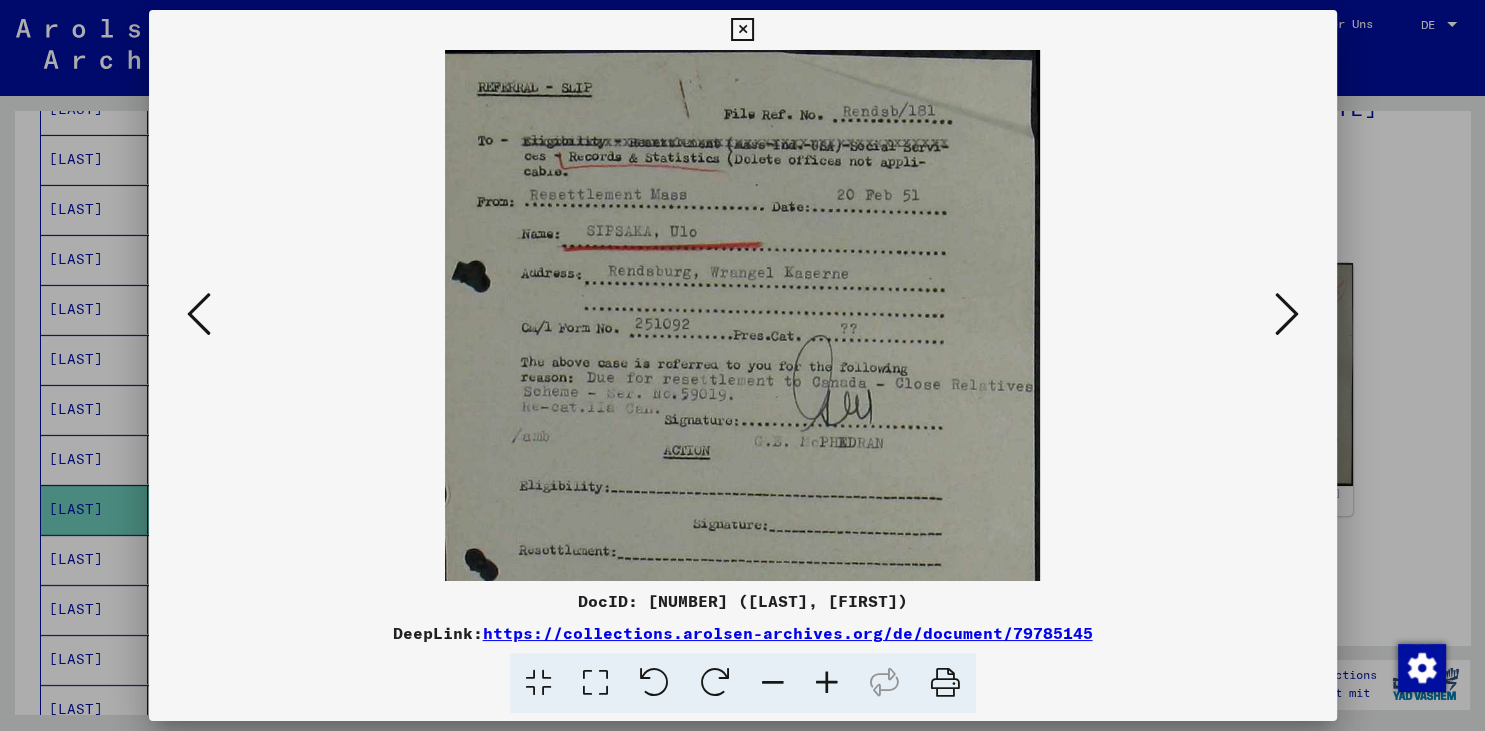 click at bounding box center [827, 683] 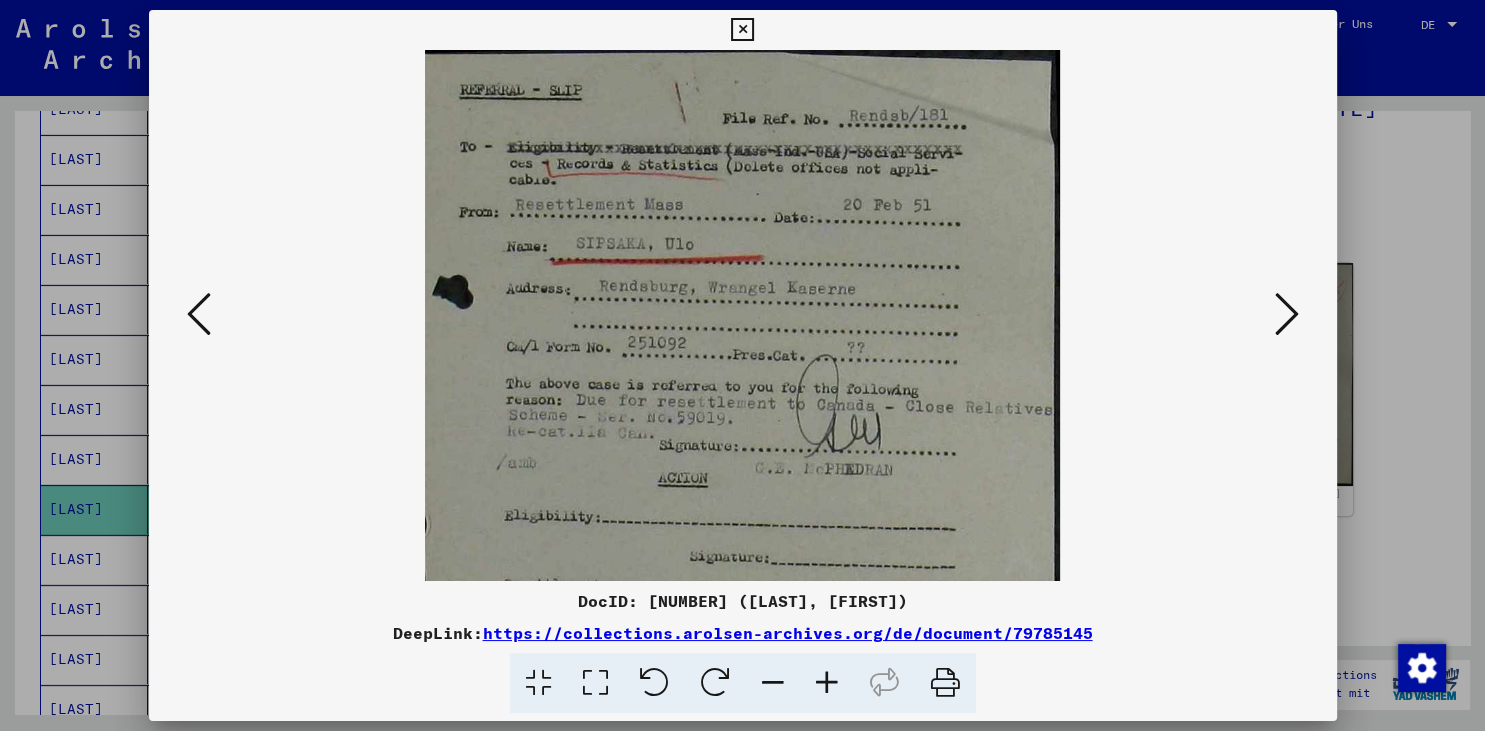 click at bounding box center [827, 683] 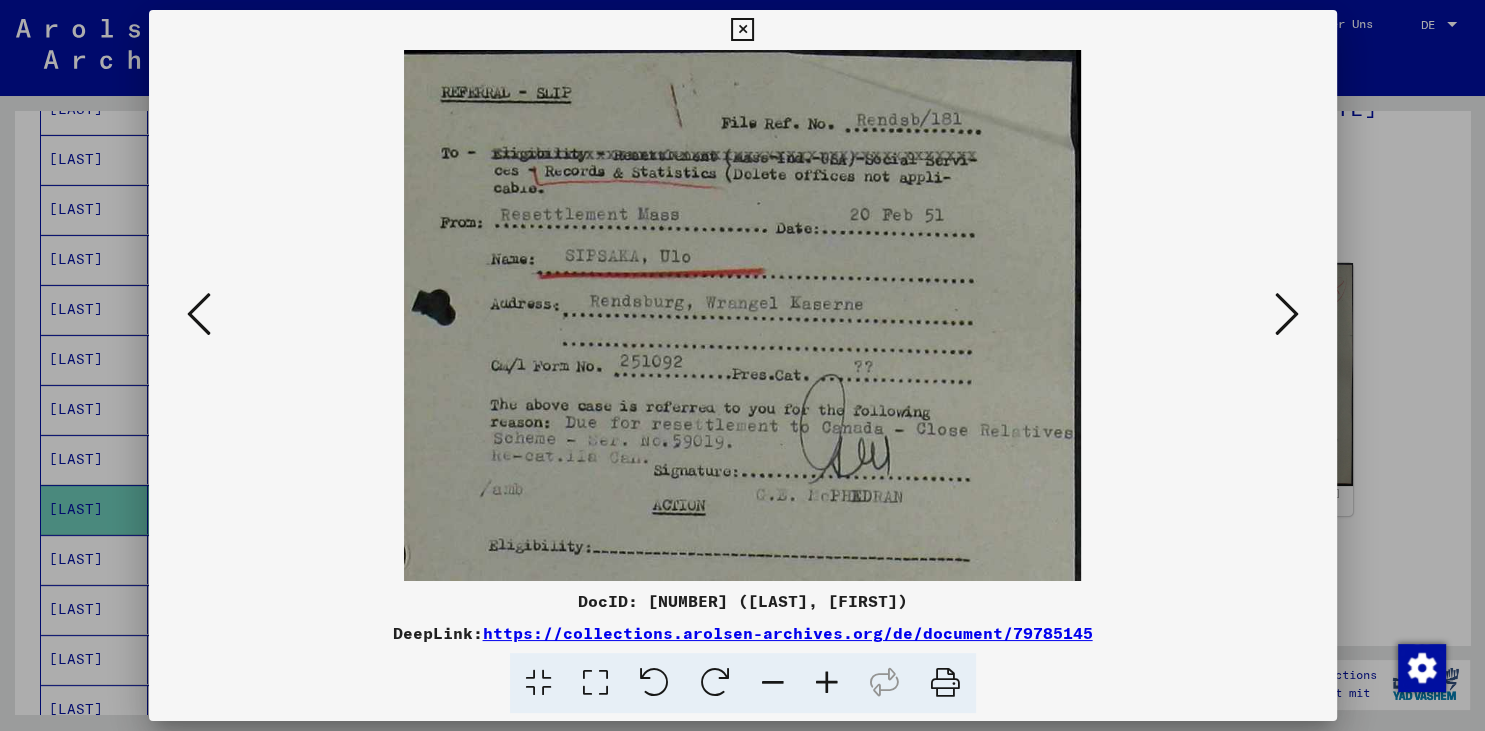 click at bounding box center [827, 683] 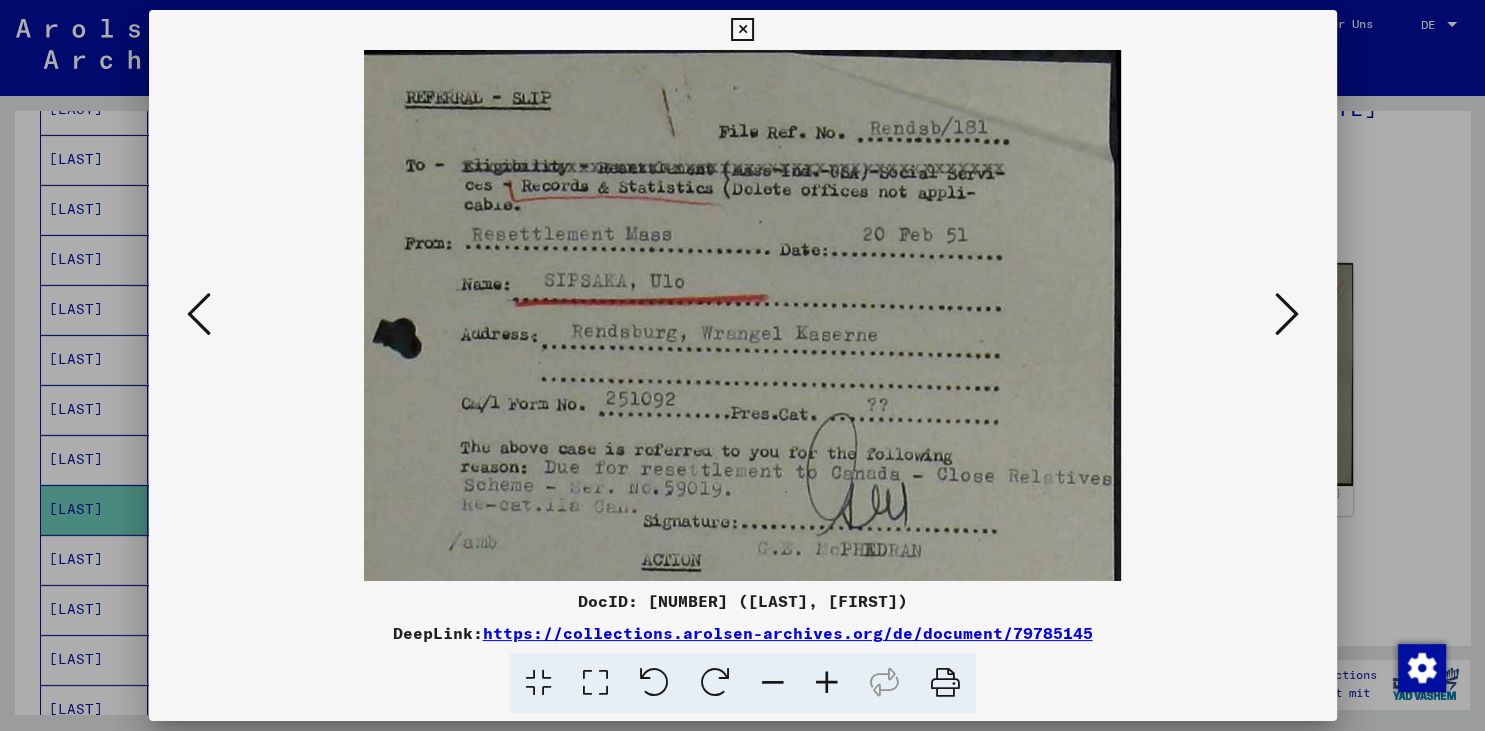 click at bounding box center (827, 683) 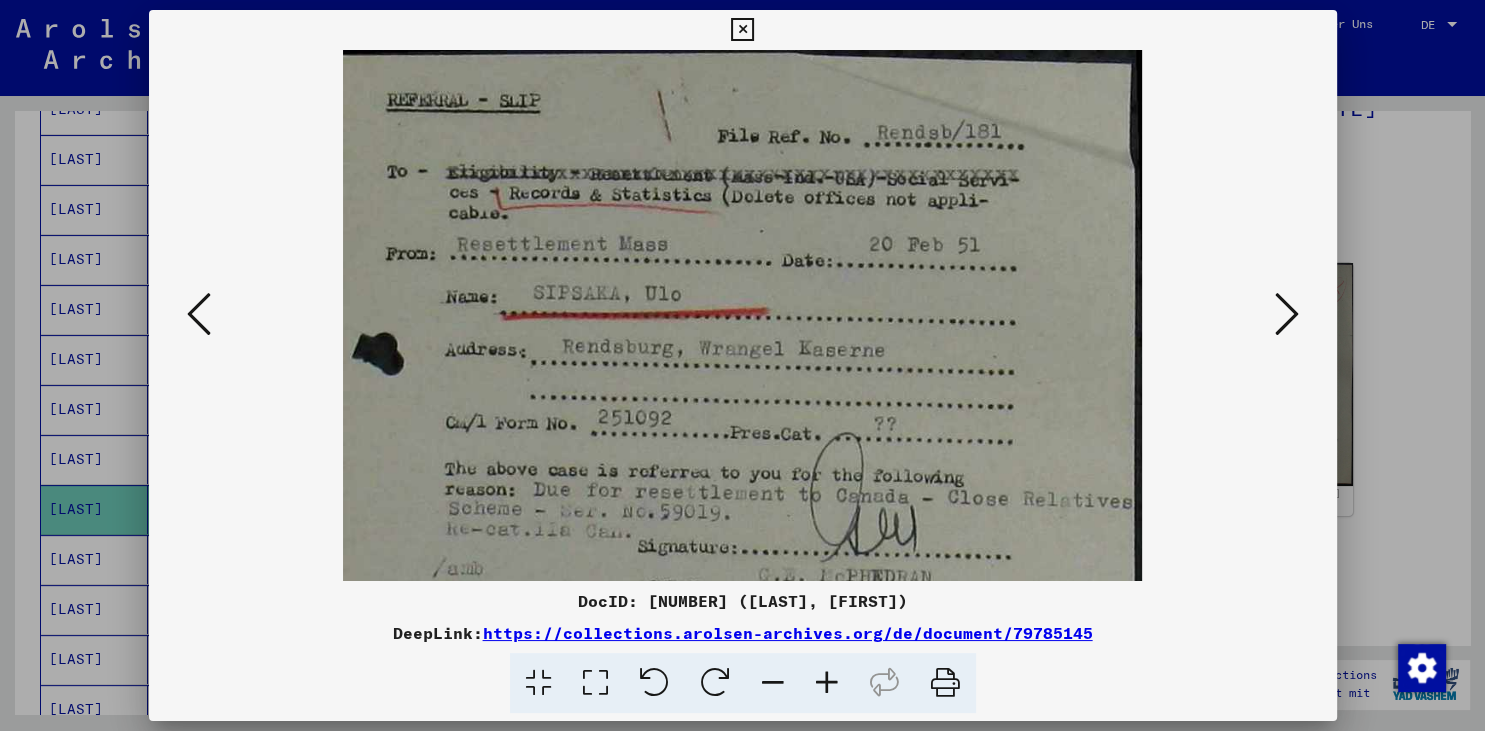 click at bounding box center (827, 683) 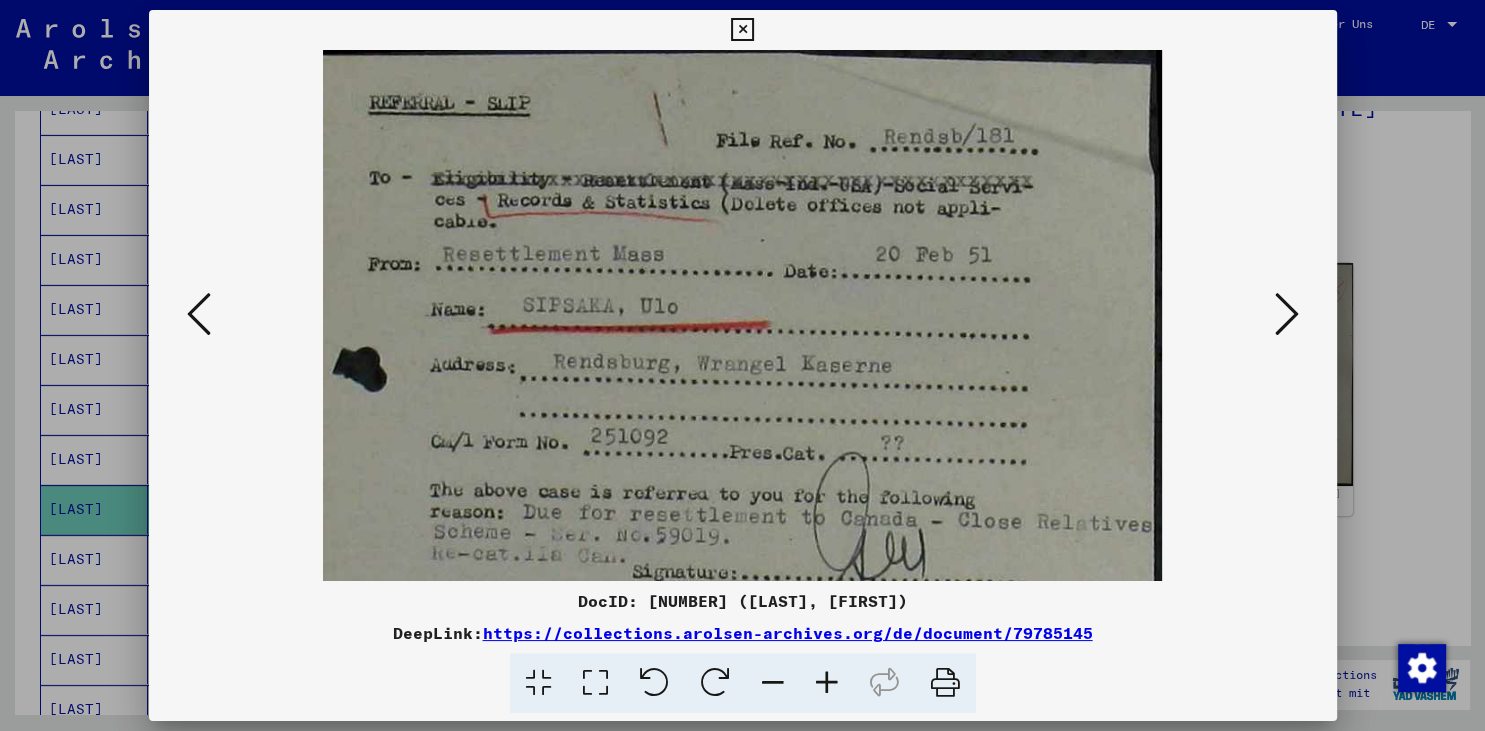 click at bounding box center [827, 683] 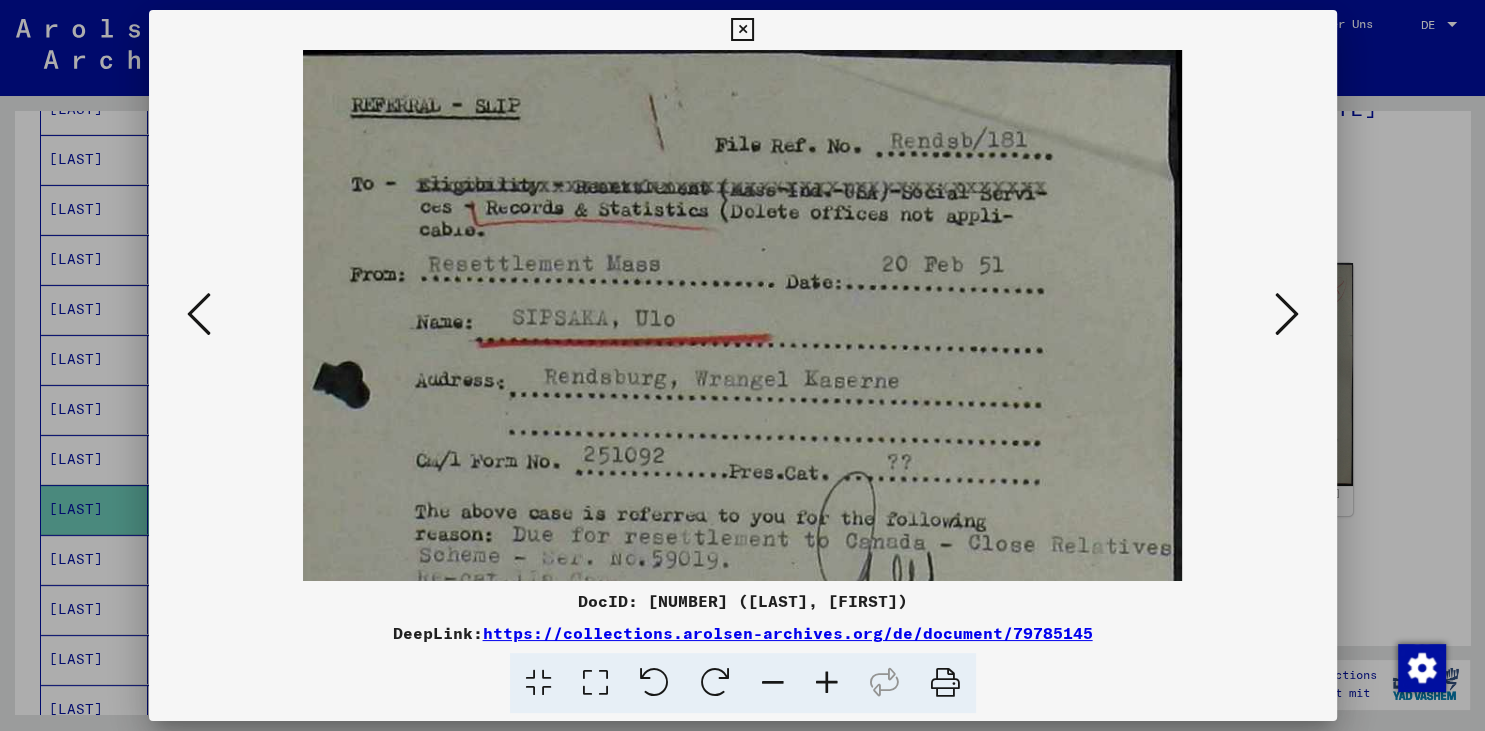 click at bounding box center (827, 683) 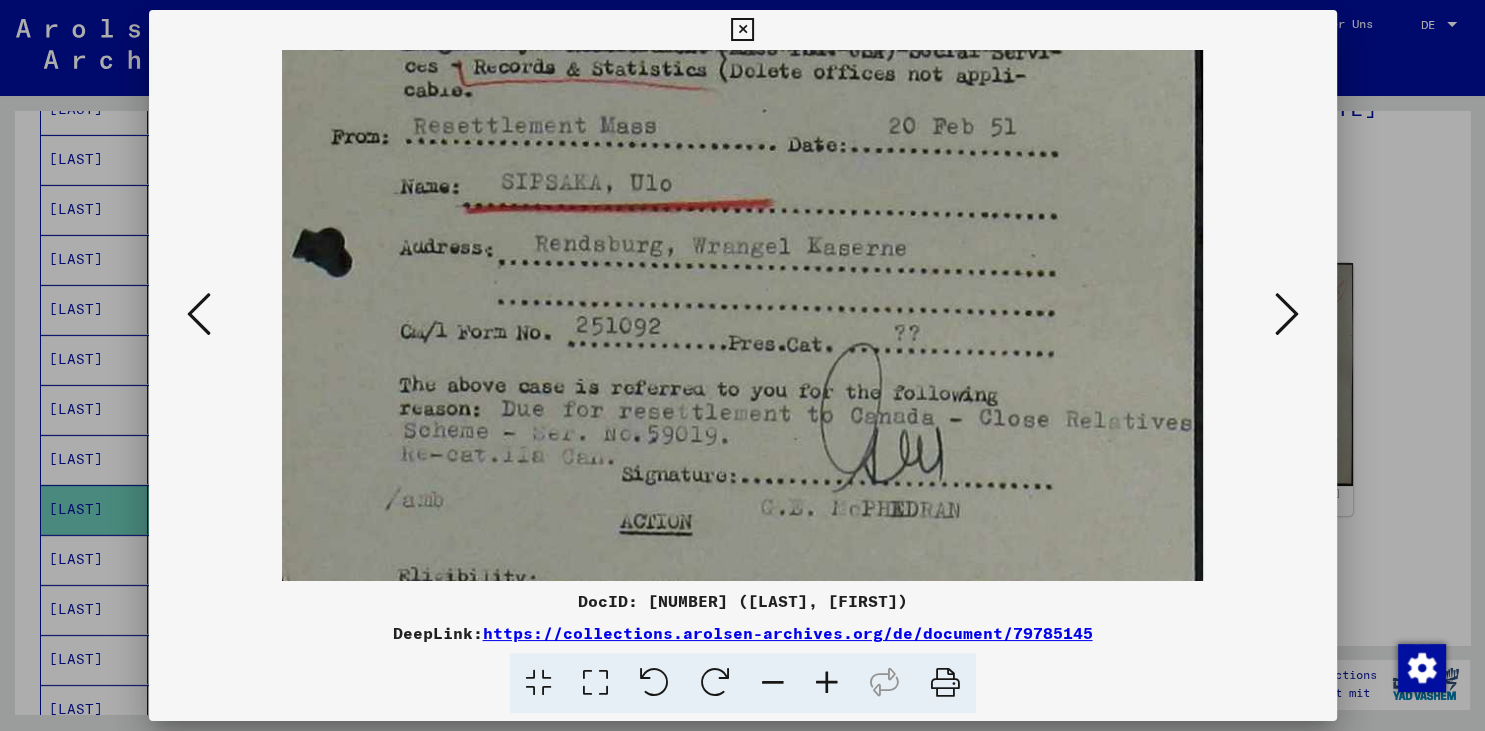 scroll, scrollTop: 157, scrollLeft: 0, axis: vertical 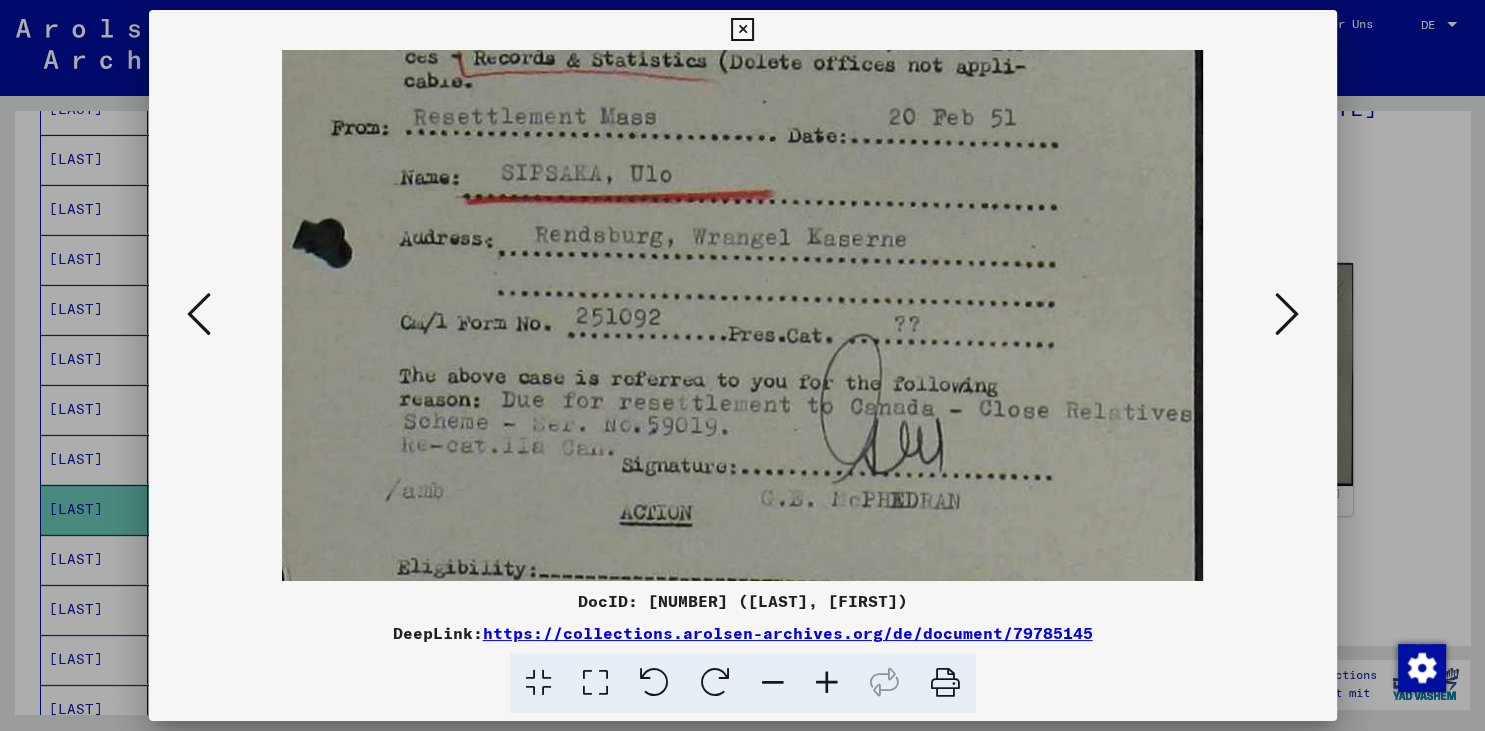 drag, startPoint x: 954, startPoint y: 424, endPoint x: 962, endPoint y: 268, distance: 156.20499 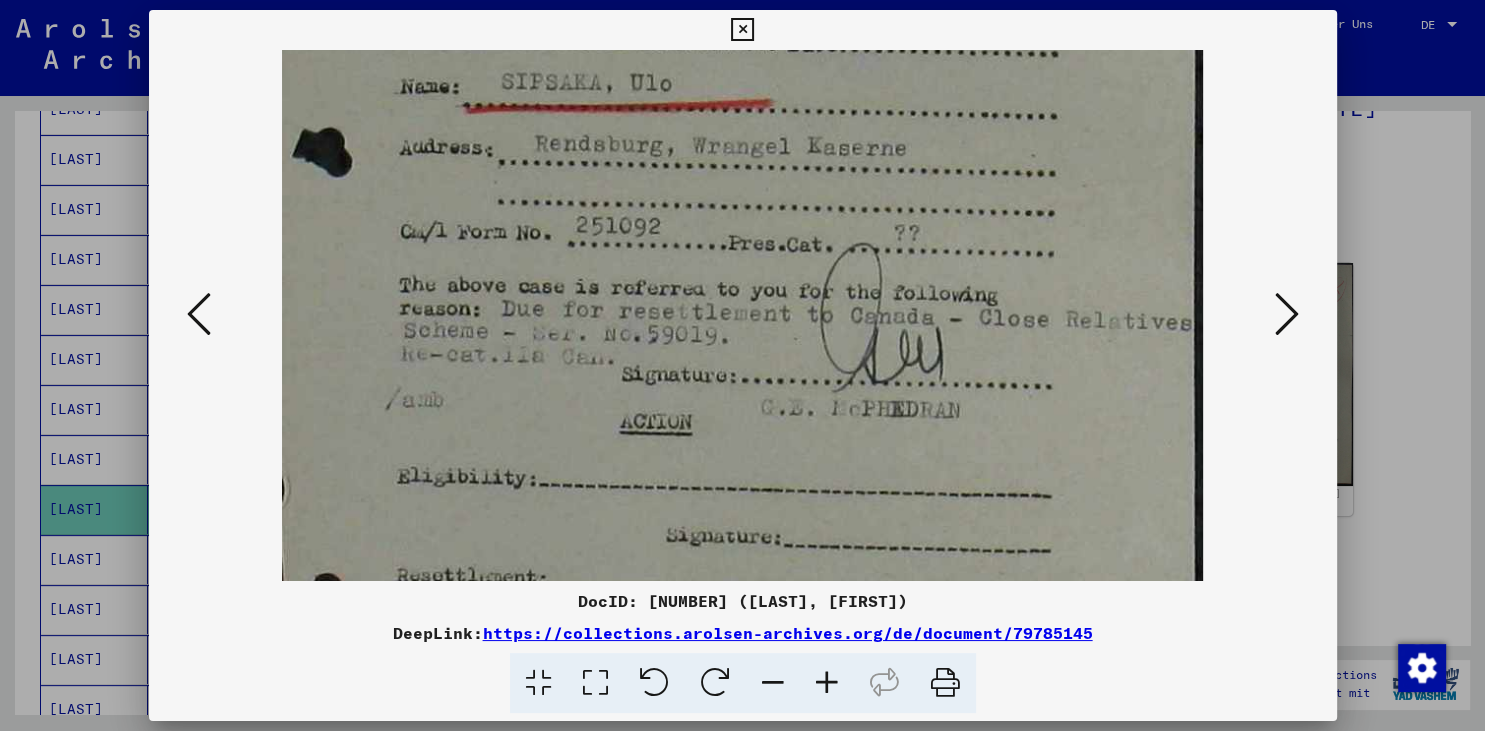 scroll, scrollTop: 260, scrollLeft: 0, axis: vertical 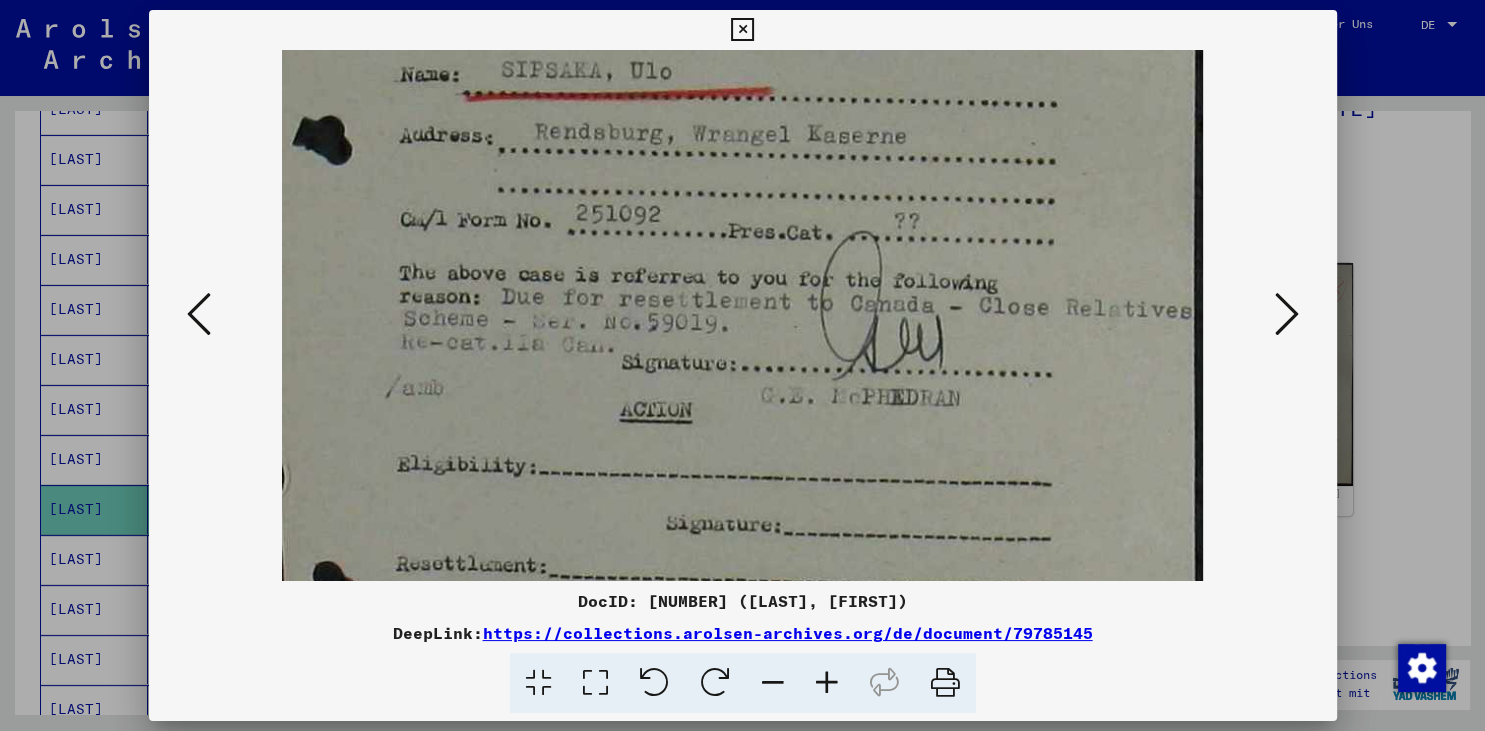 drag, startPoint x: 963, startPoint y: 306, endPoint x: 978, endPoint y: 207, distance: 100.12991 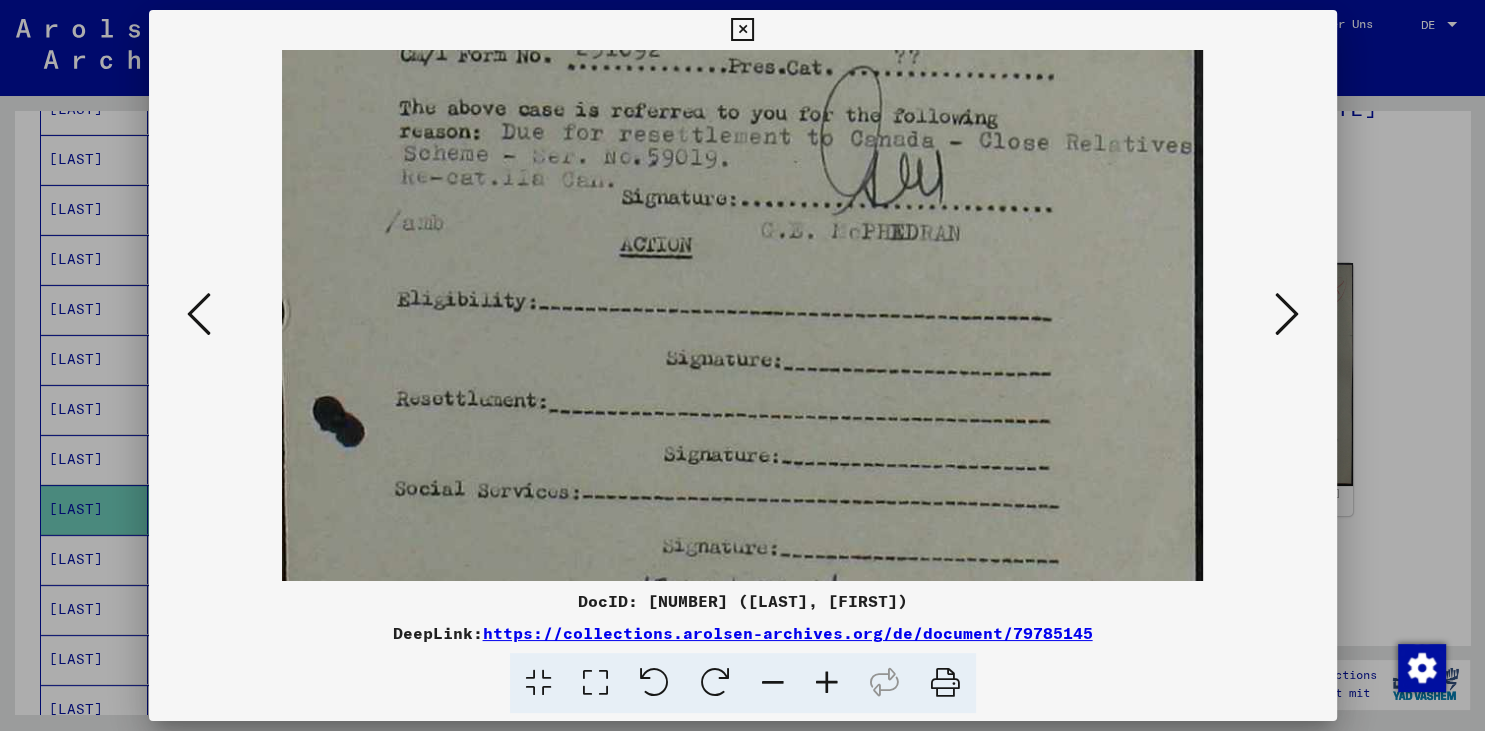 drag, startPoint x: 1022, startPoint y: 389, endPoint x: 1016, endPoint y: 226, distance: 163.1104 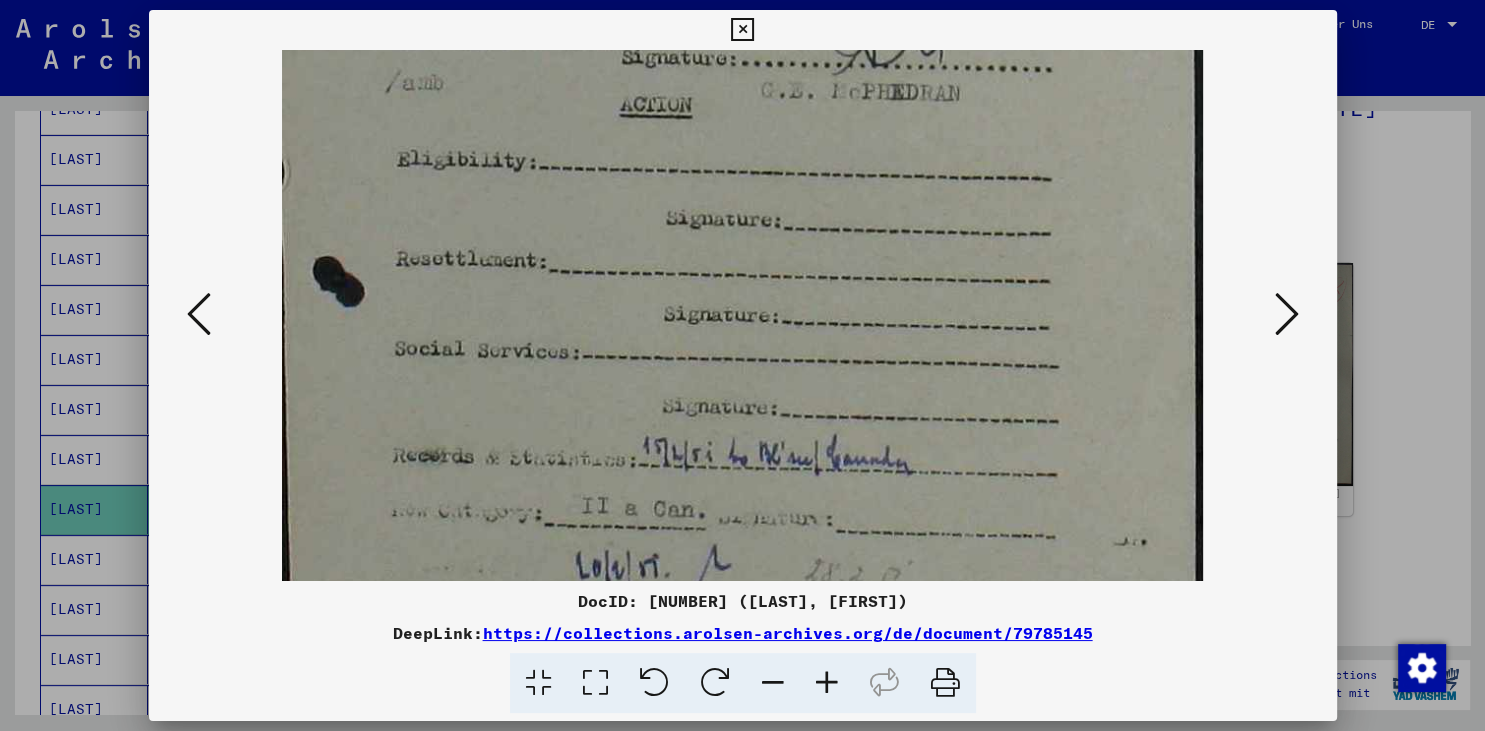 drag, startPoint x: 1000, startPoint y: 407, endPoint x: 990, endPoint y: 256, distance: 151.33076 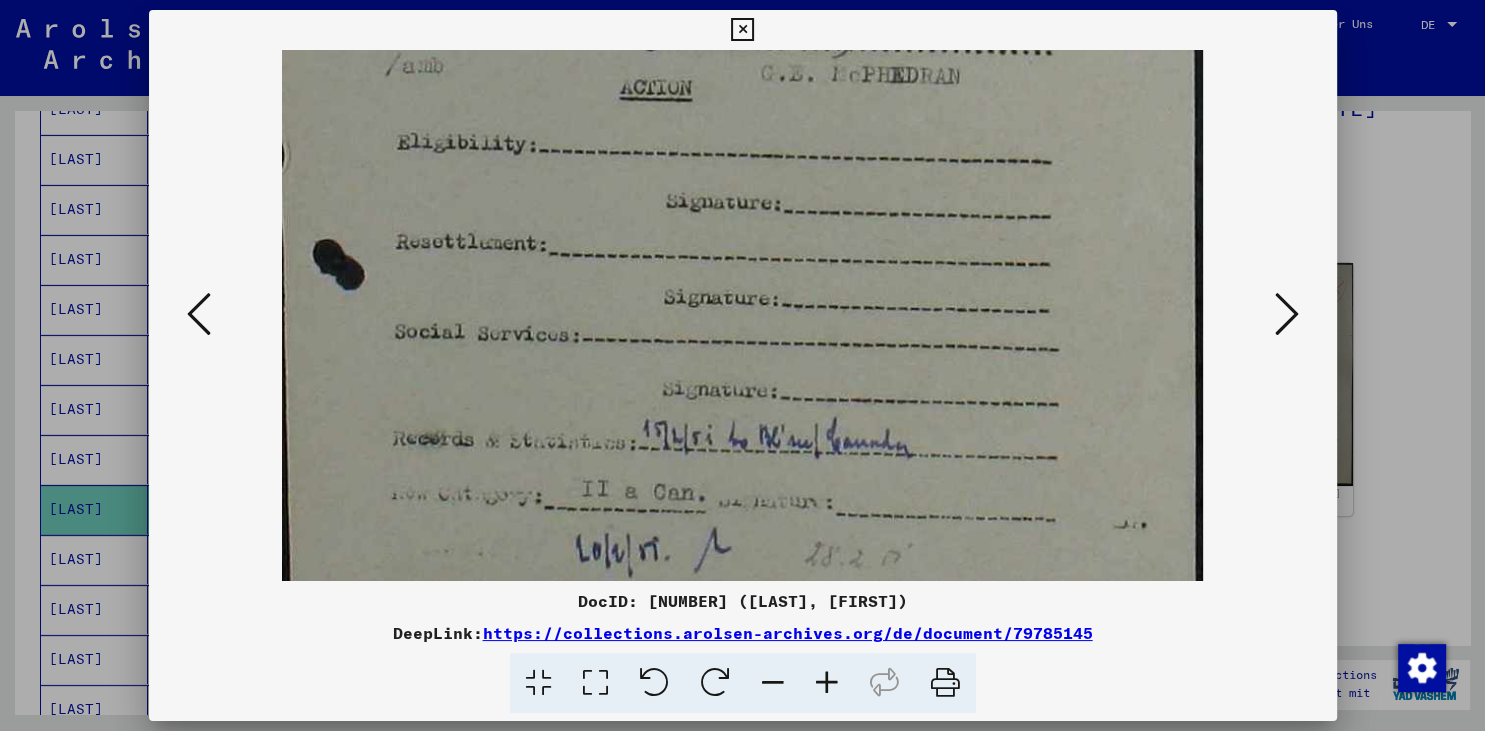 scroll, scrollTop: 600, scrollLeft: 0, axis: vertical 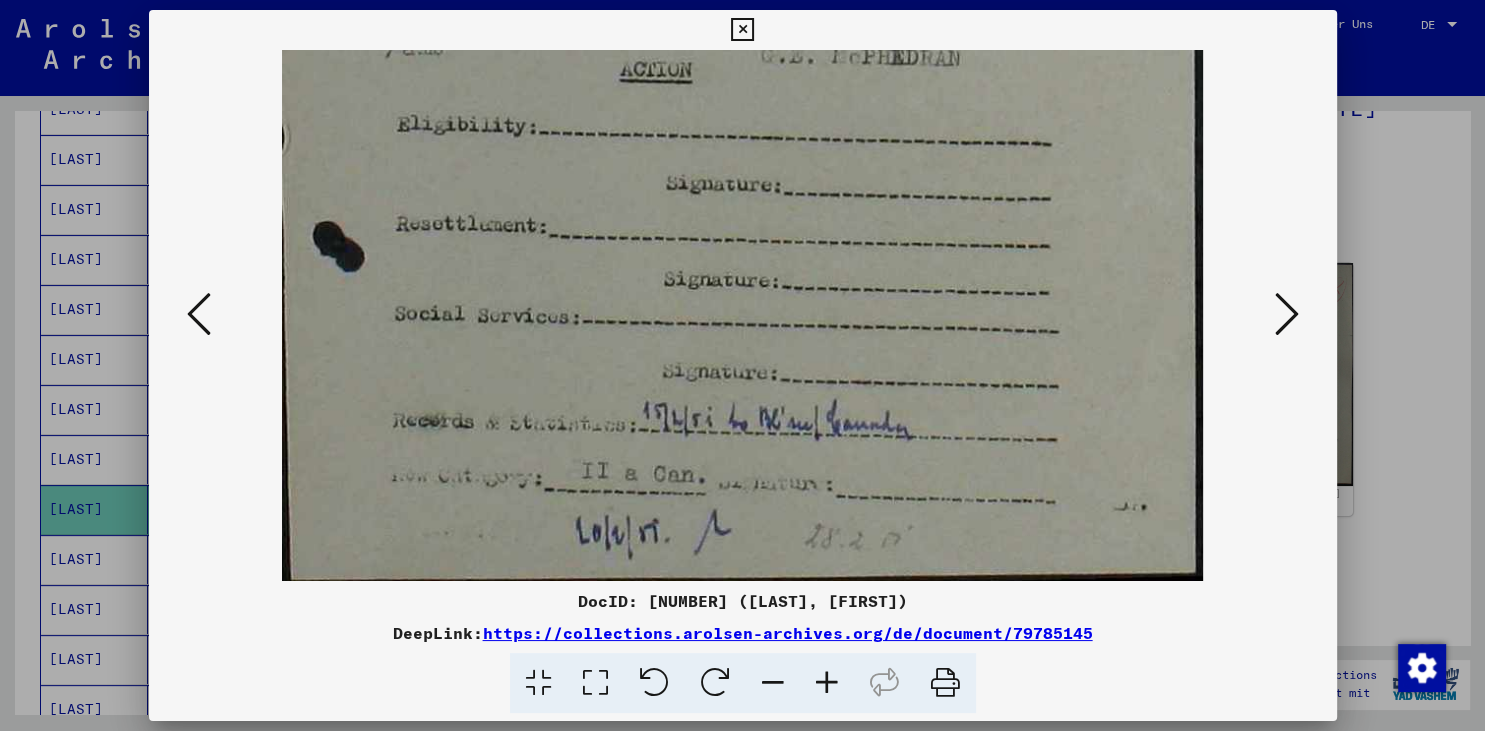 drag, startPoint x: 993, startPoint y: 441, endPoint x: 1001, endPoint y: 350, distance: 91.350975 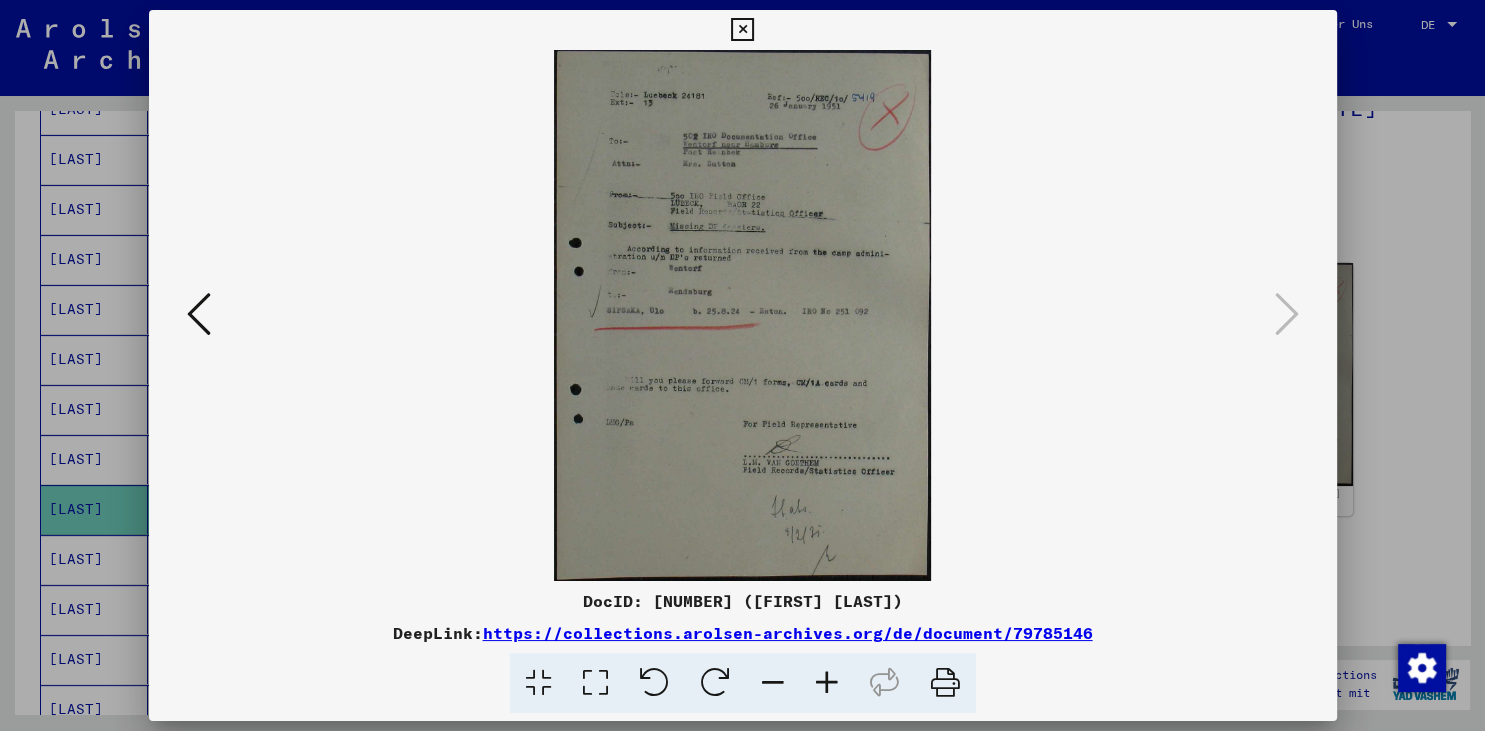 click at bounding box center [827, 683] 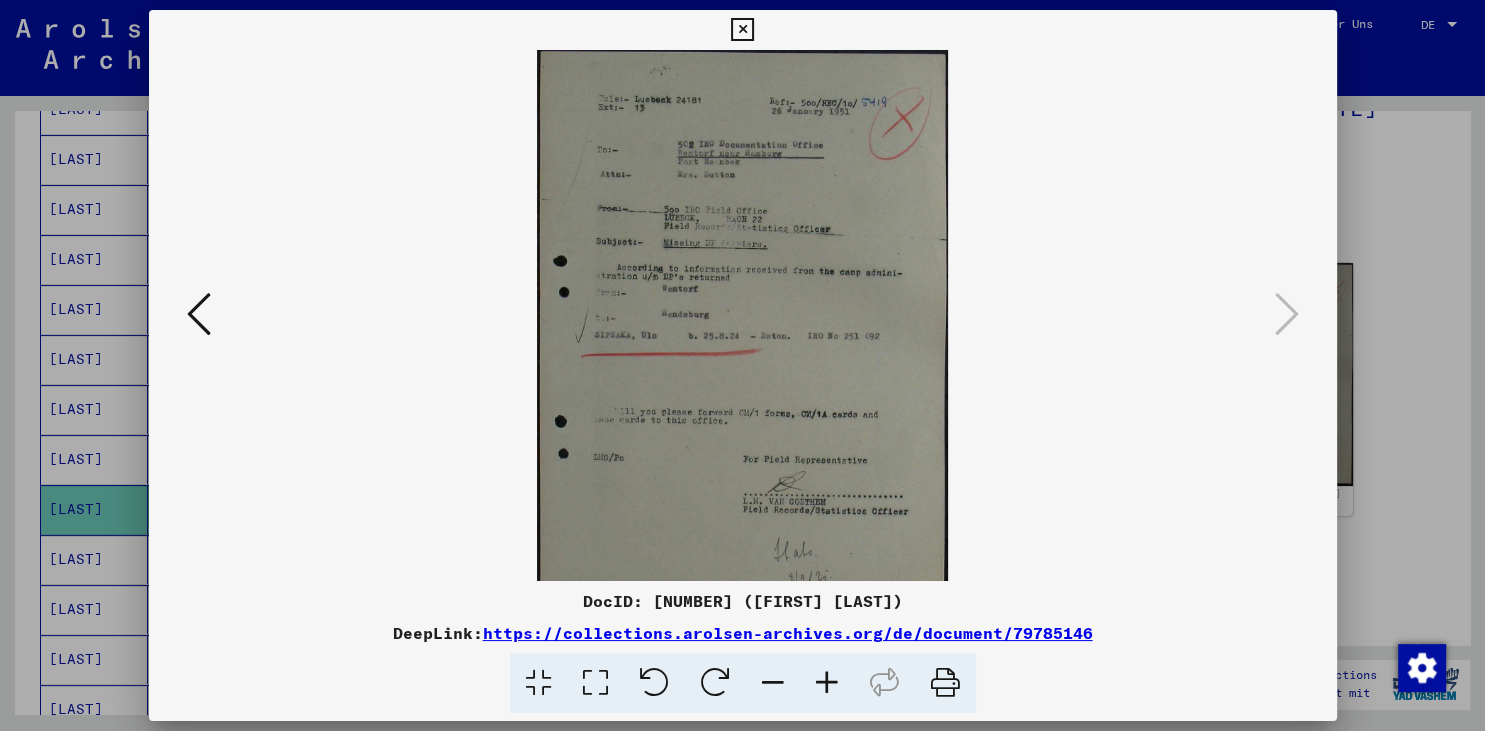 click at bounding box center [827, 683] 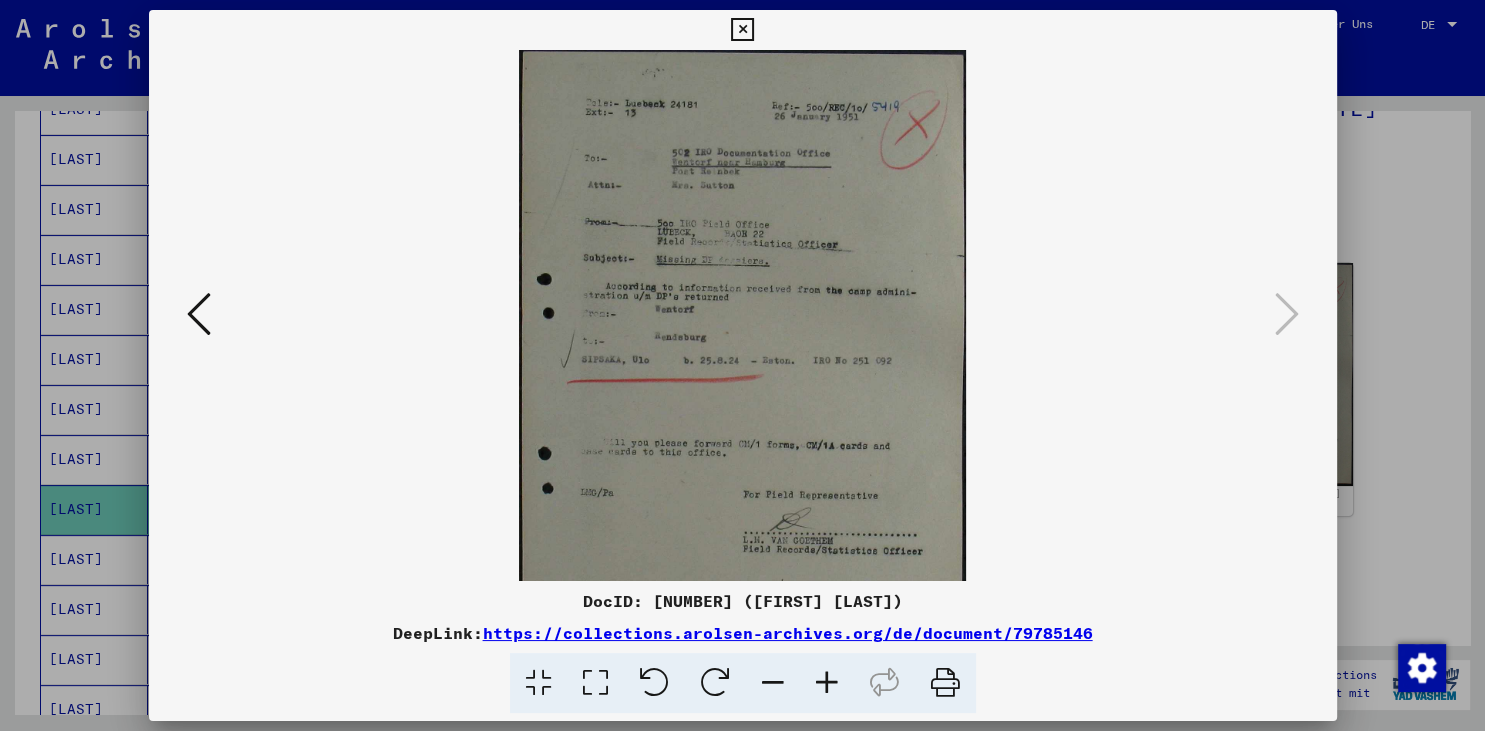 click at bounding box center (827, 683) 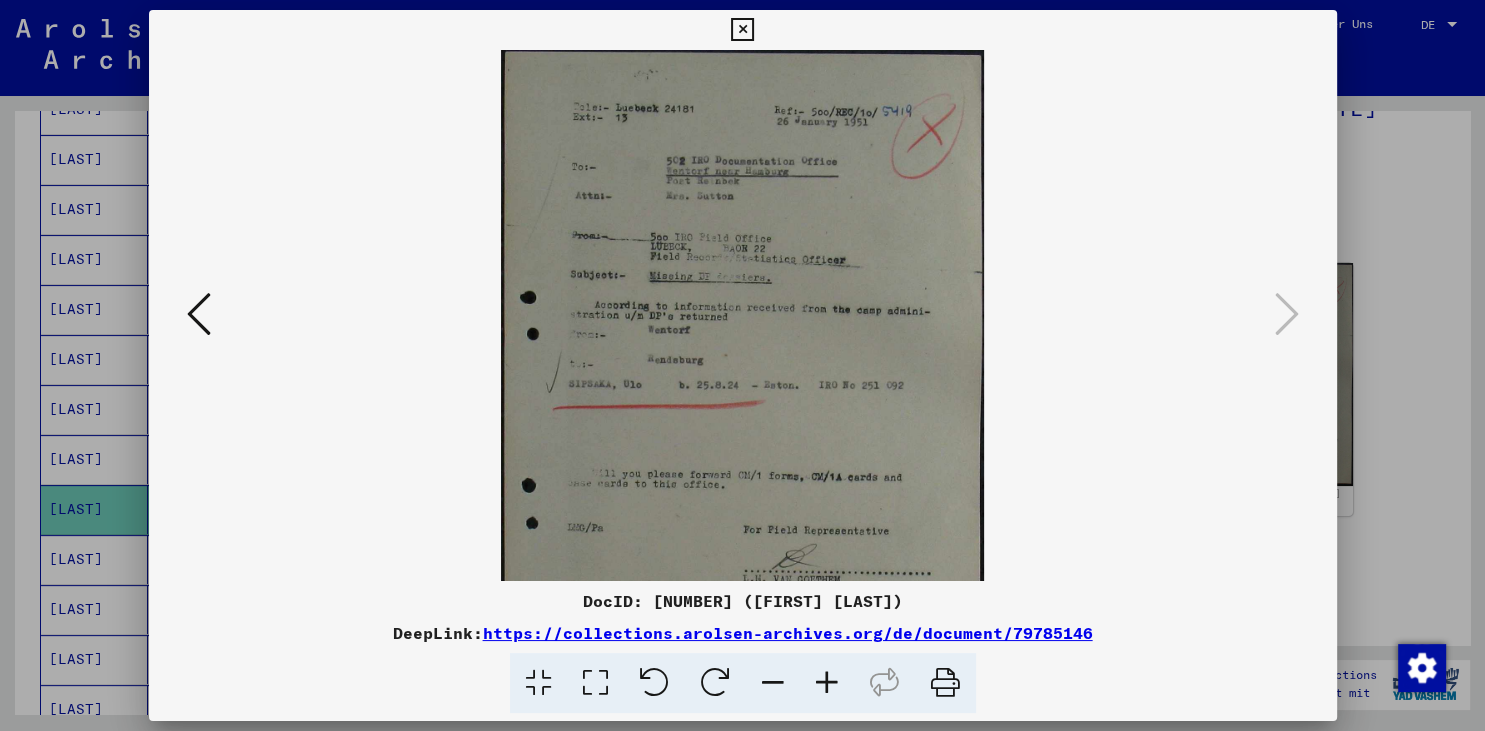 click at bounding box center (827, 683) 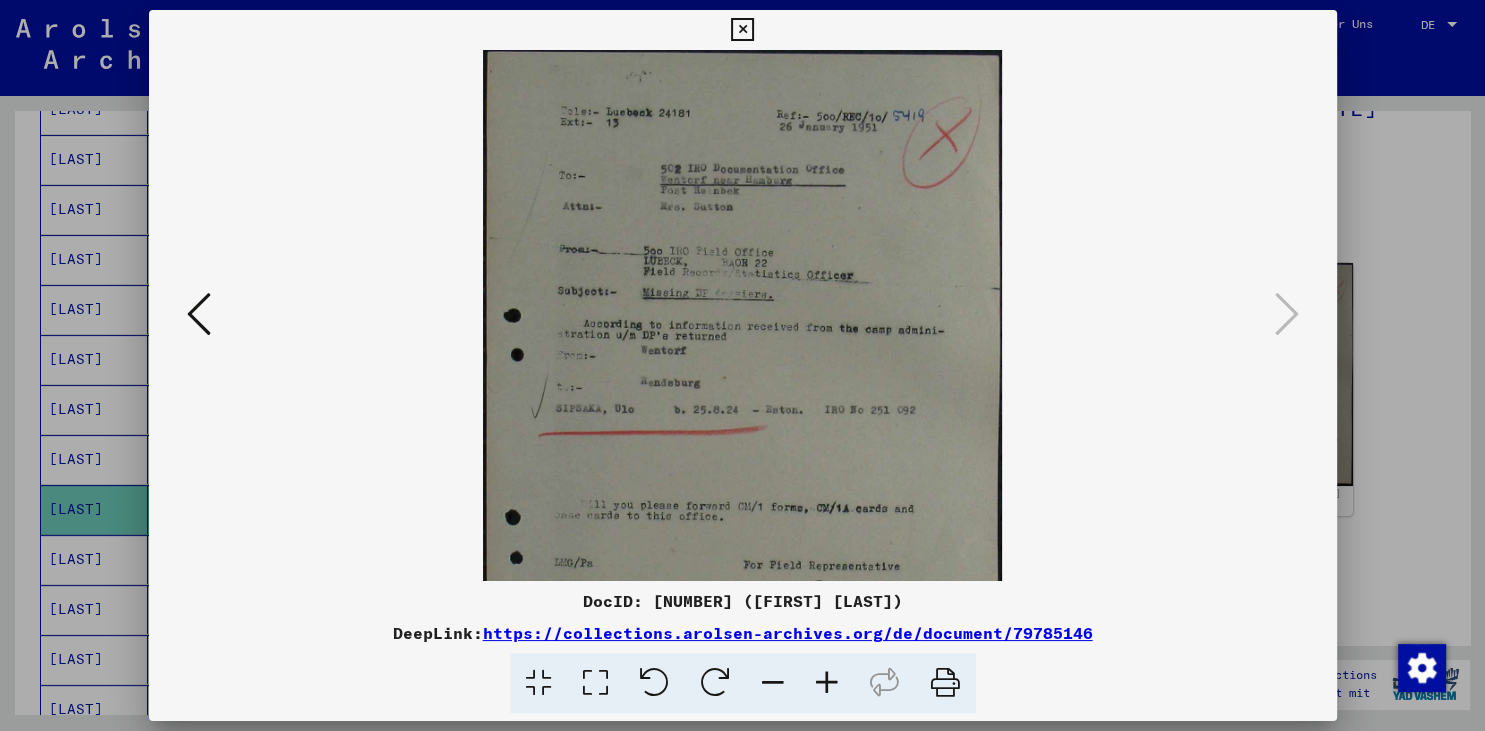 click at bounding box center (827, 683) 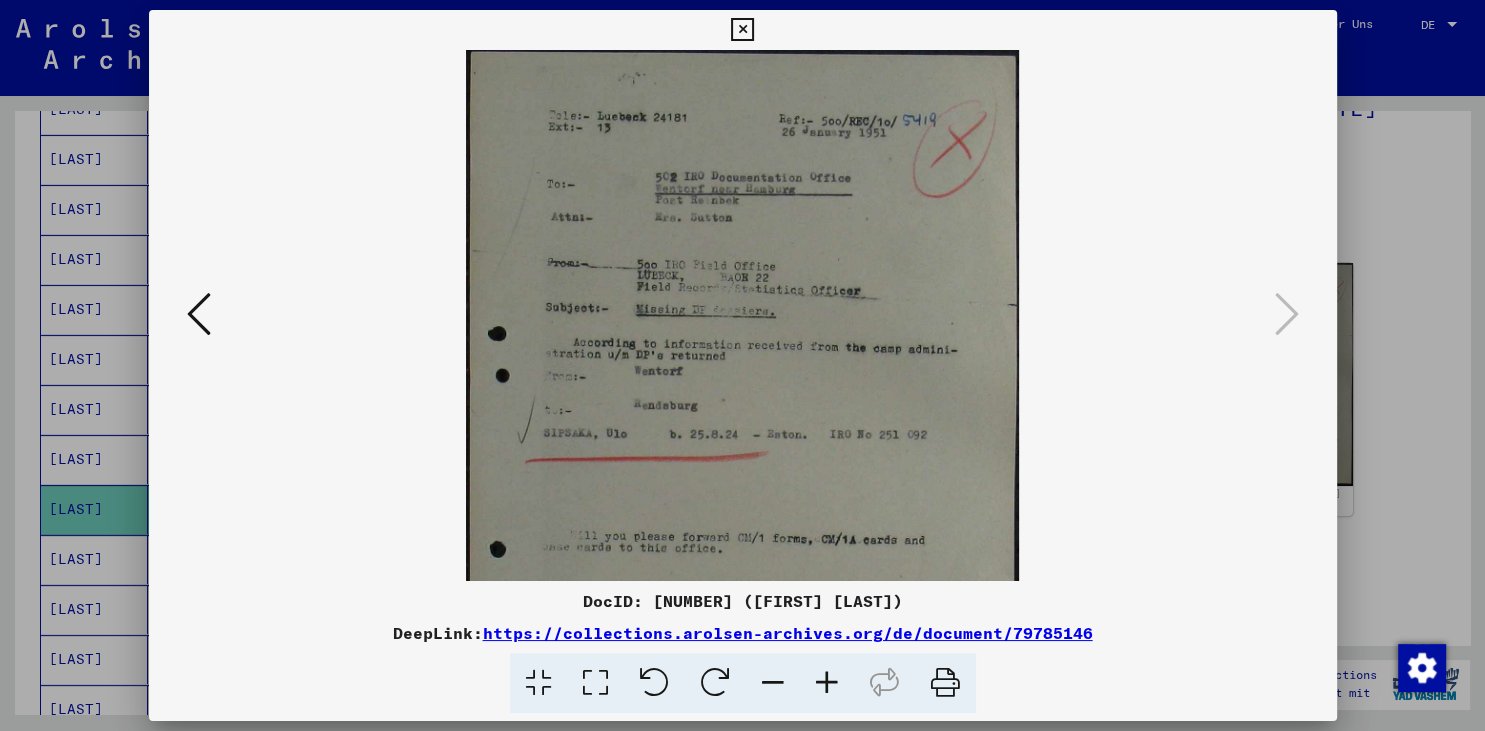 click at bounding box center [827, 683] 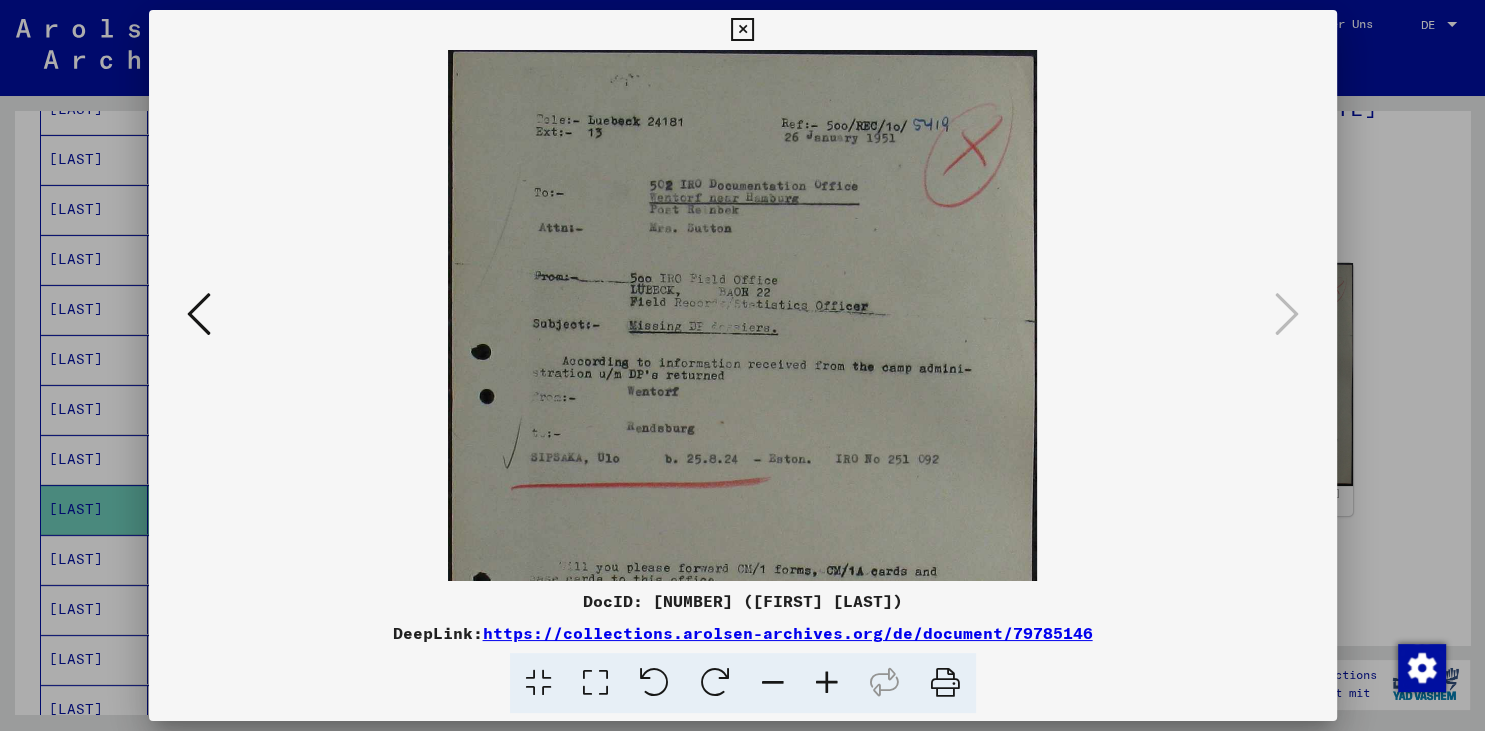 click at bounding box center (827, 683) 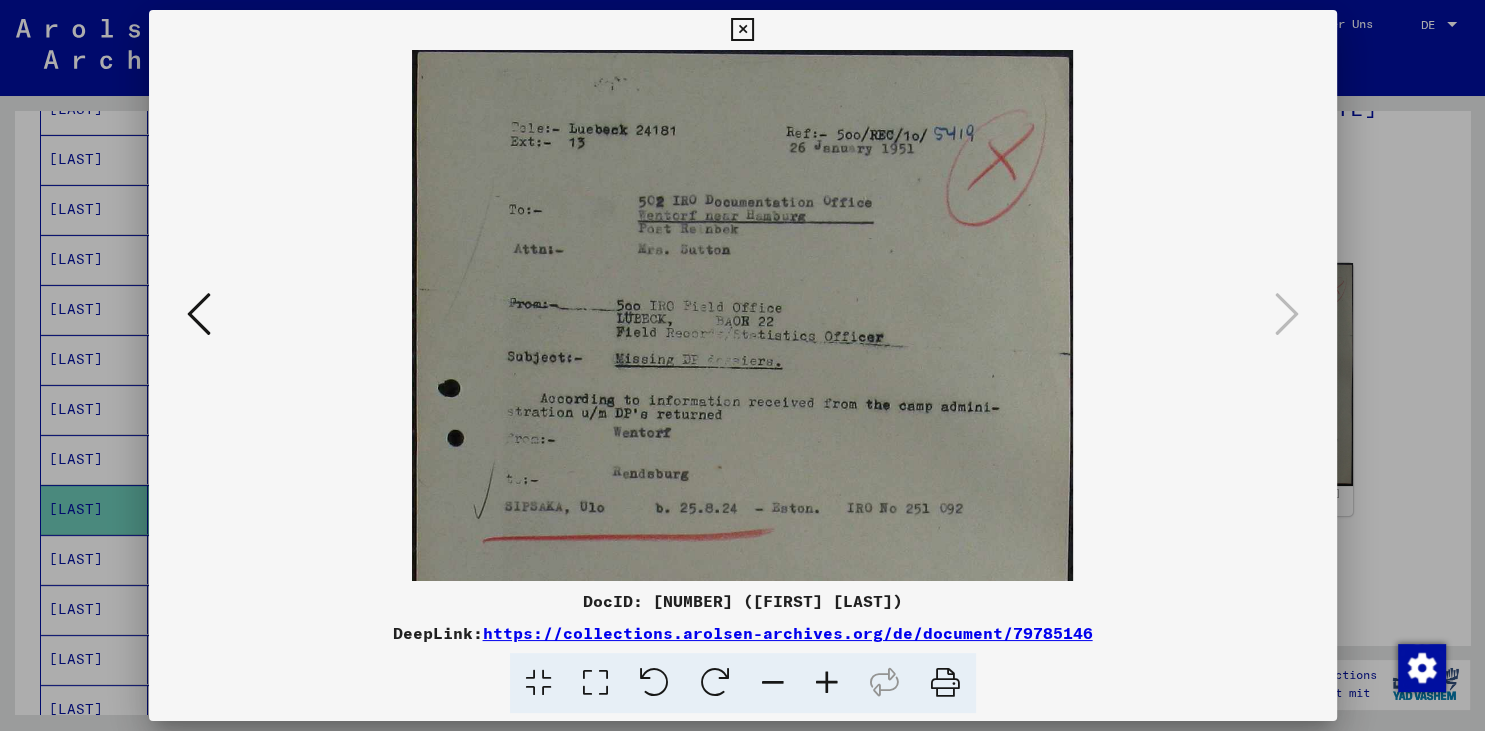 click at bounding box center (827, 683) 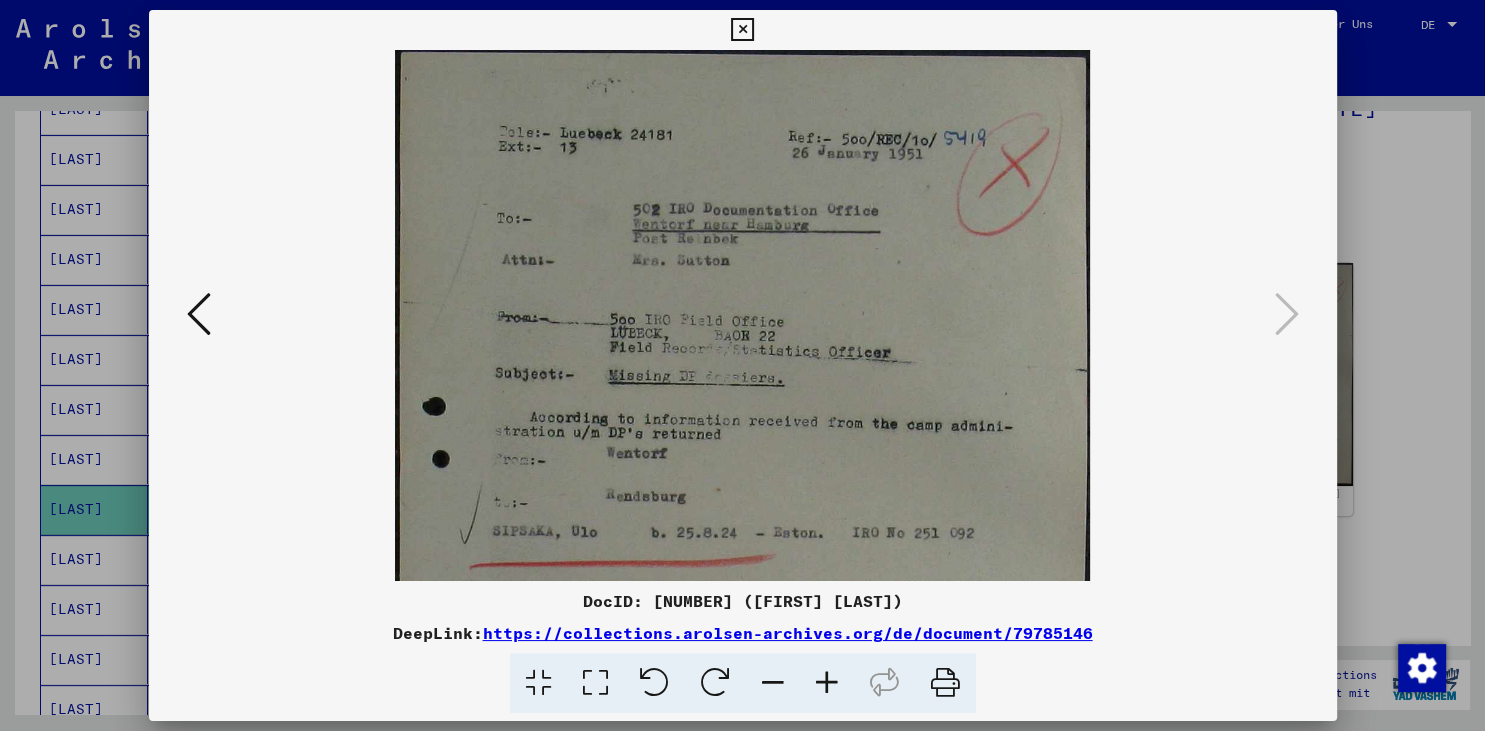 click at bounding box center (827, 683) 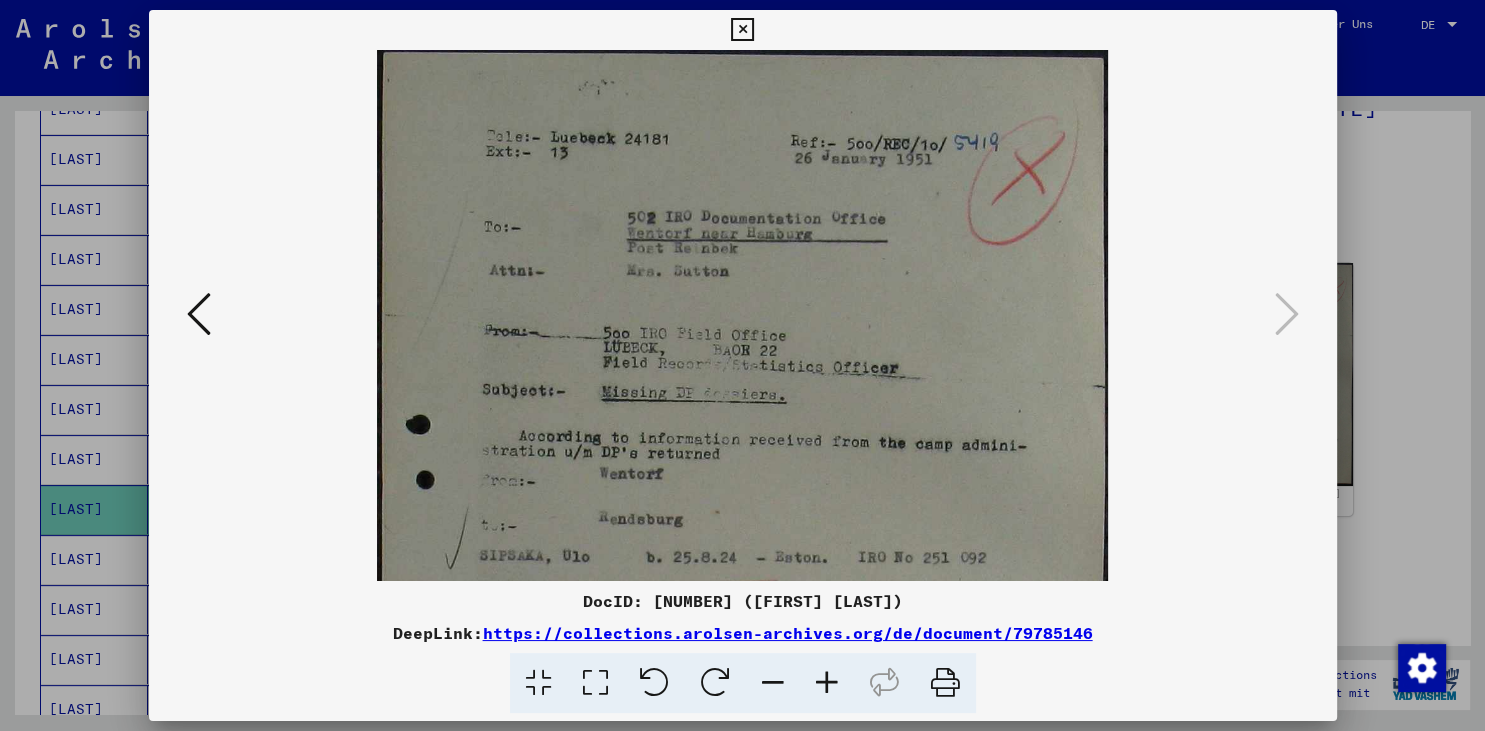 click at bounding box center [827, 683] 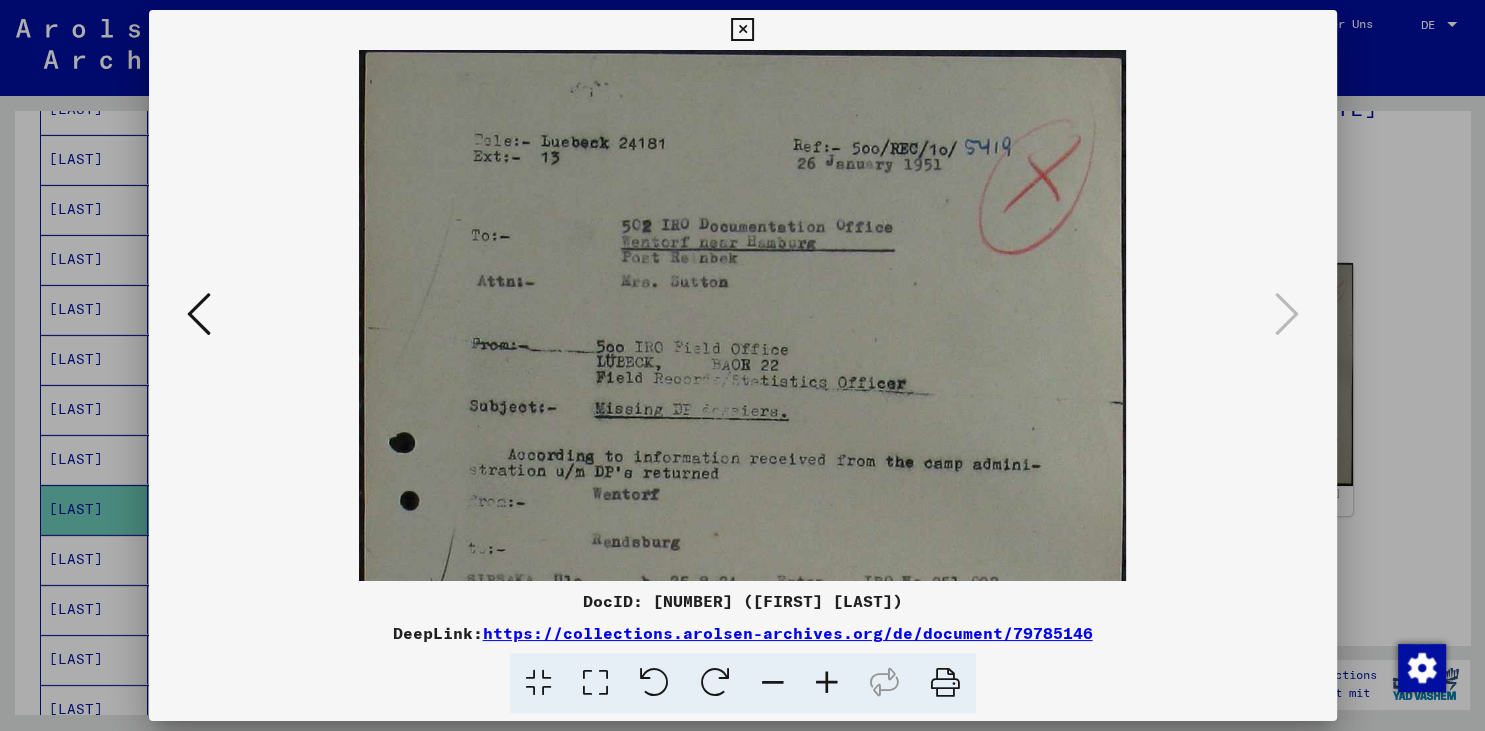 click at bounding box center [827, 683] 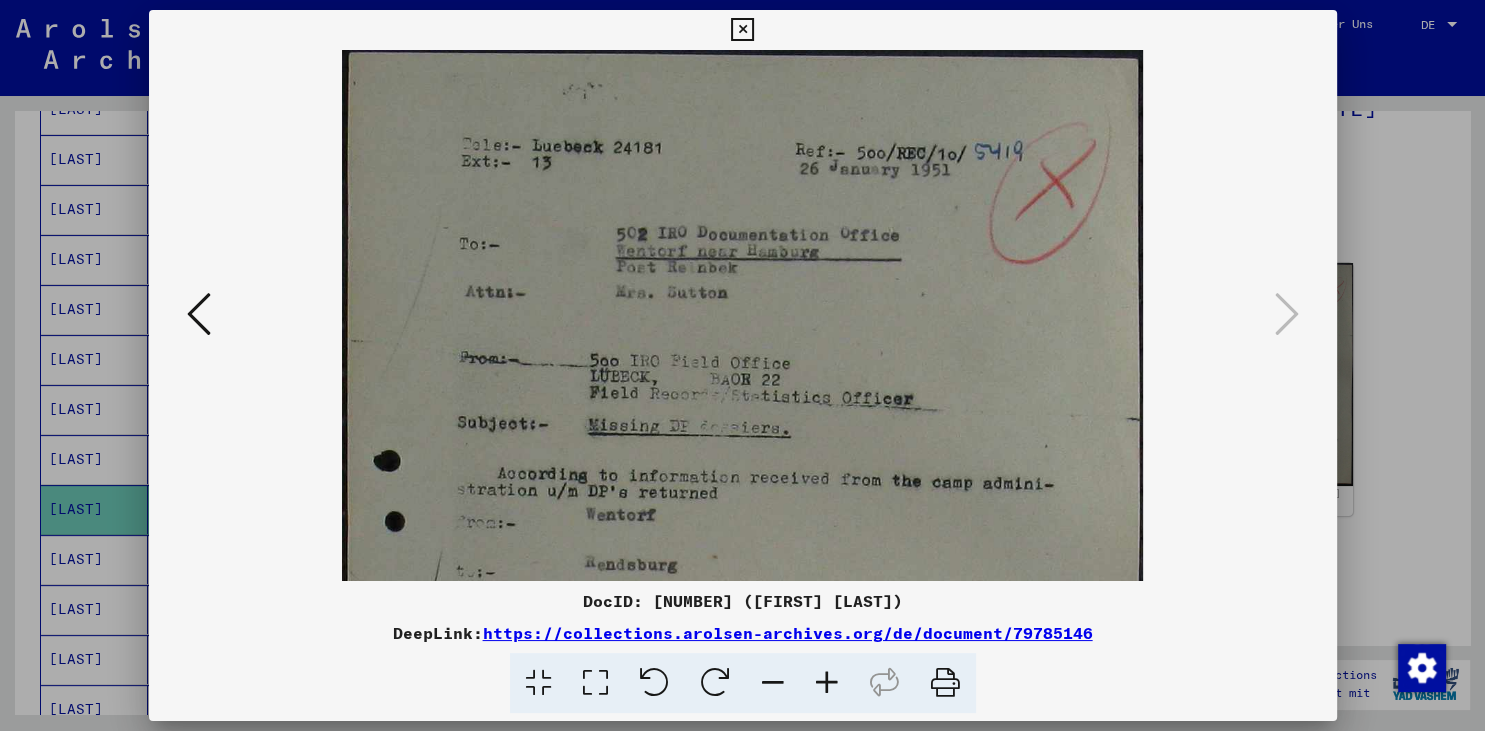 click at bounding box center (827, 683) 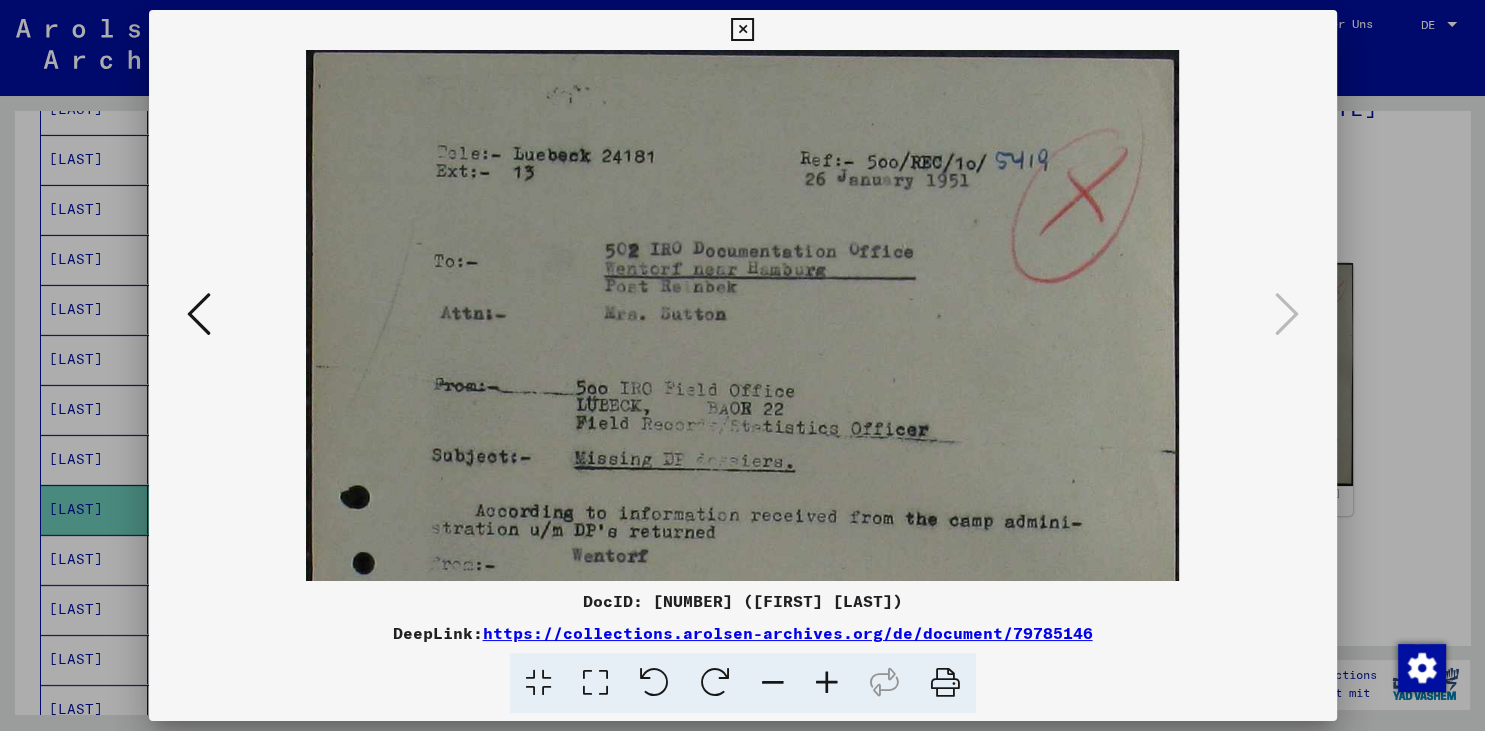 click at bounding box center (827, 683) 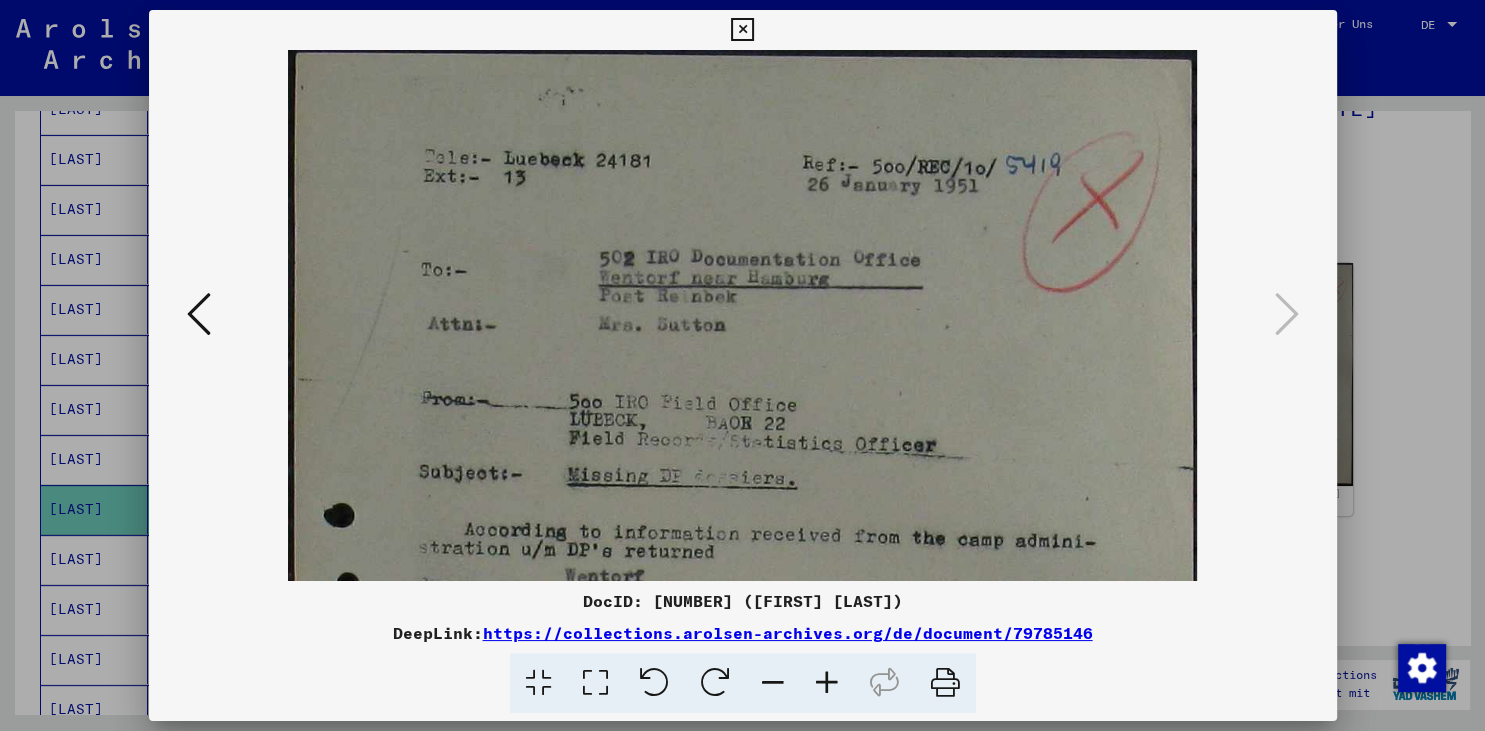 click at bounding box center [827, 683] 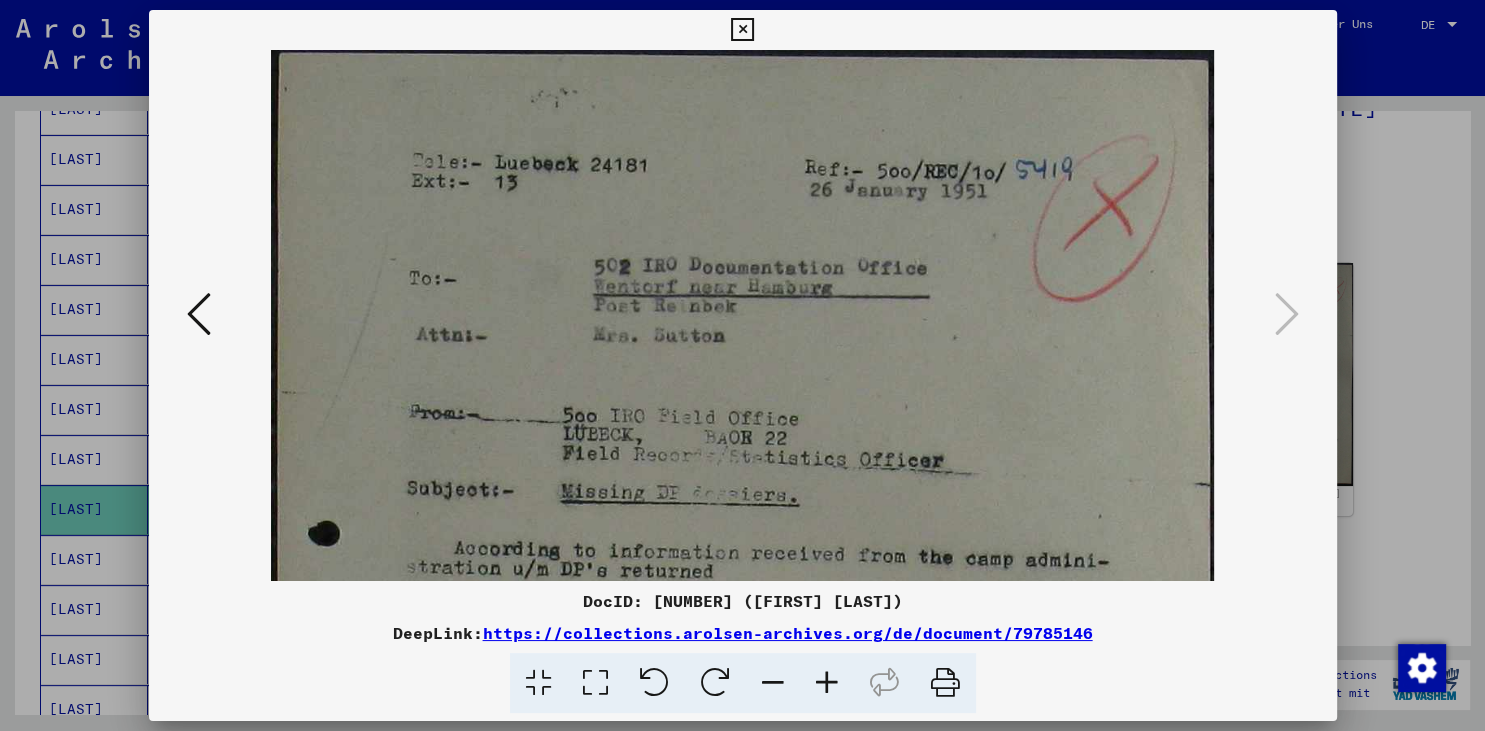 click at bounding box center (827, 683) 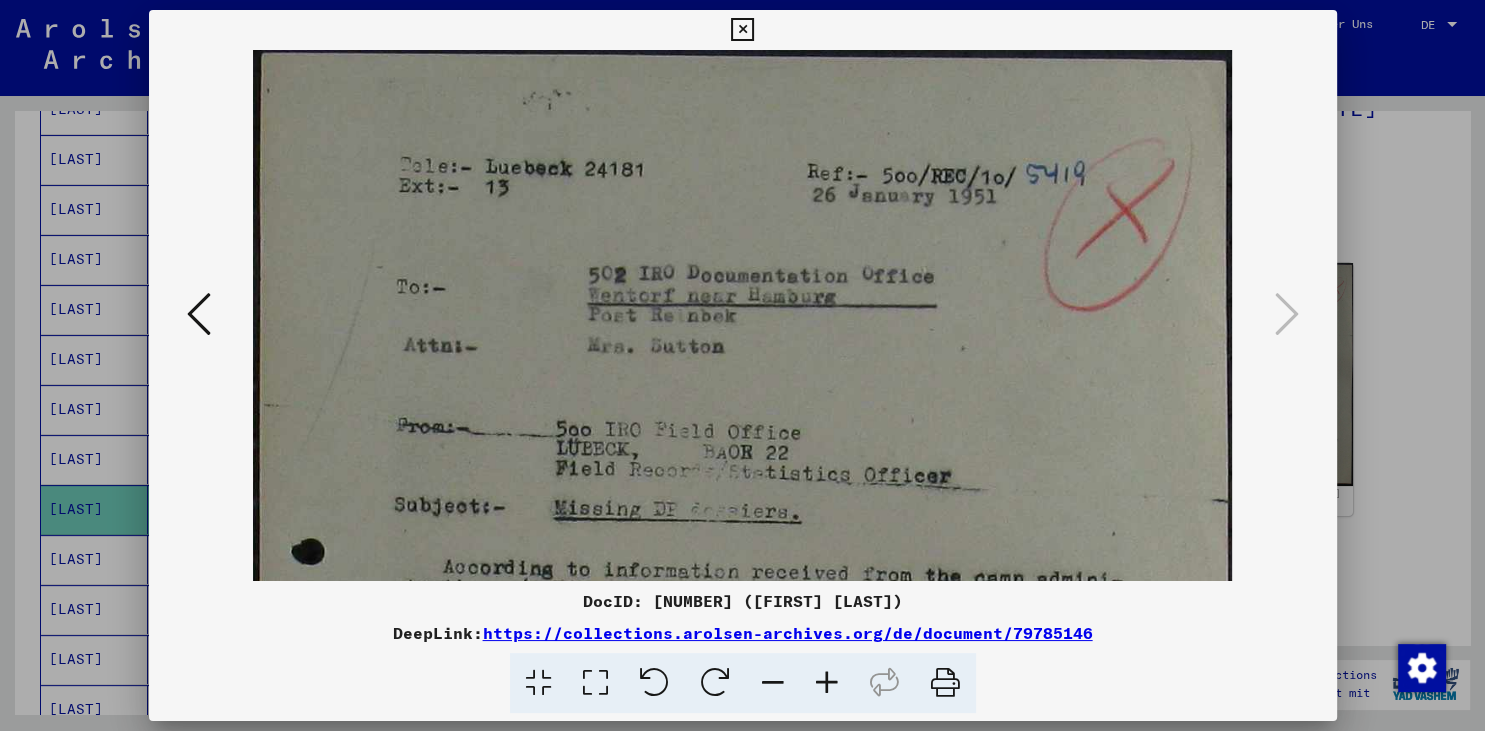 click at bounding box center [827, 683] 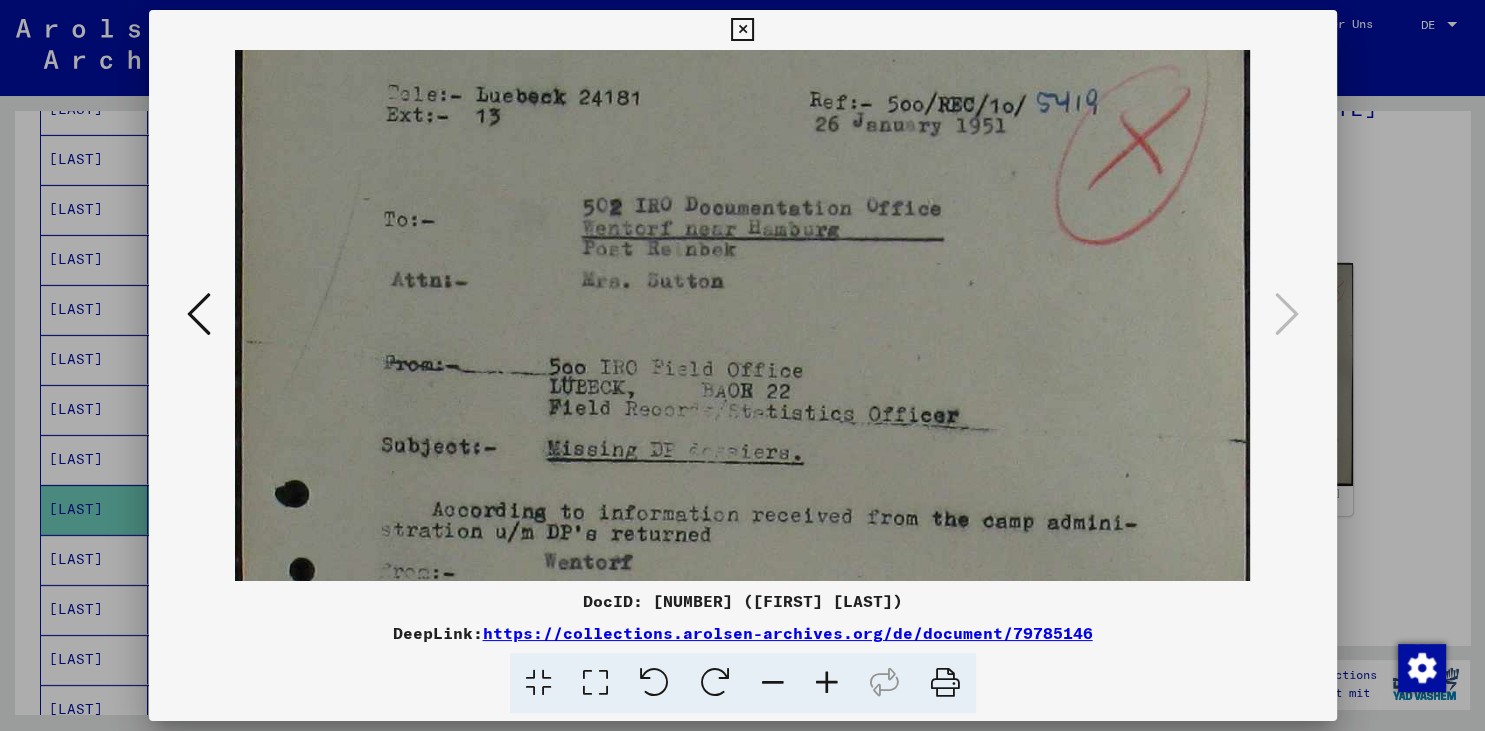 drag, startPoint x: 1022, startPoint y: 412, endPoint x: 1034, endPoint y: 335, distance: 77.92946 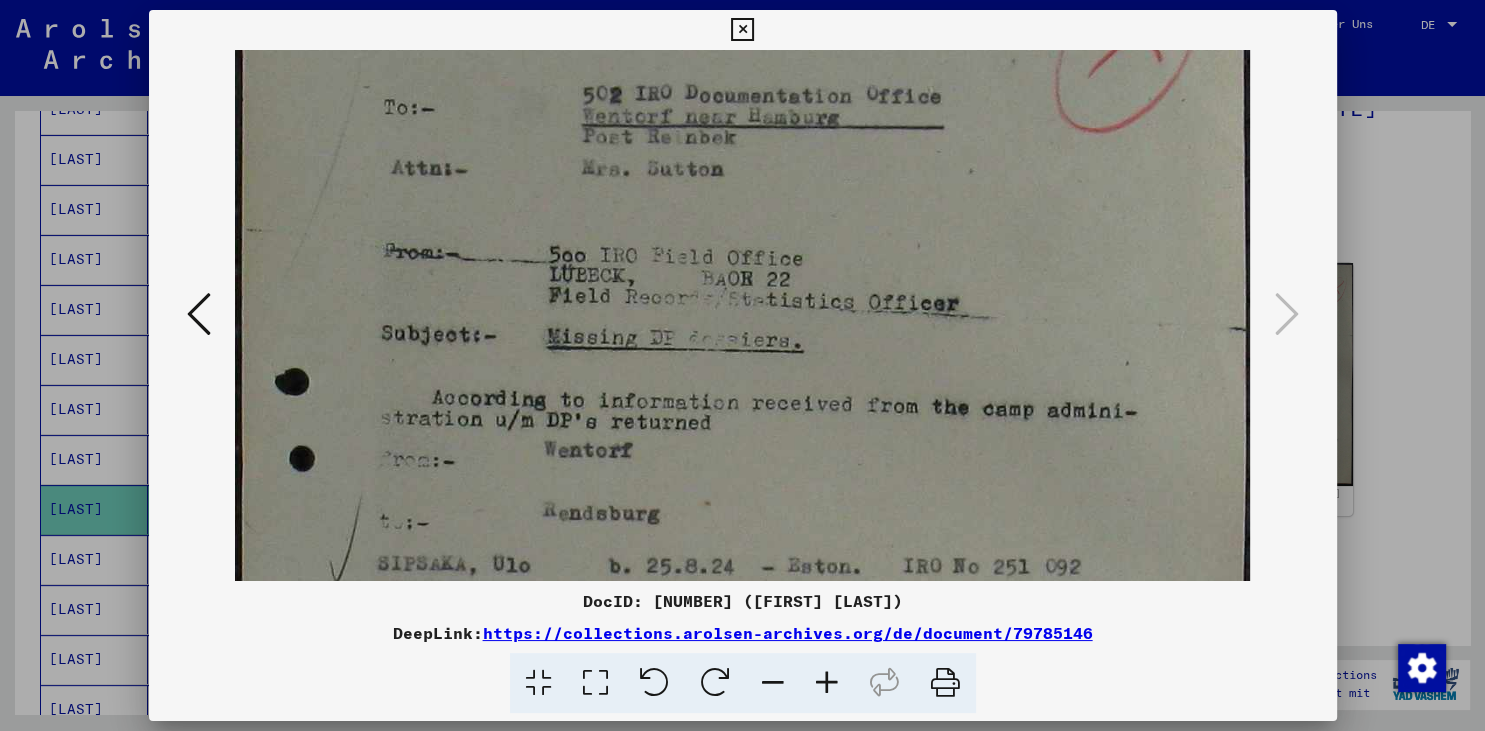 scroll, scrollTop: 189, scrollLeft: 0, axis: vertical 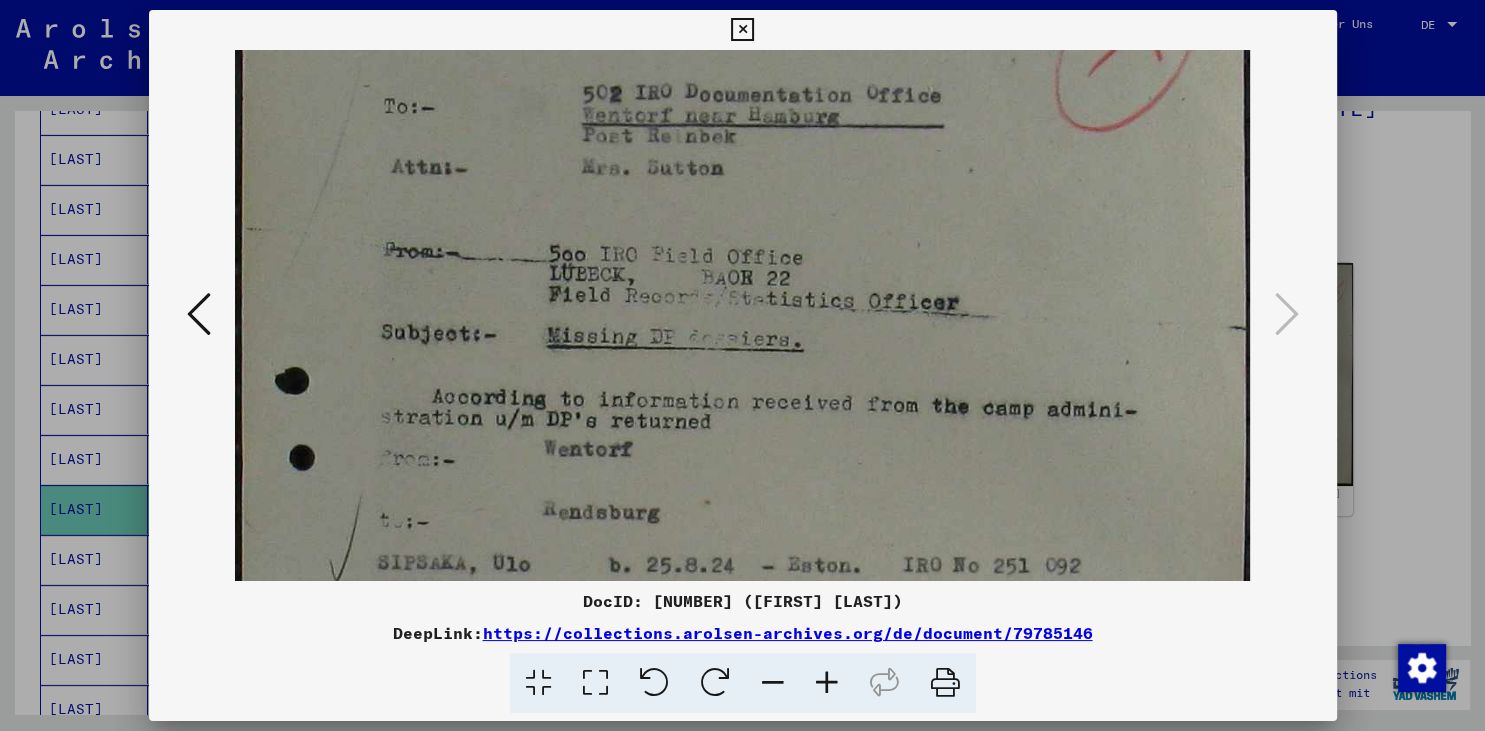 drag, startPoint x: 1042, startPoint y: 438, endPoint x: 1054, endPoint y: 324, distance: 114.62984 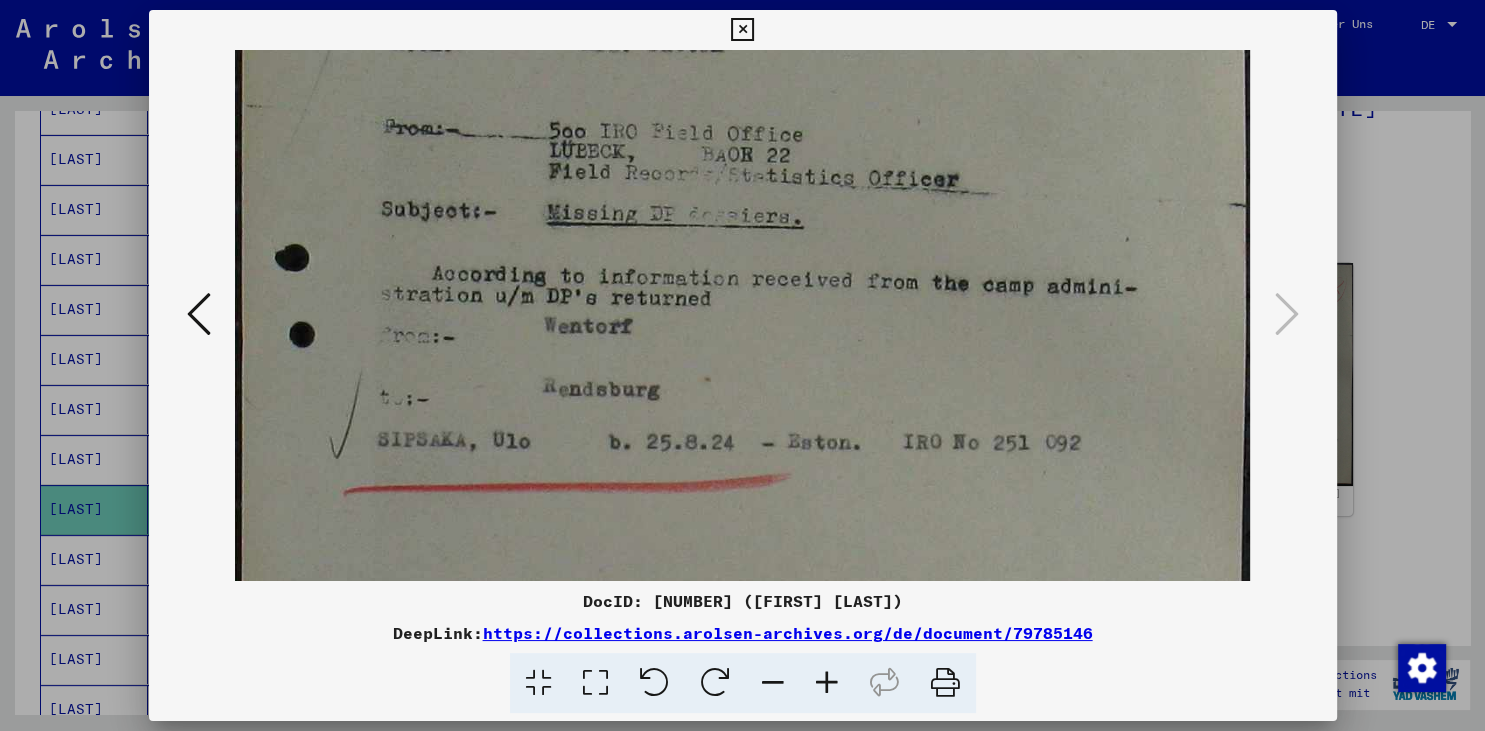 drag, startPoint x: 1070, startPoint y: 458, endPoint x: 1081, endPoint y: 342, distance: 116.520386 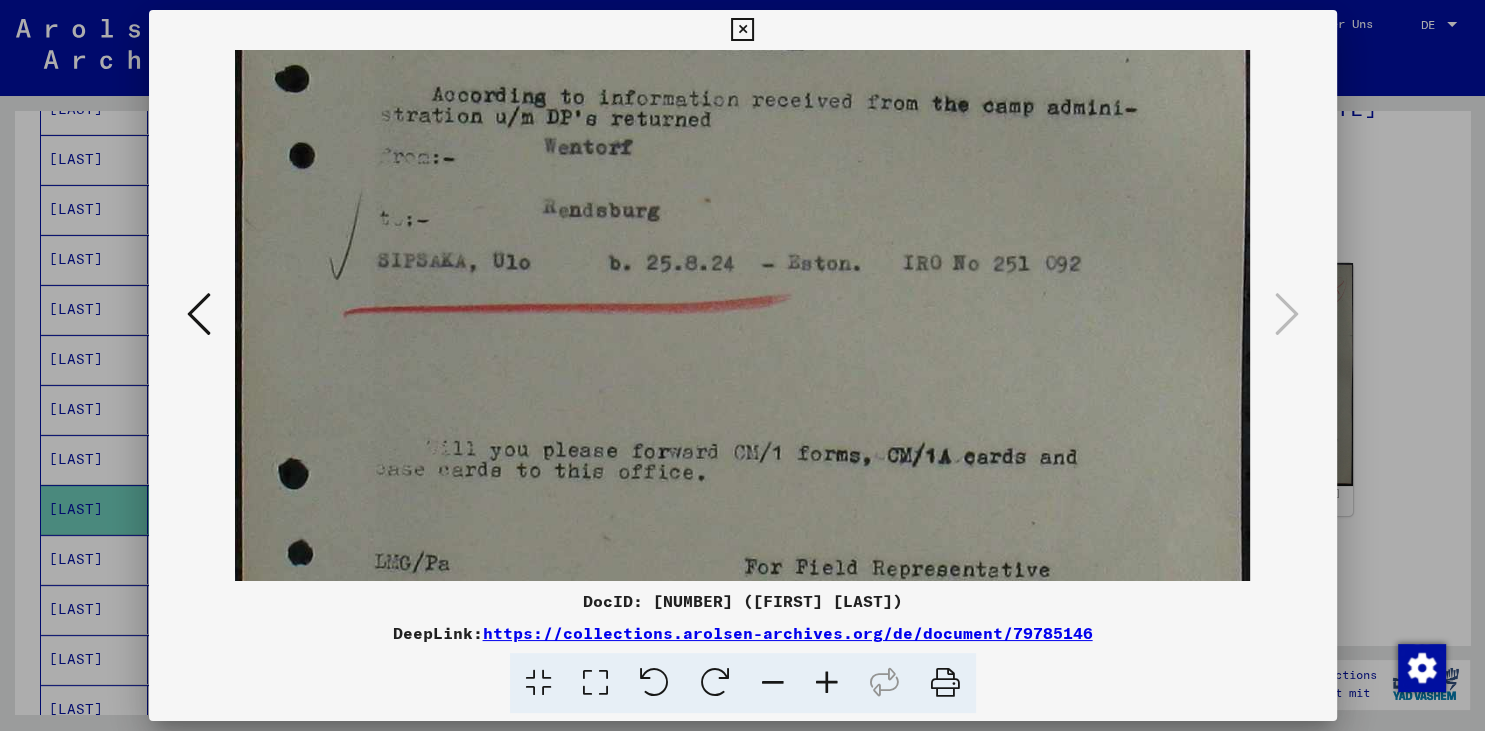 scroll, scrollTop: 509, scrollLeft: 0, axis: vertical 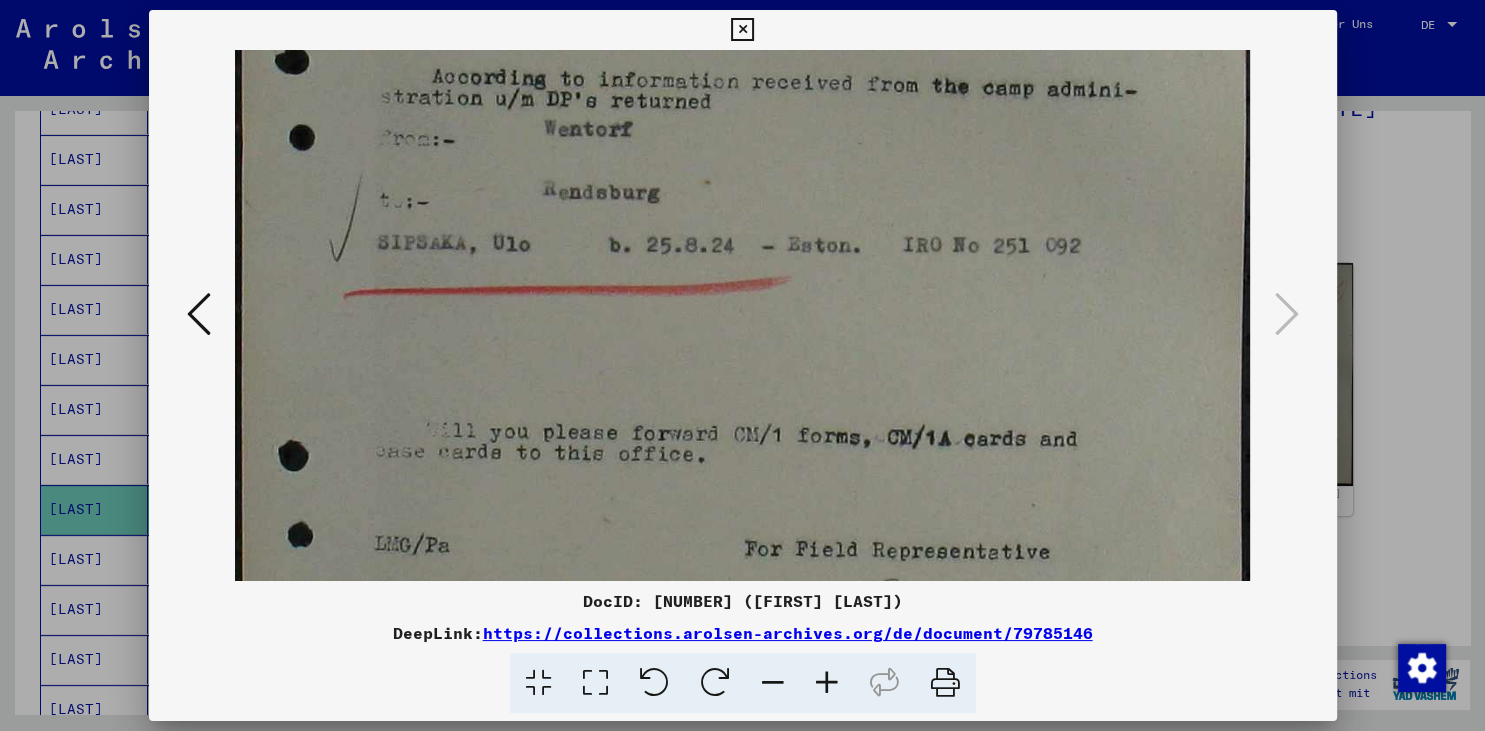 drag, startPoint x: 1058, startPoint y: 500, endPoint x: 1052, endPoint y: 307, distance: 193.09325 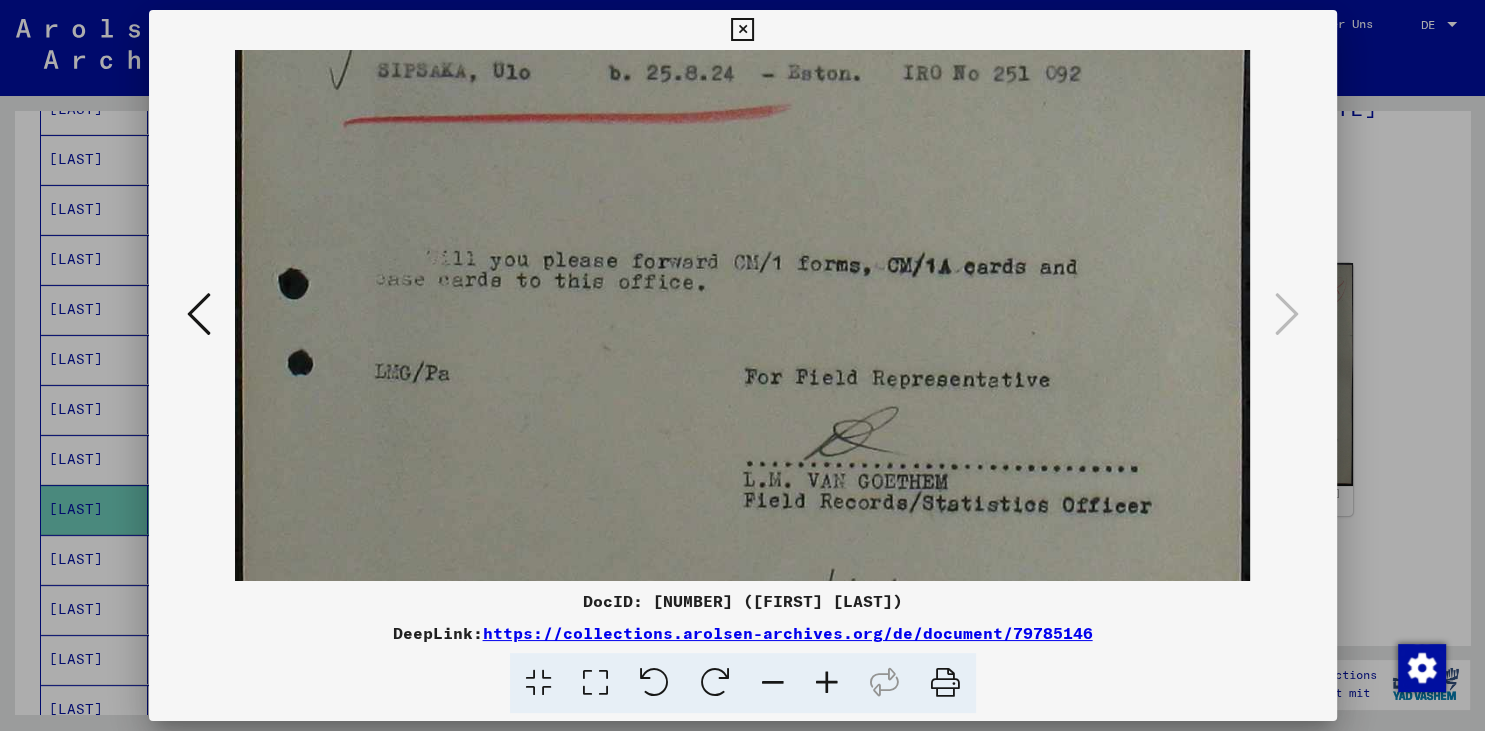 drag, startPoint x: 1067, startPoint y: 478, endPoint x: 1040, endPoint y: 308, distance: 172.13077 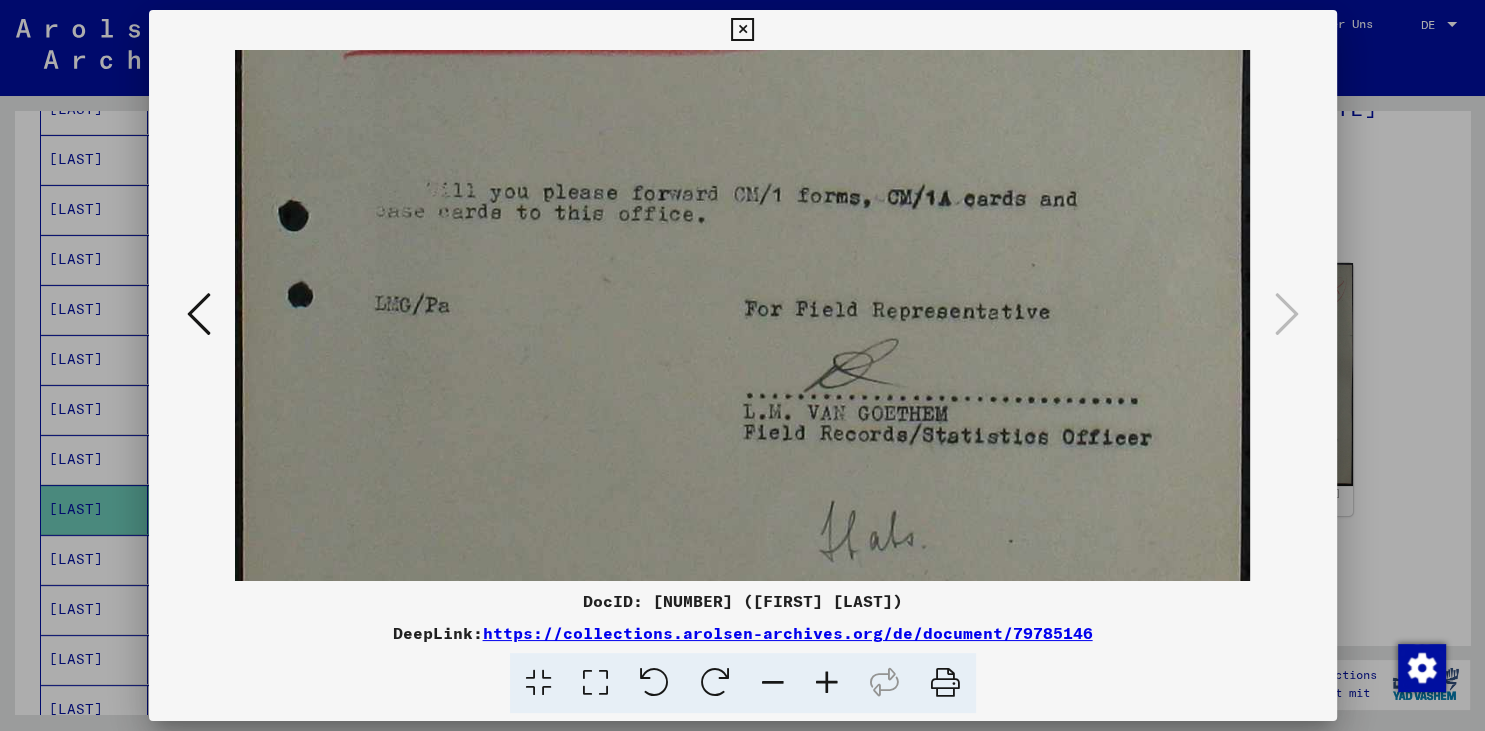 drag, startPoint x: 1045, startPoint y: 468, endPoint x: 1051, endPoint y: 399, distance: 69.260376 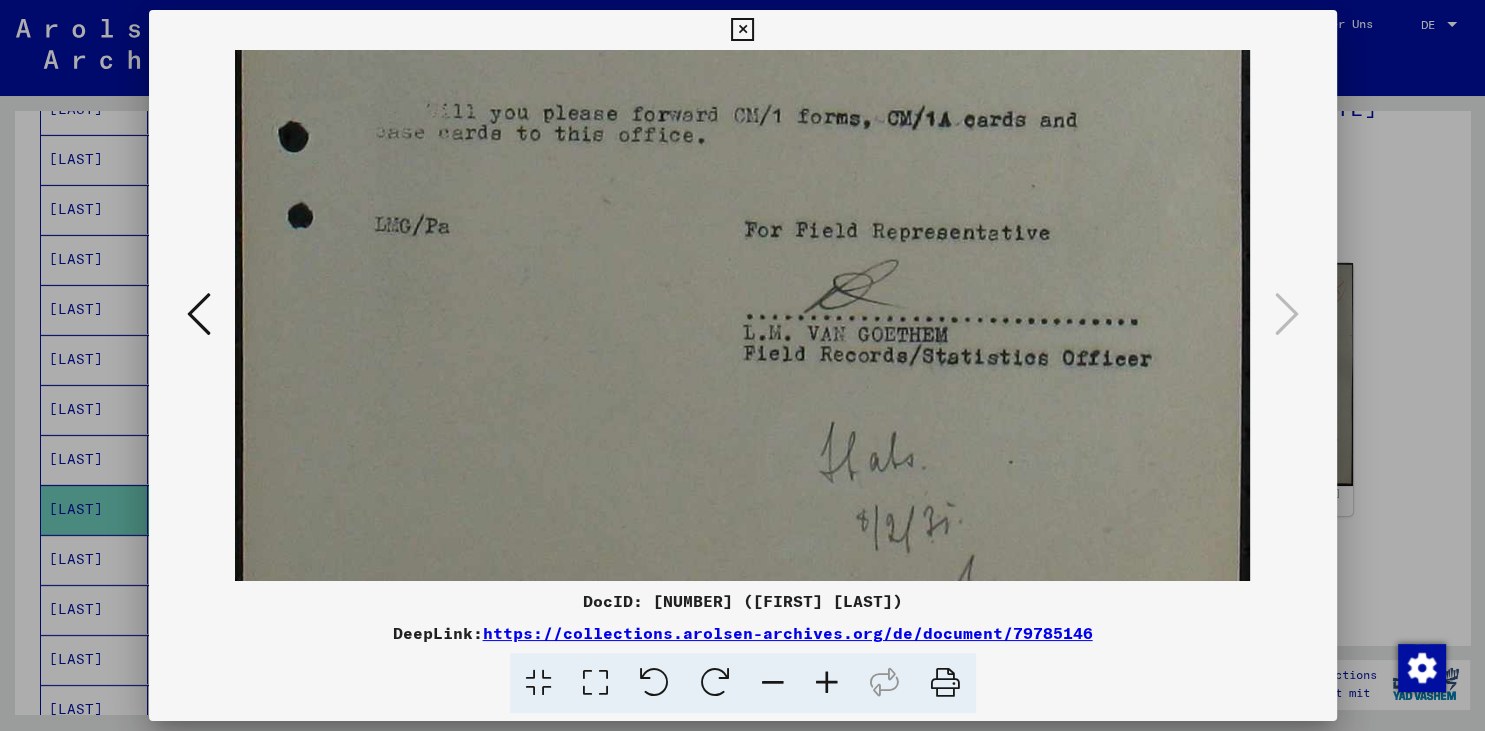 drag, startPoint x: 1053, startPoint y: 506, endPoint x: 1041, endPoint y: 417, distance: 89.80534 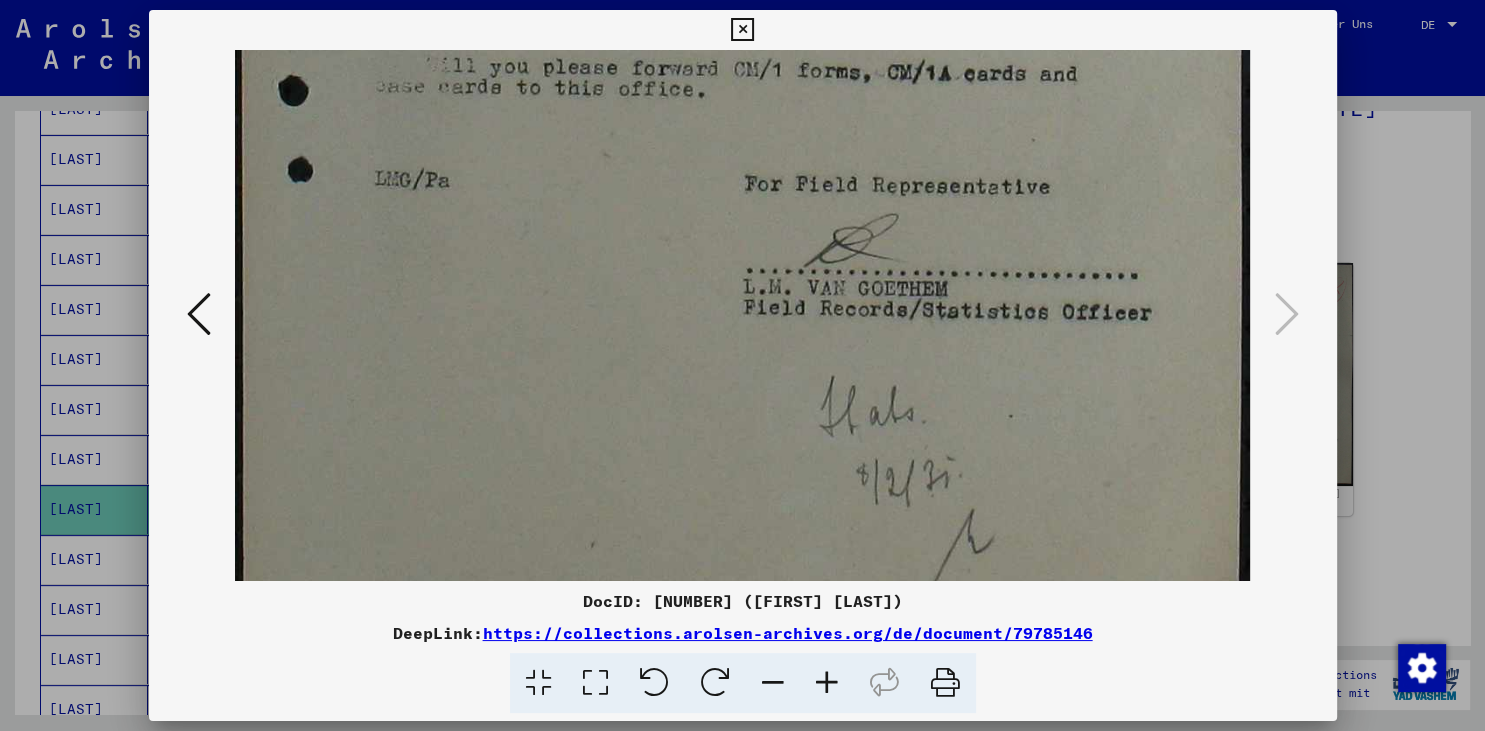 scroll, scrollTop: 900, scrollLeft: 0, axis: vertical 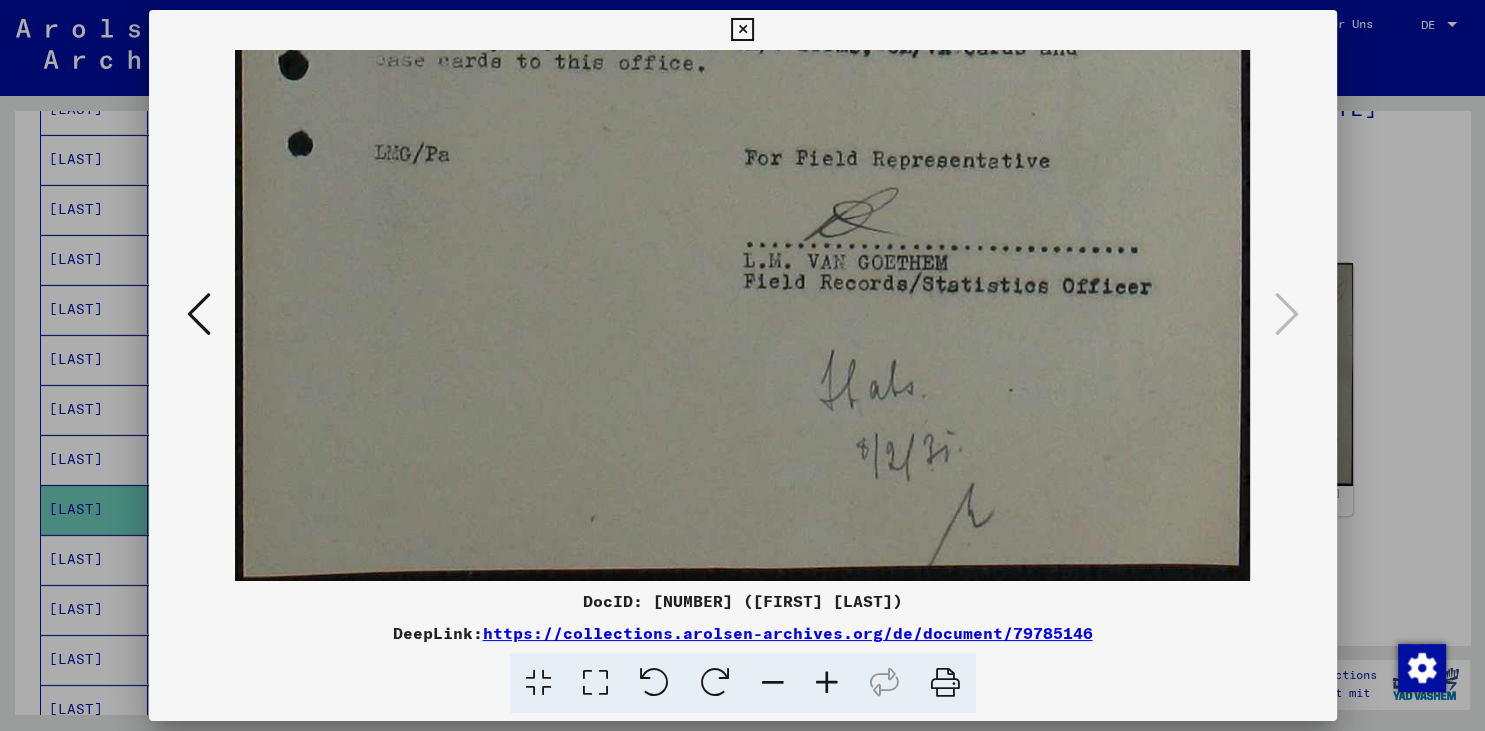 drag, startPoint x: 1020, startPoint y: 460, endPoint x: 1000, endPoint y: 342, distance: 119.682915 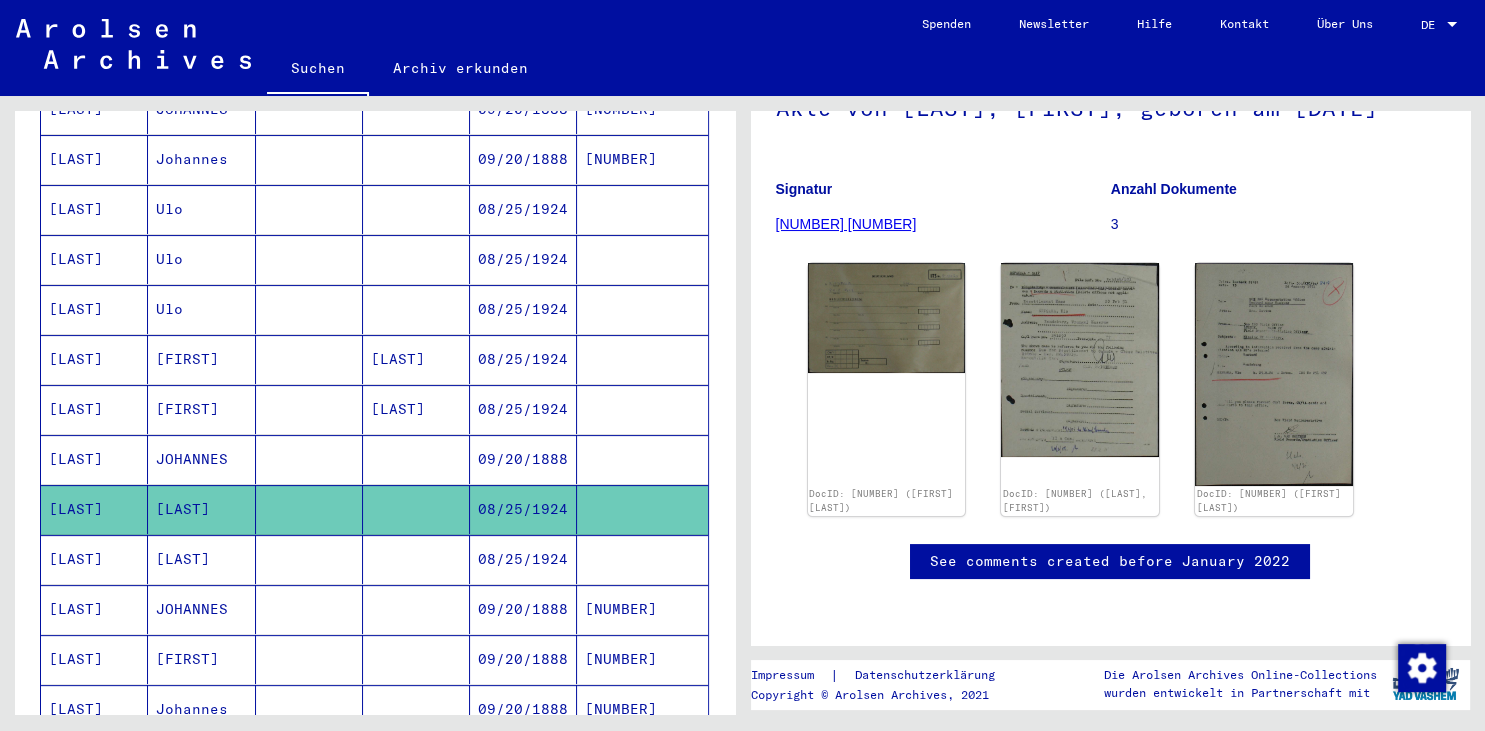 click on "[LAST]" at bounding box center (94, 609) 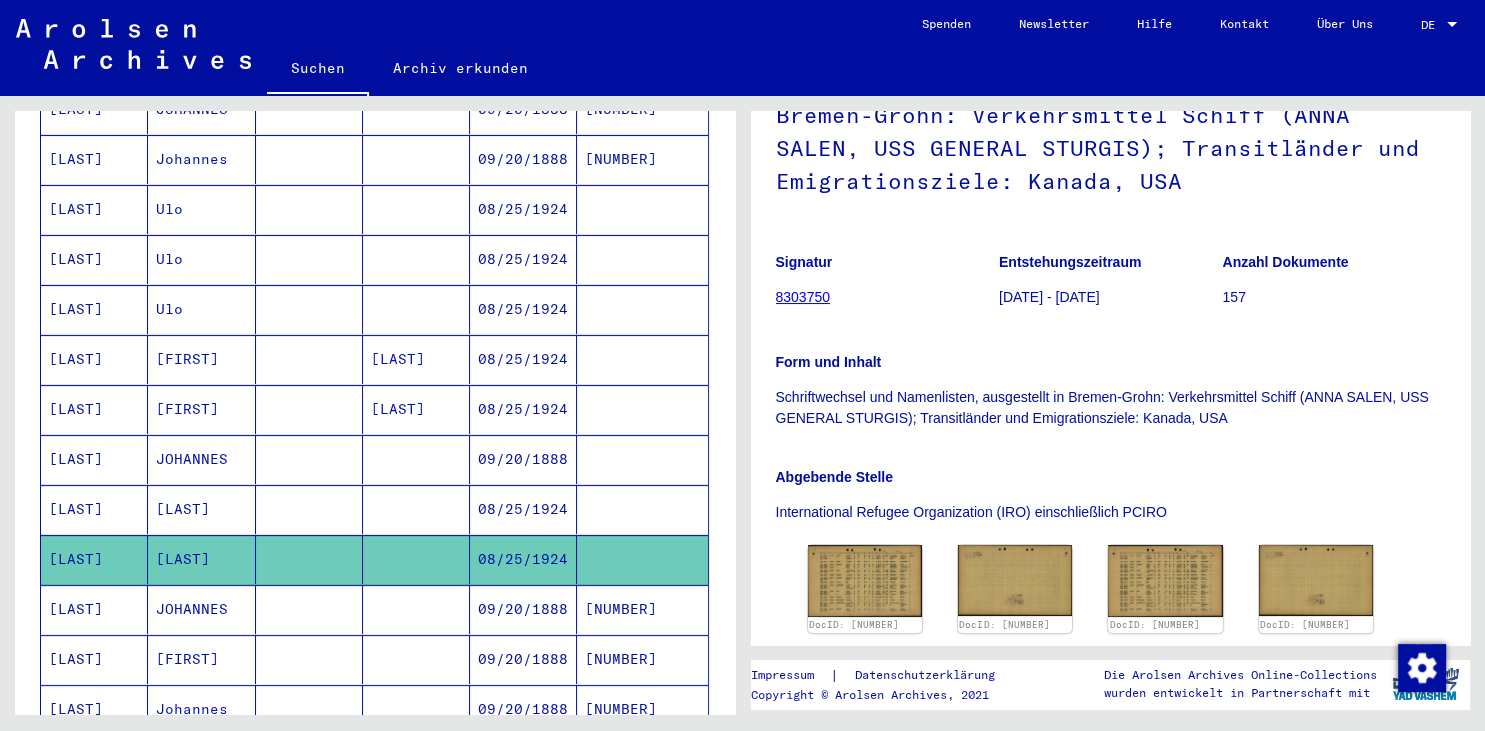 scroll, scrollTop: 331, scrollLeft: 0, axis: vertical 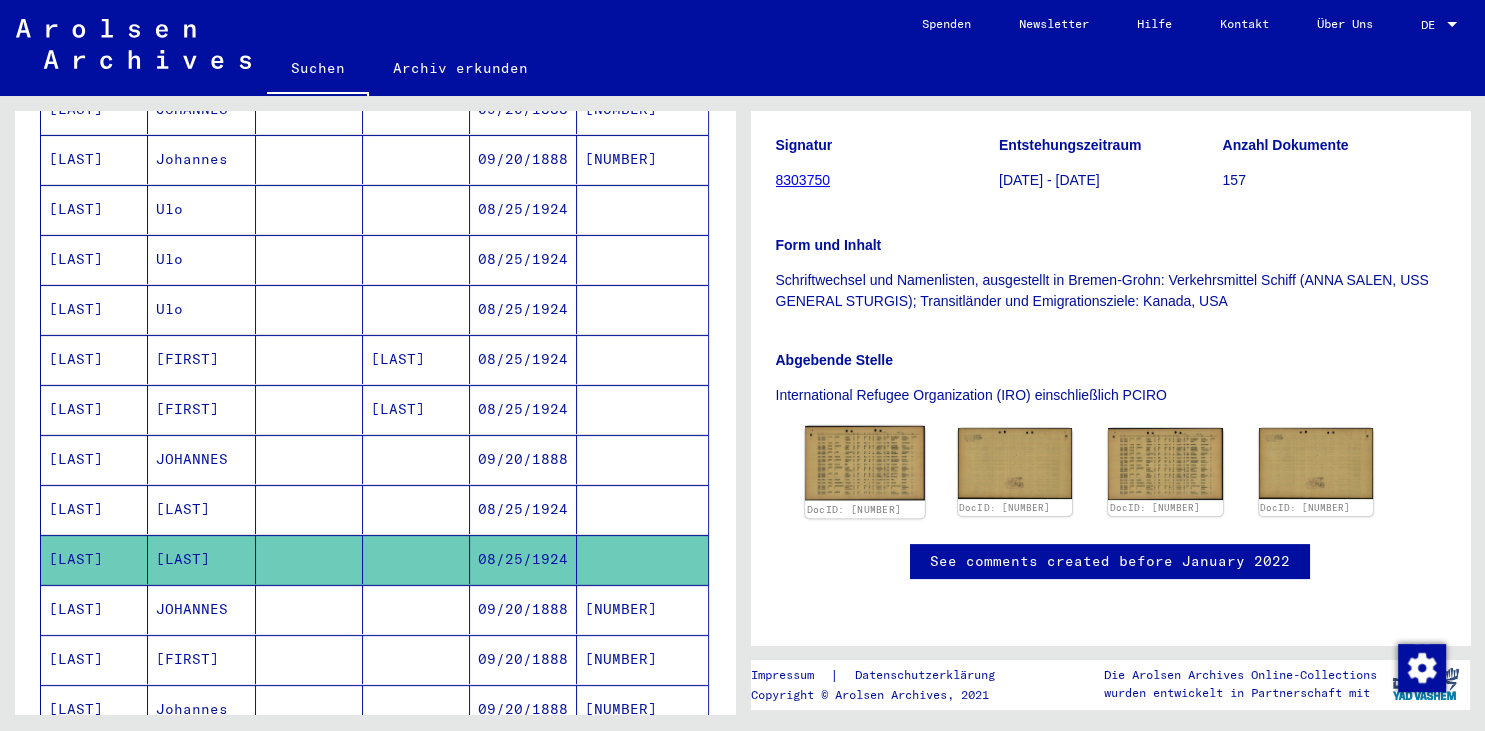 click 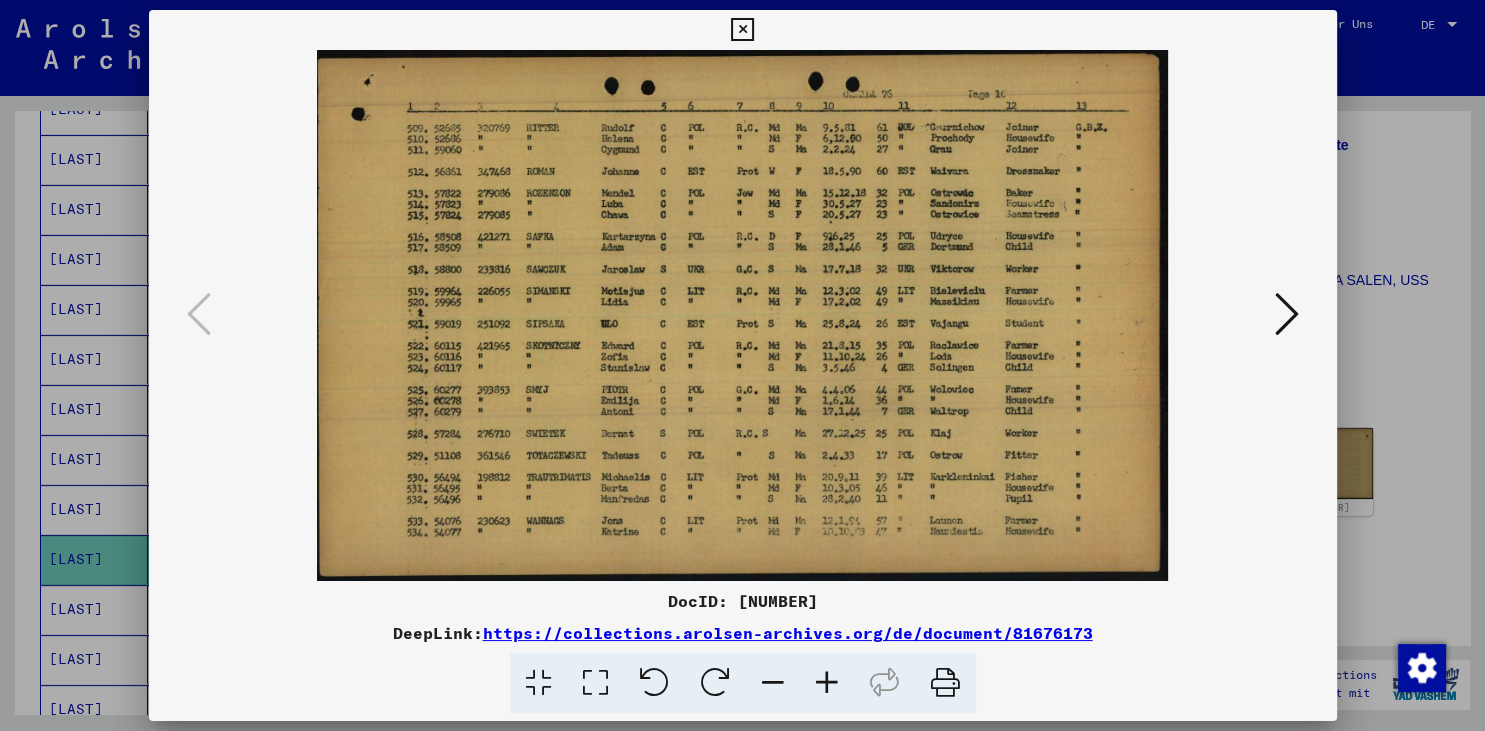 click at bounding box center [827, 683] 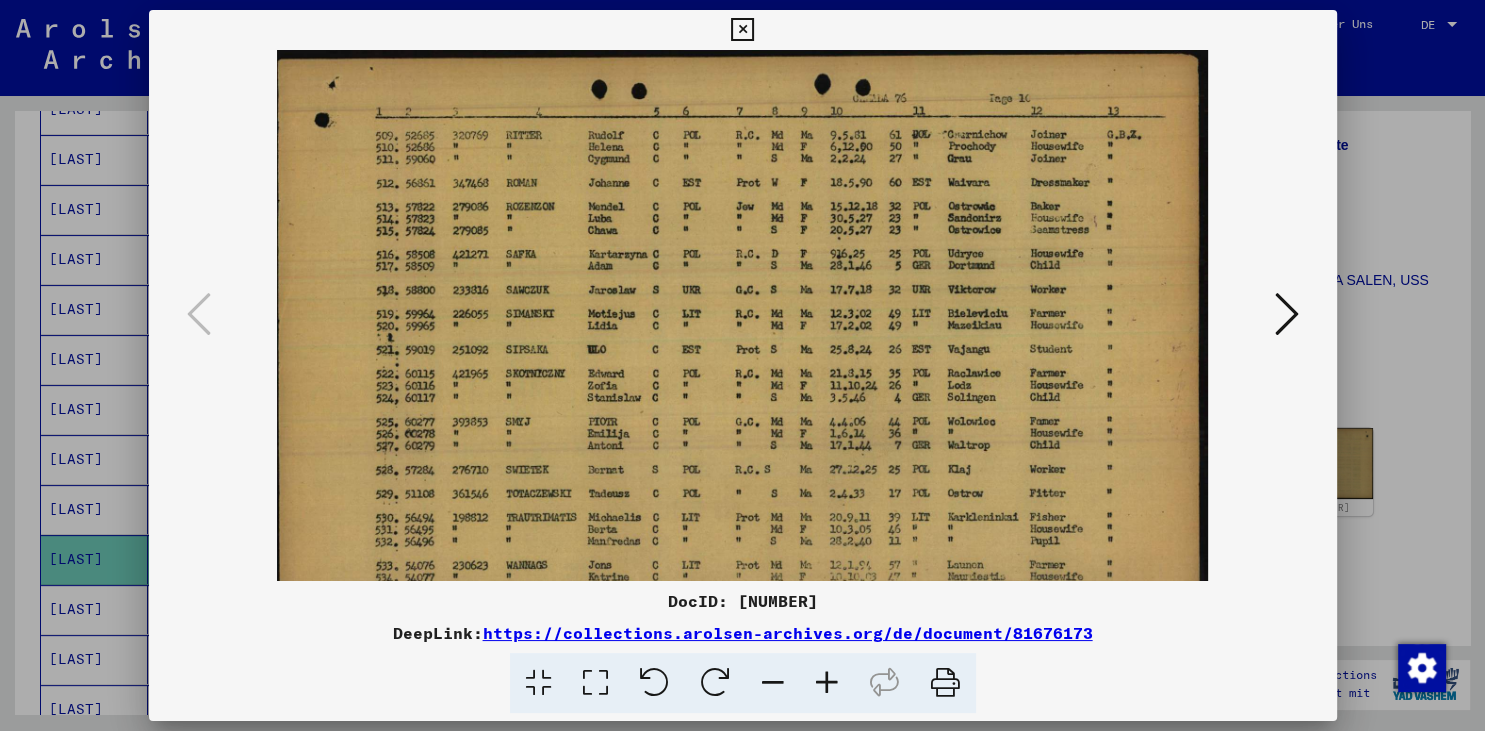 click at bounding box center [827, 683] 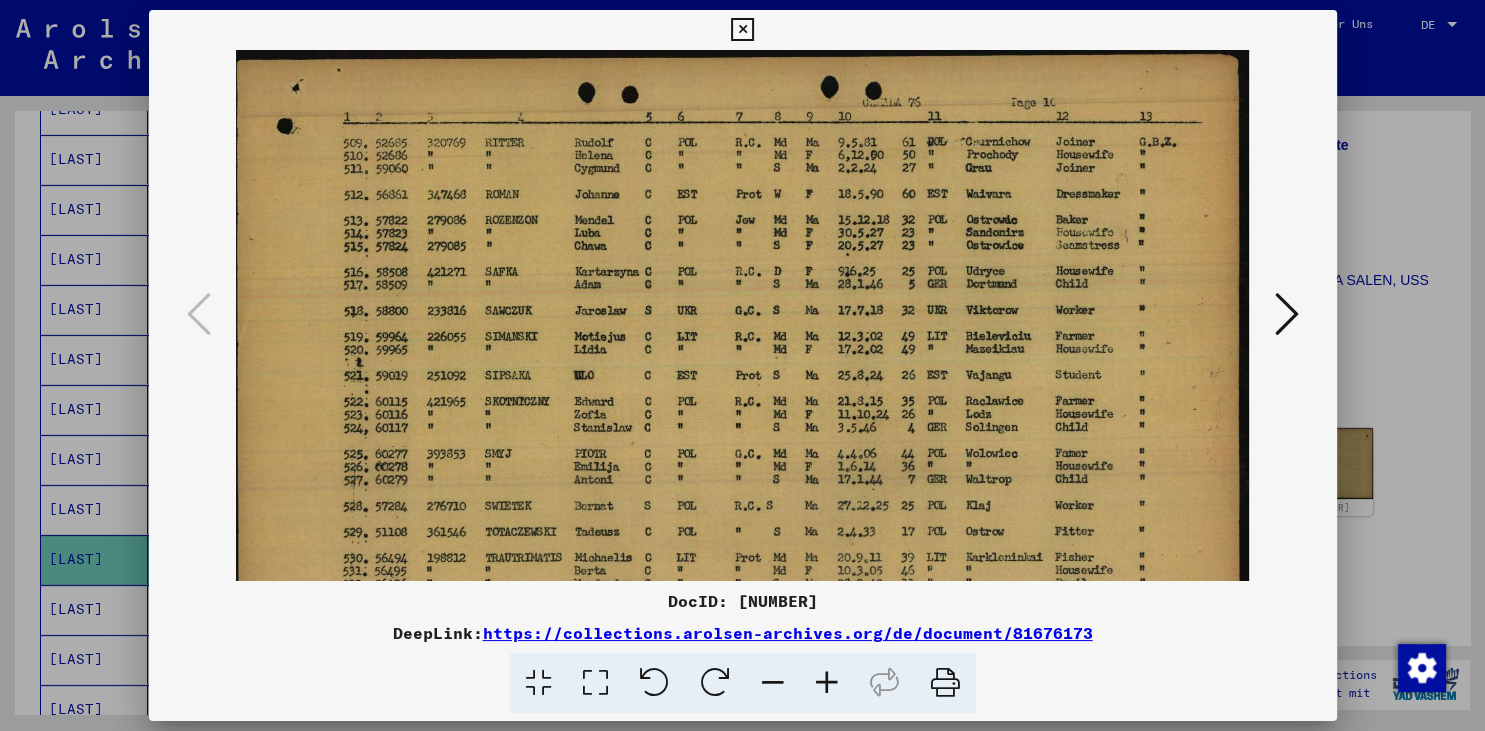 click at bounding box center [827, 683] 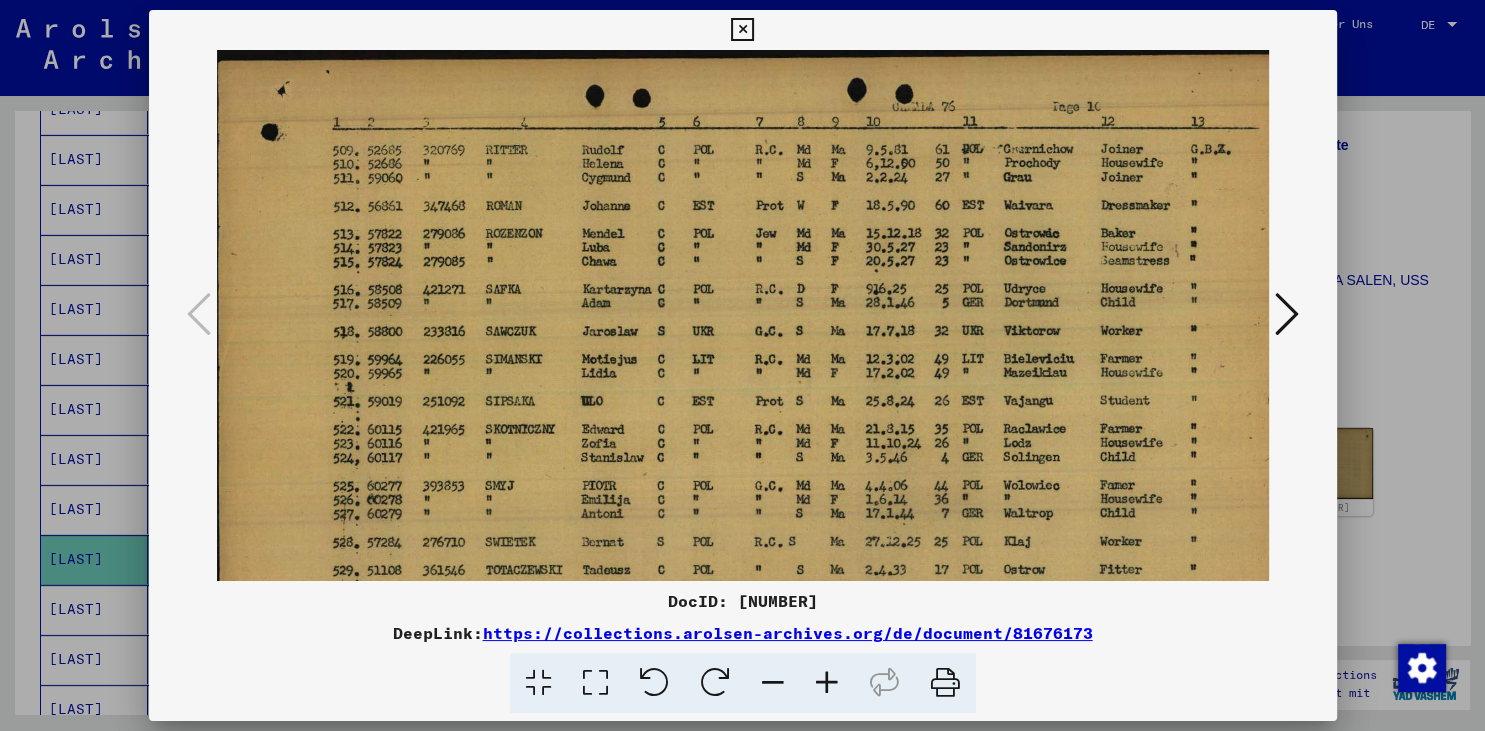 click at bounding box center (827, 683) 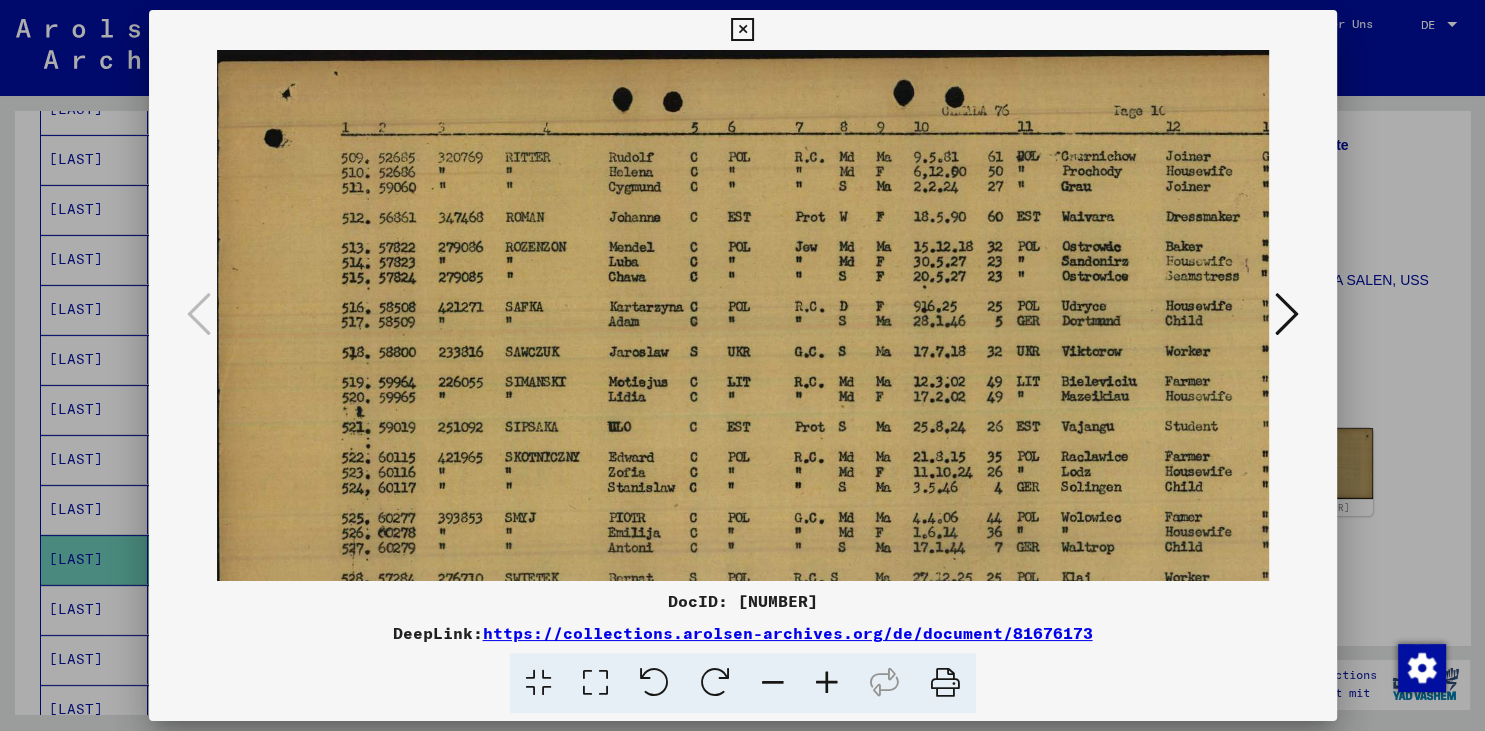 click at bounding box center [827, 683] 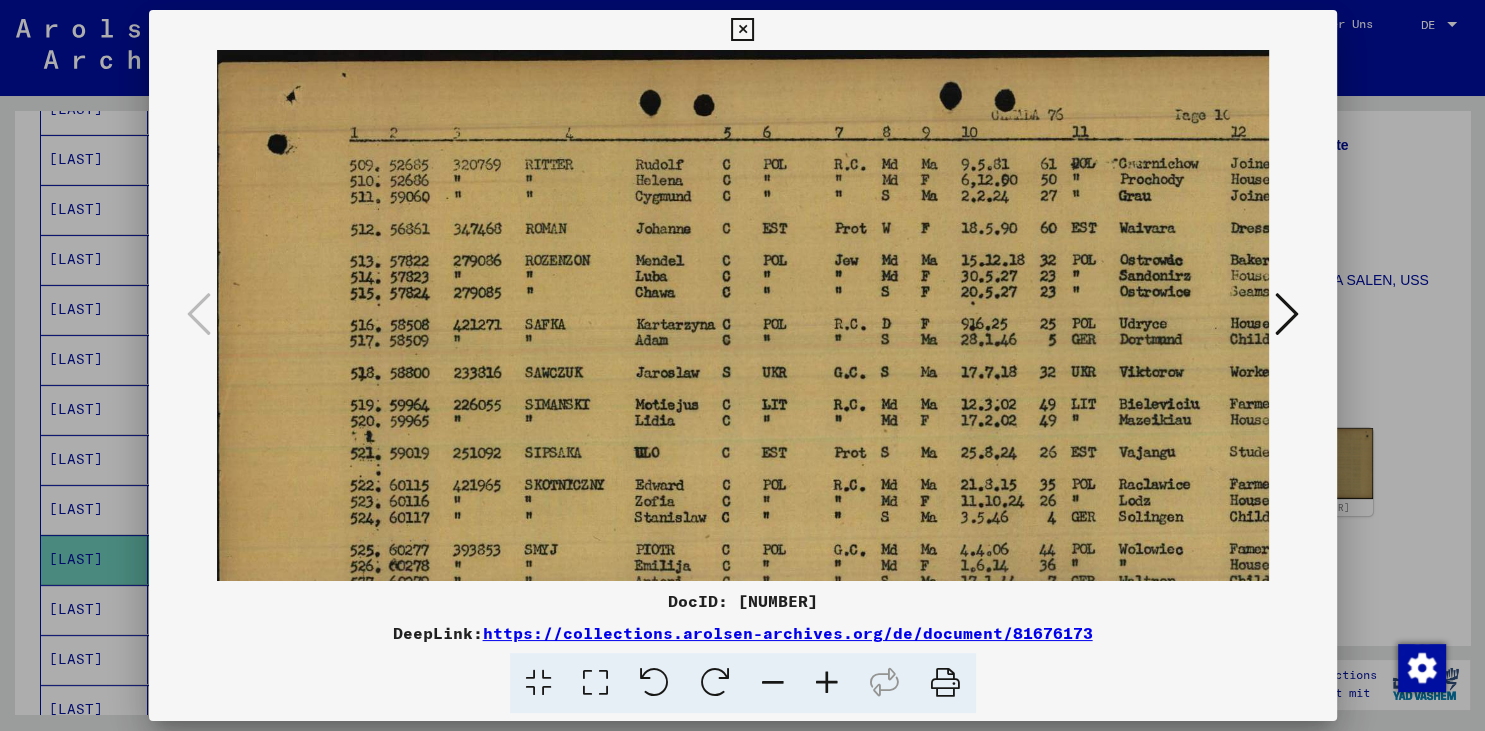 click at bounding box center [827, 683] 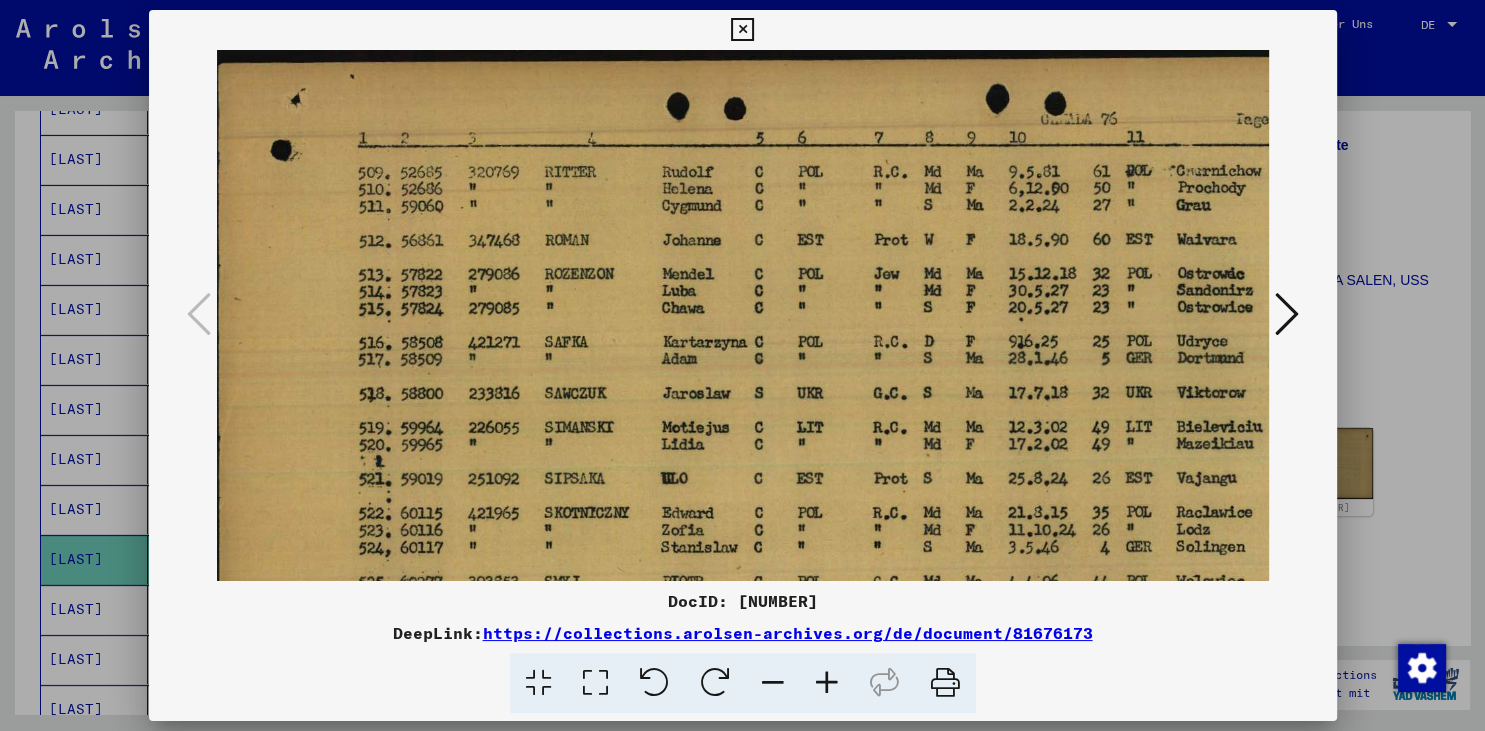 click at bounding box center (827, 683) 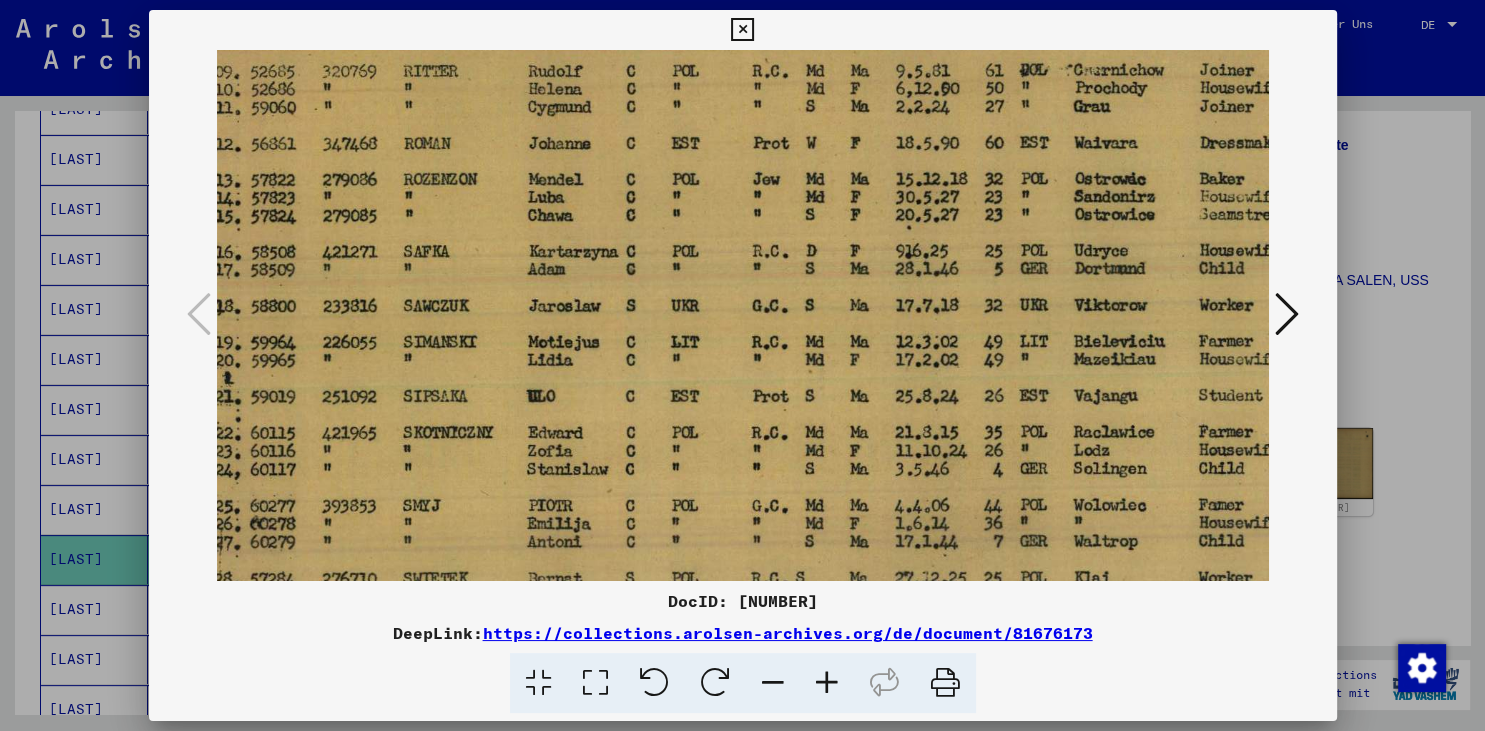 drag, startPoint x: 933, startPoint y: 454, endPoint x: 773, endPoint y: 344, distance: 194.16487 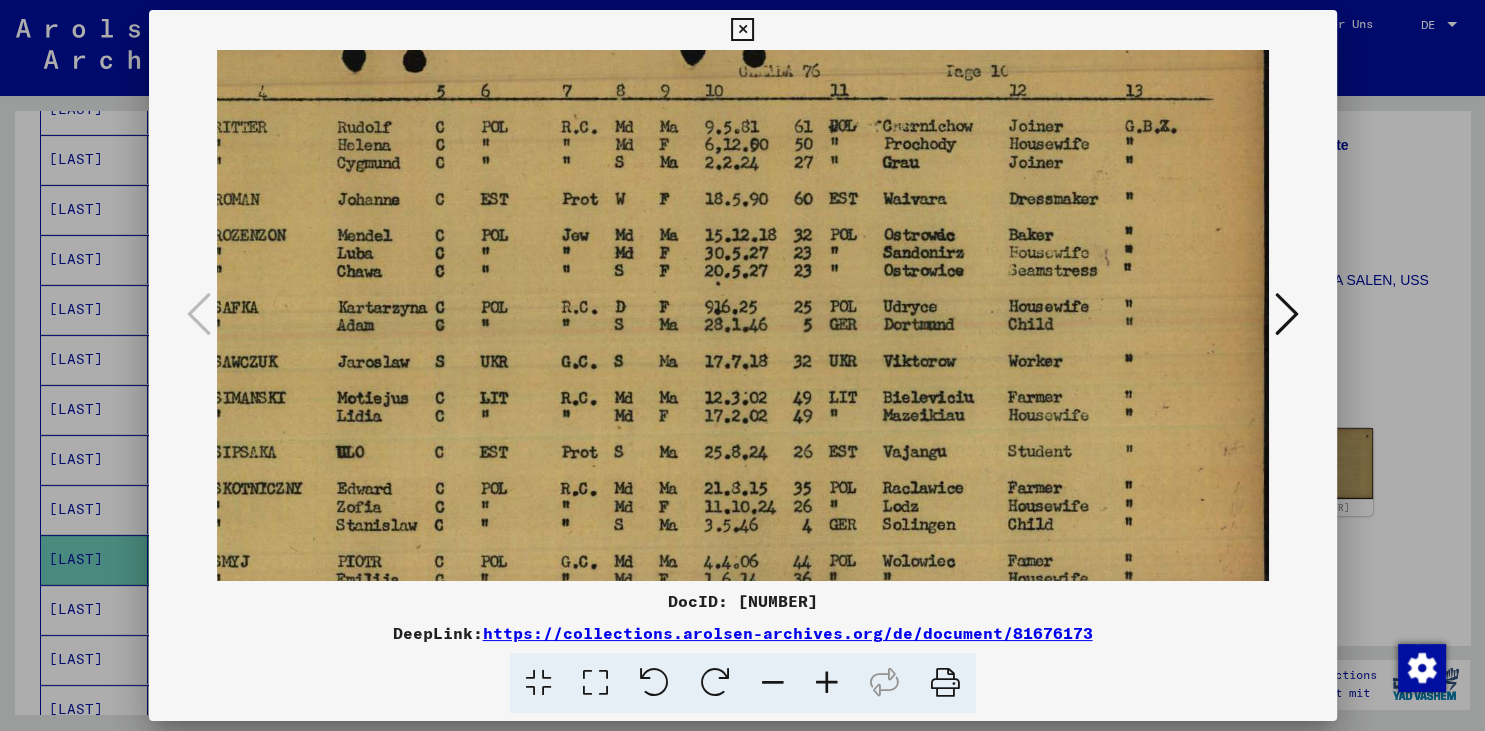 scroll, scrollTop: 54, scrollLeft: 352, axis: both 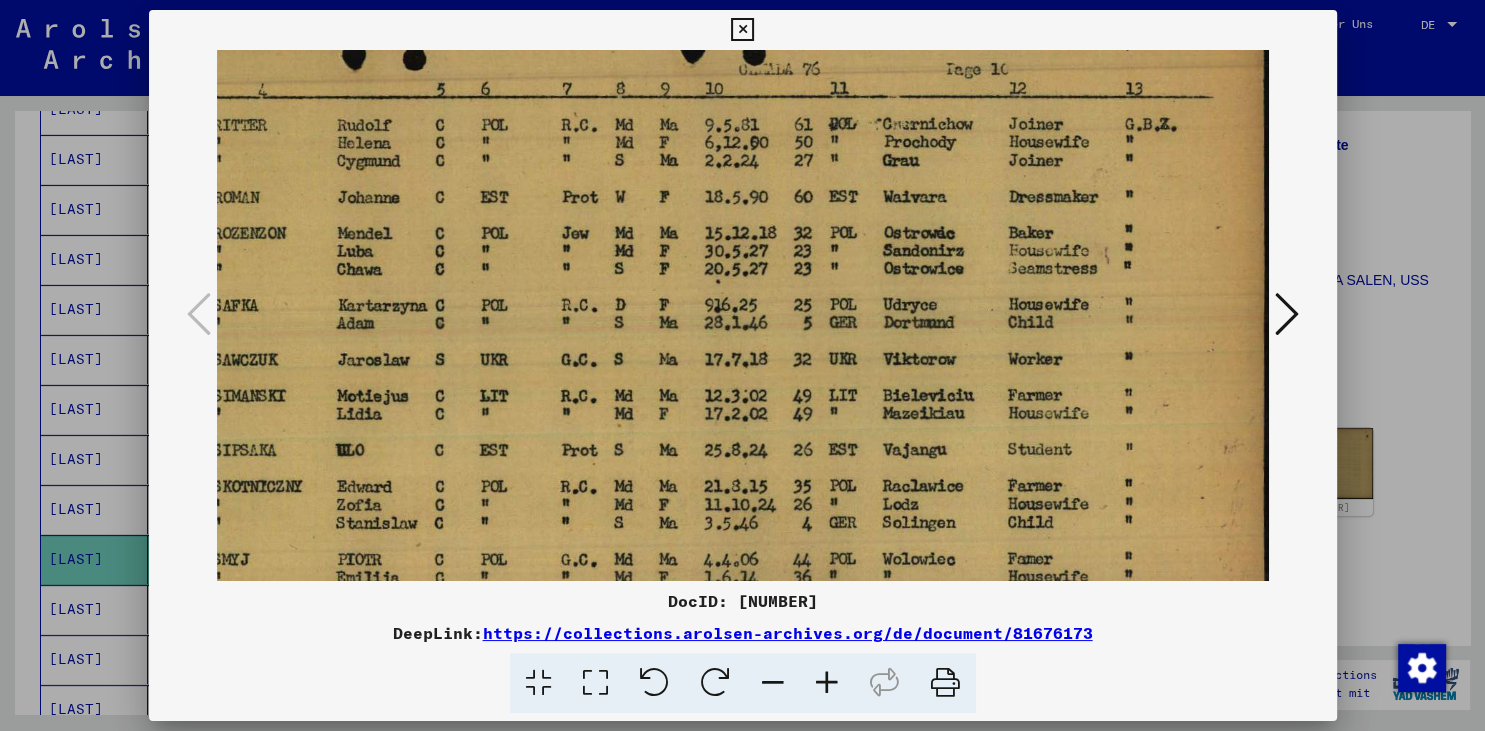 drag, startPoint x: 892, startPoint y: 501, endPoint x: 514, endPoint y: 566, distance: 383.5479 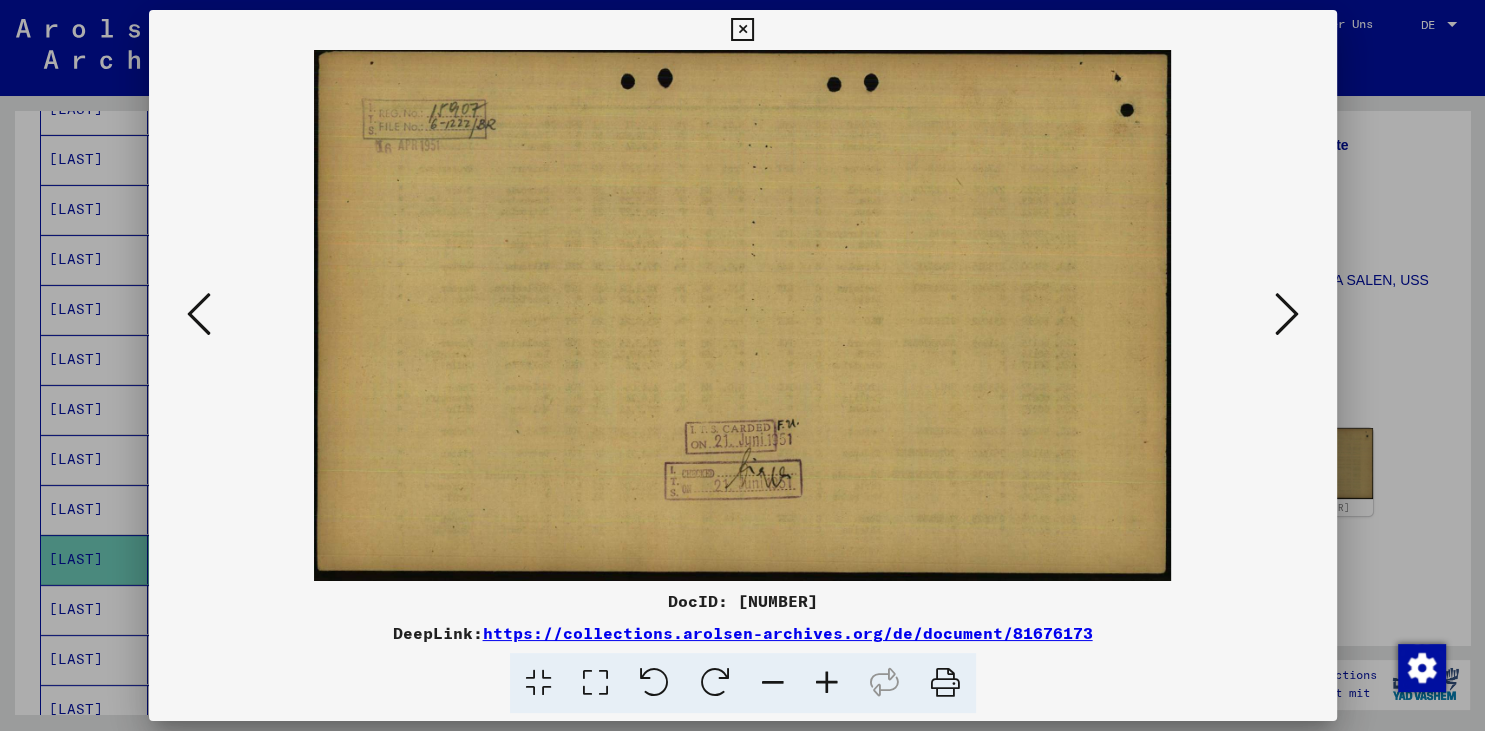 click at bounding box center [742, 30] 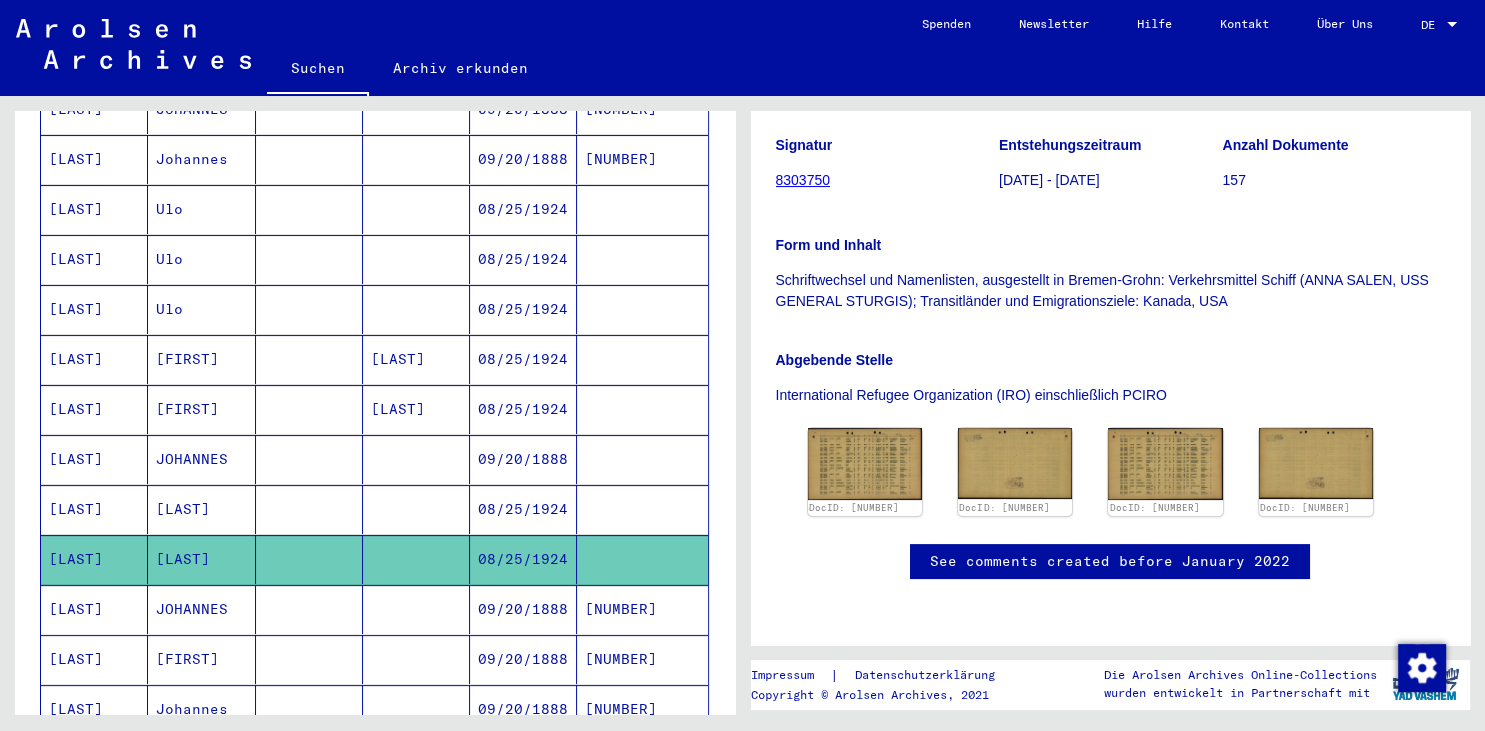 scroll, scrollTop: 552, scrollLeft: 0, axis: vertical 